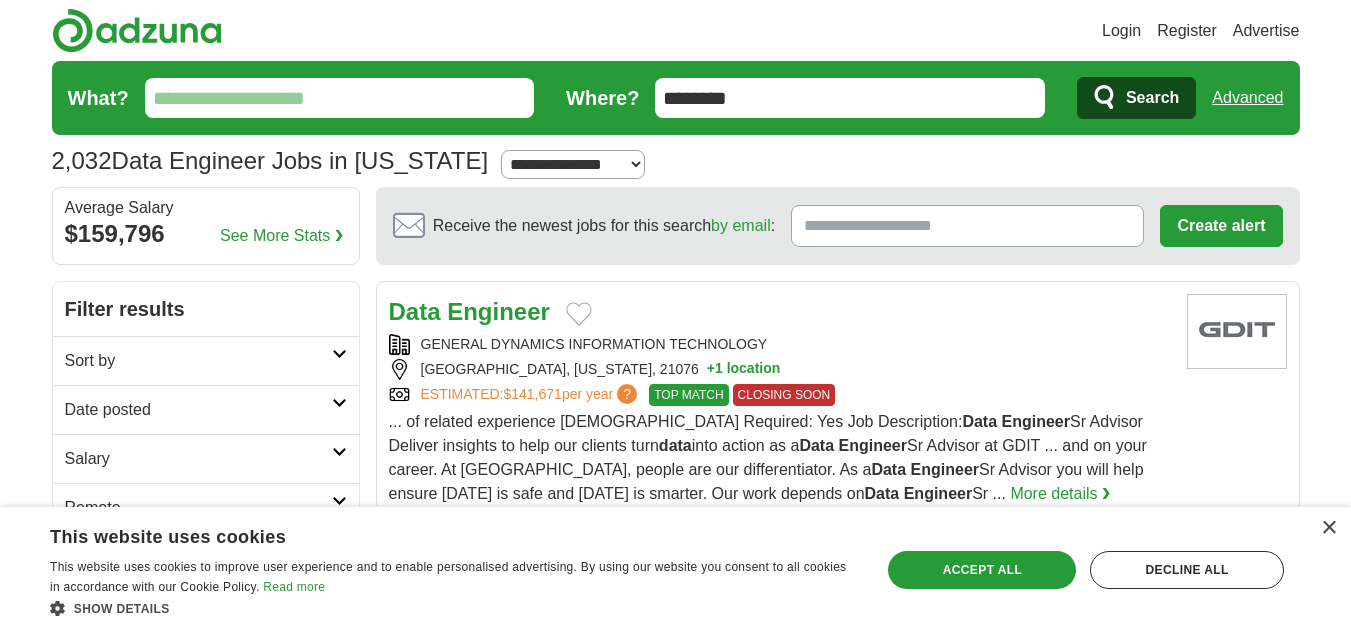 scroll, scrollTop: 0, scrollLeft: 0, axis: both 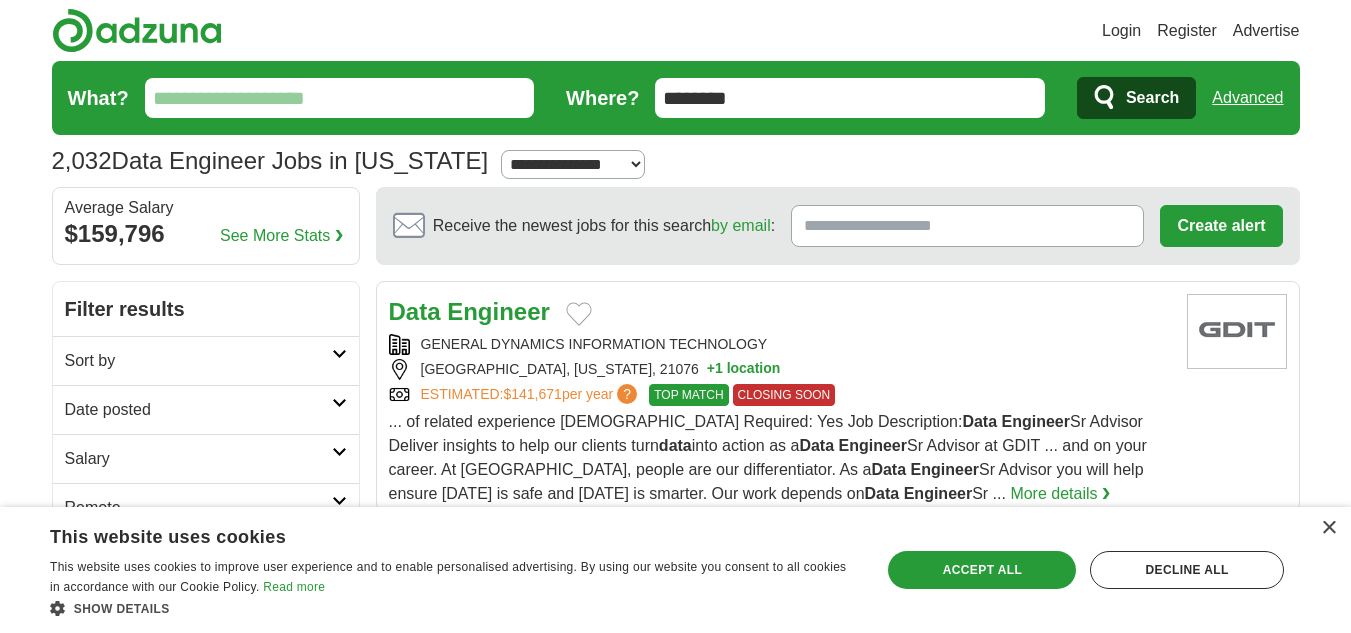 type 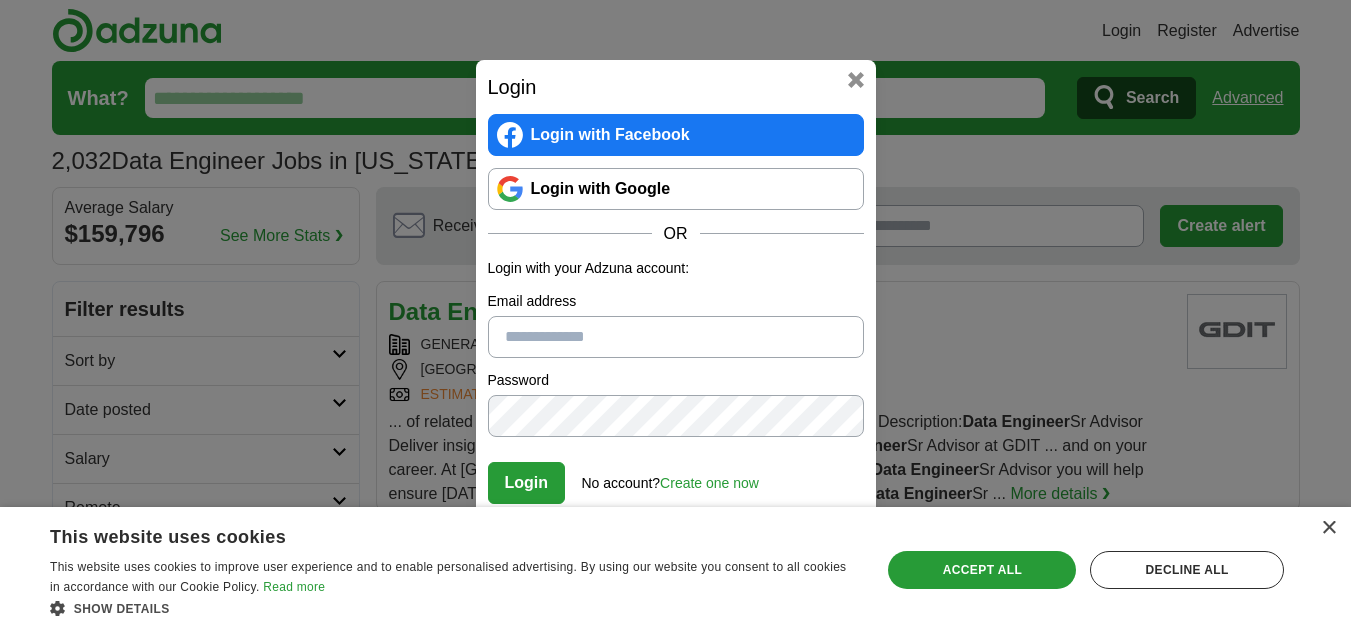 click on "Login with Google" at bounding box center (676, 189) 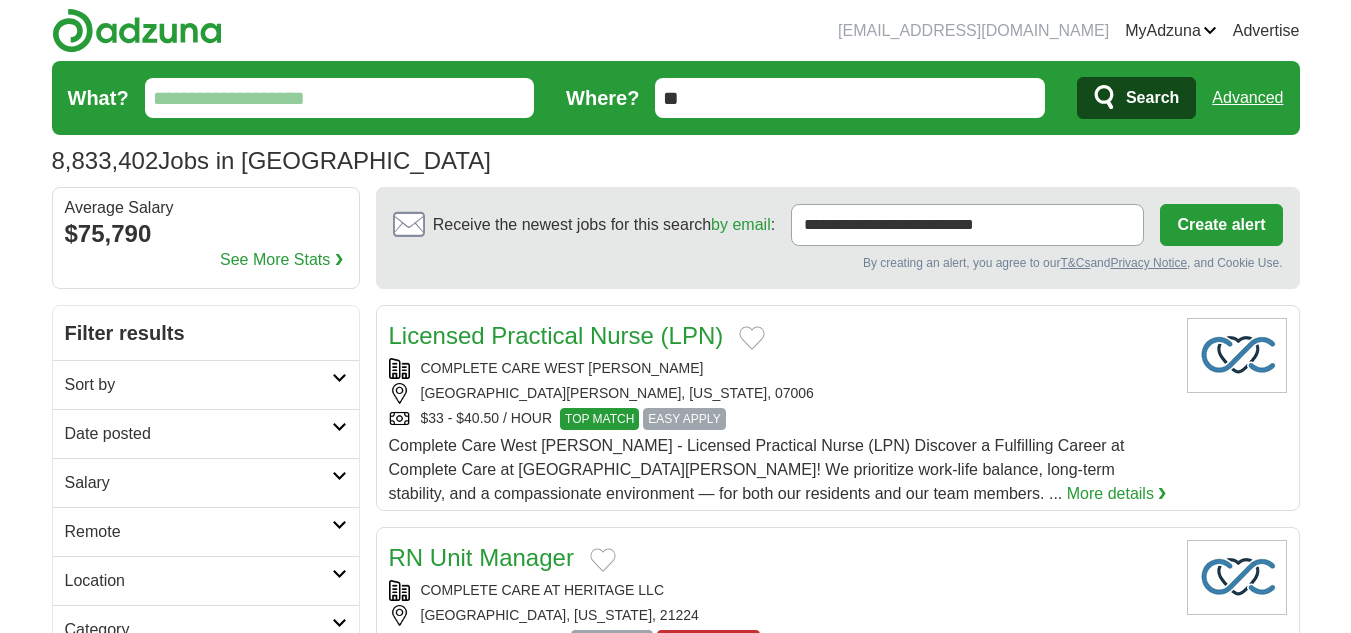 scroll, scrollTop: 0, scrollLeft: 0, axis: both 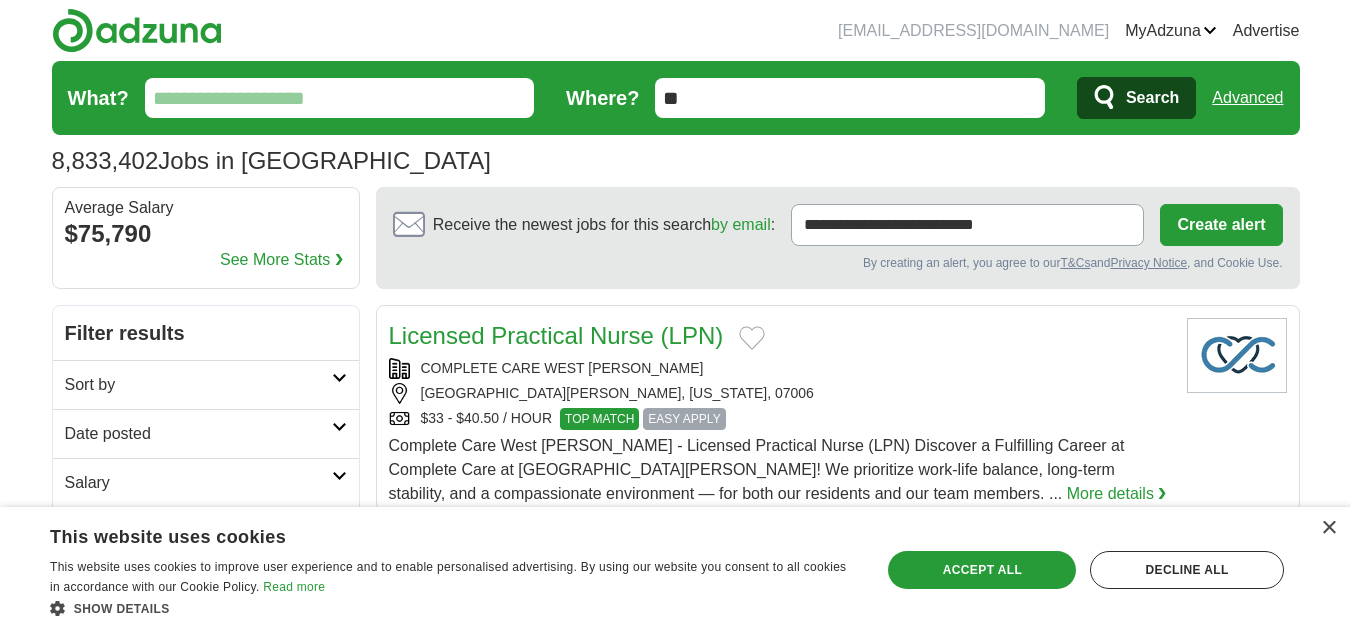 click on "What?" at bounding box center [340, 98] 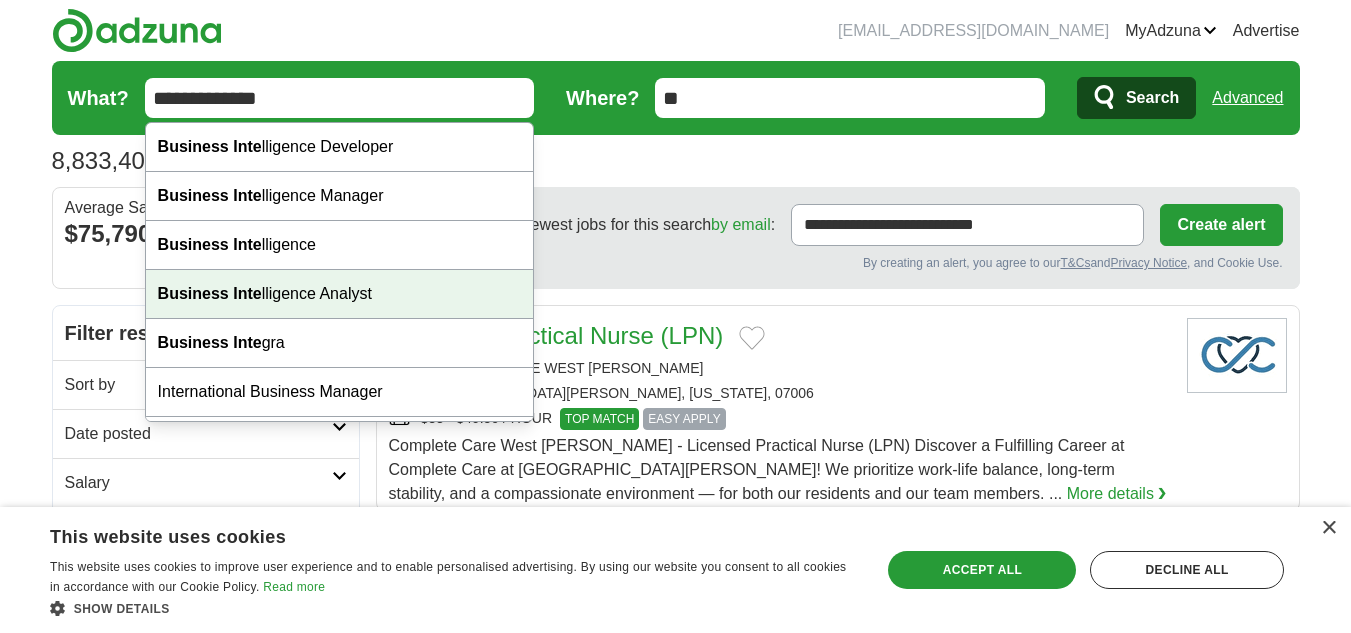 click on "Business Inte lligence Analyst" at bounding box center [340, 294] 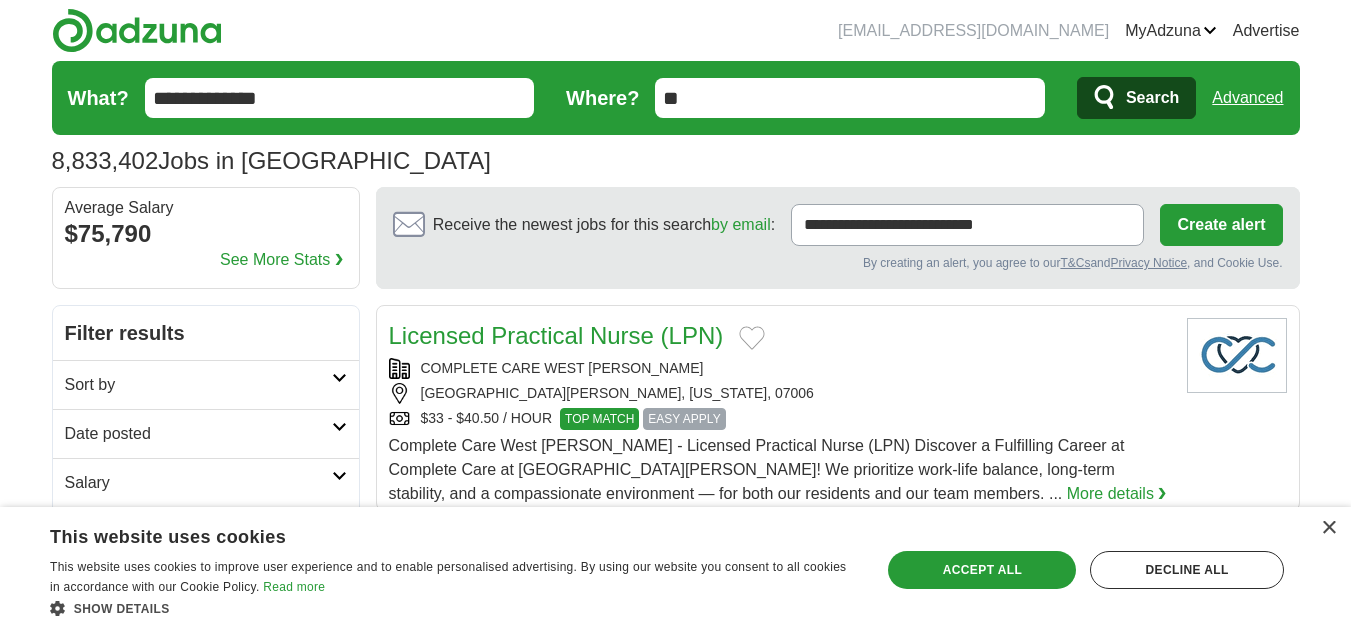 type on "**********" 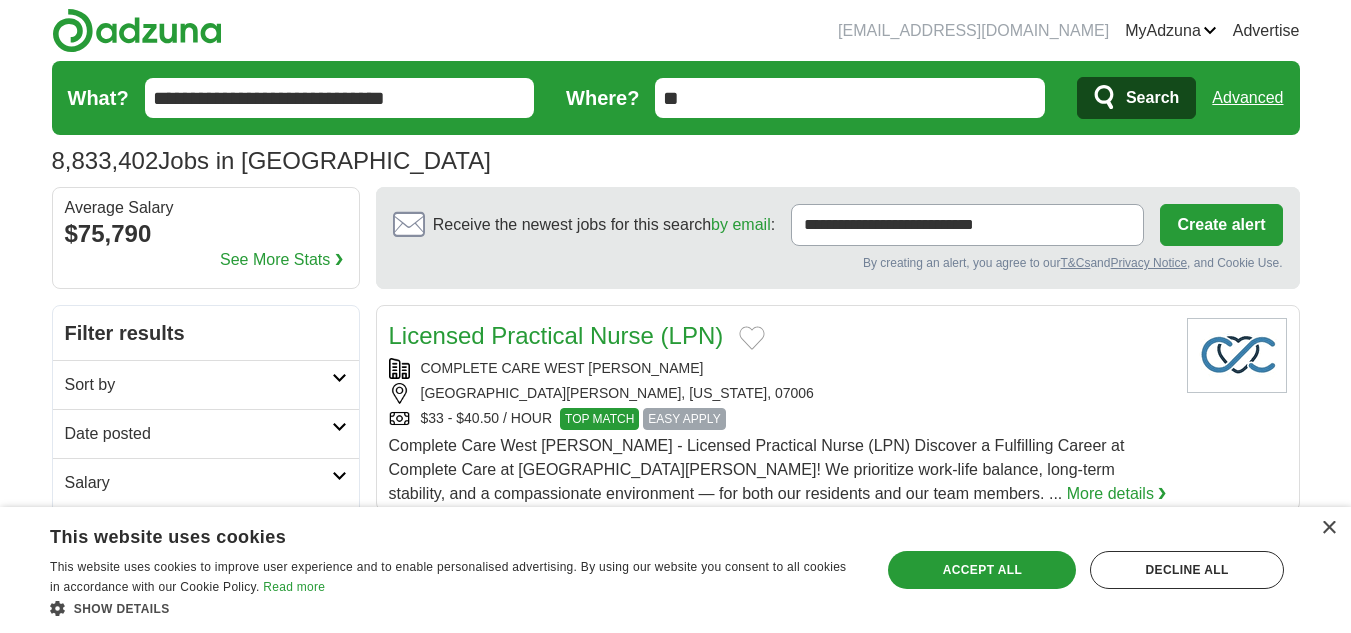 click on "**" at bounding box center (850, 98) 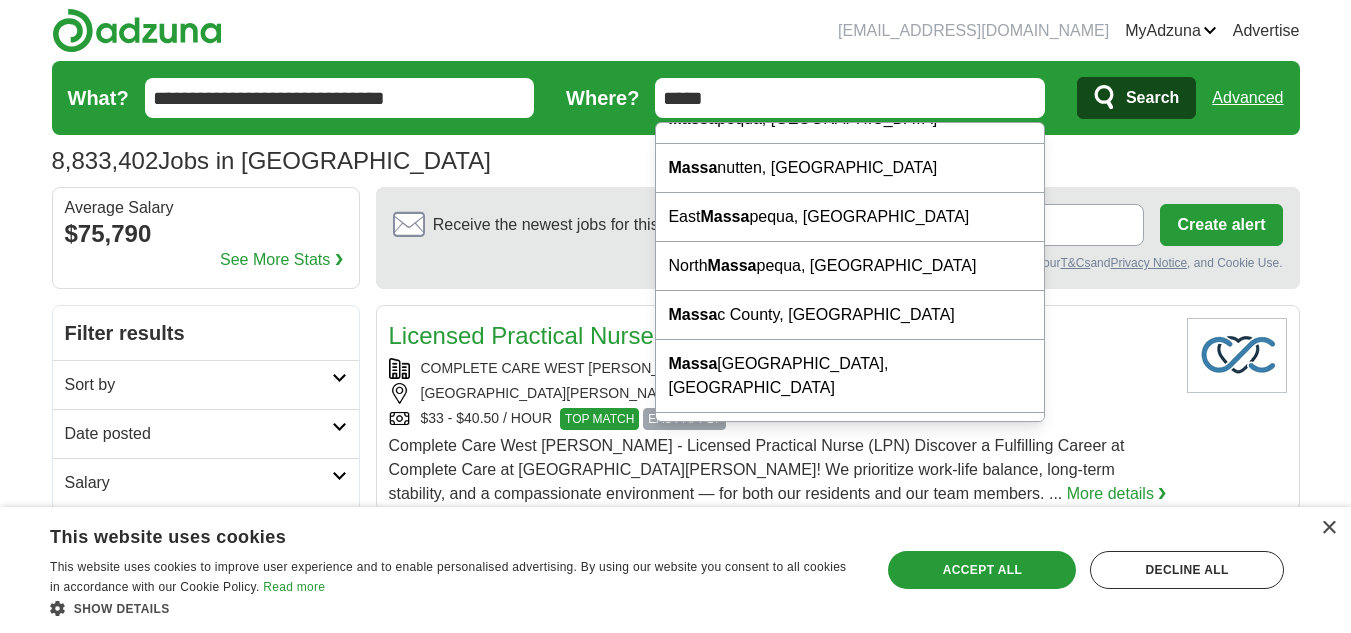 scroll, scrollTop: 192, scrollLeft: 0, axis: vertical 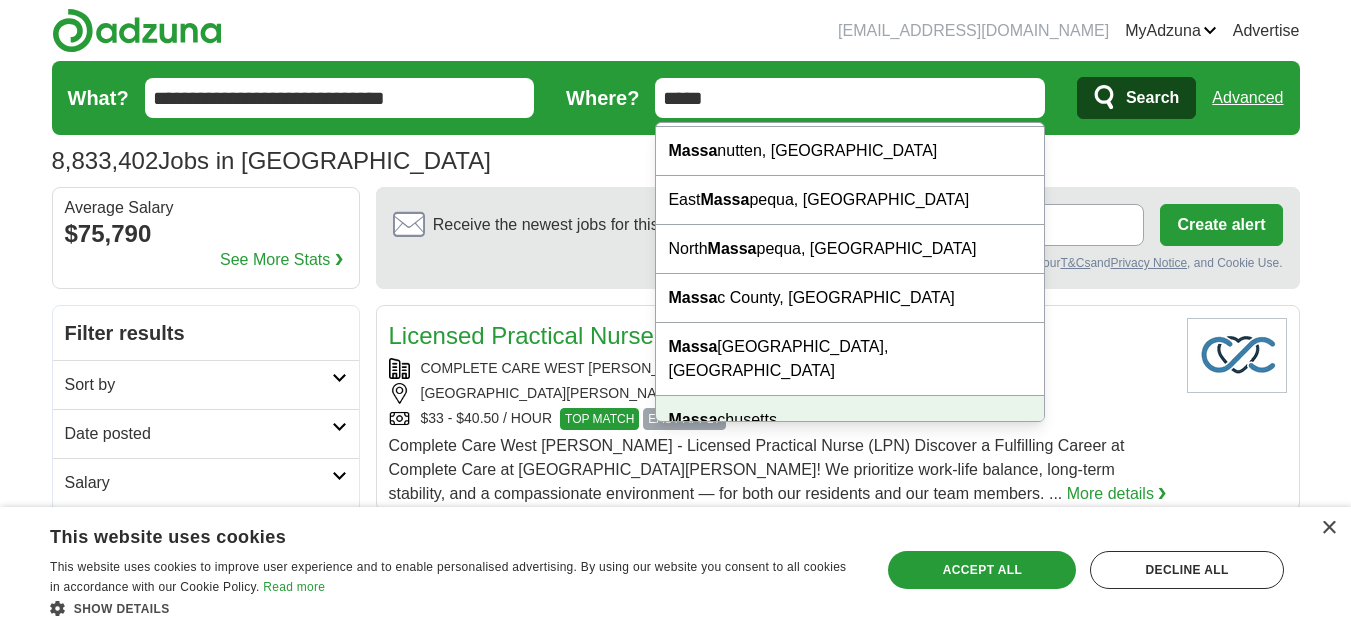 click on "Massa chusetts" at bounding box center [850, 420] 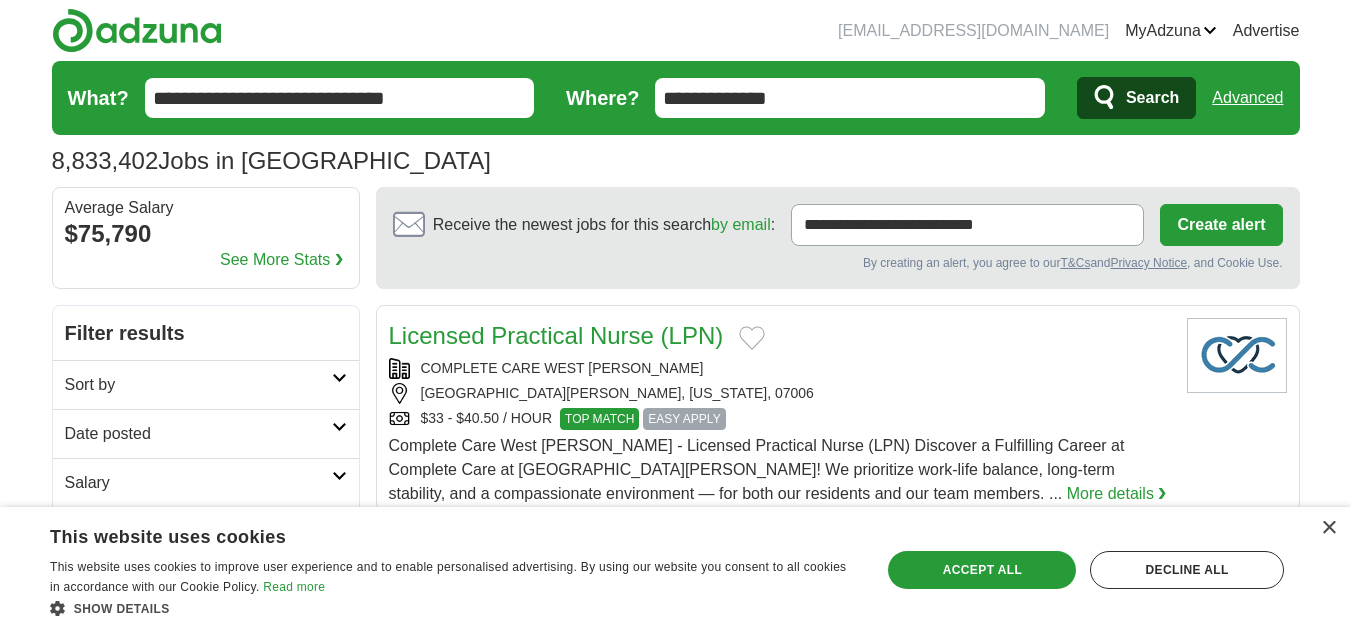 click on "Search" at bounding box center (1136, 98) 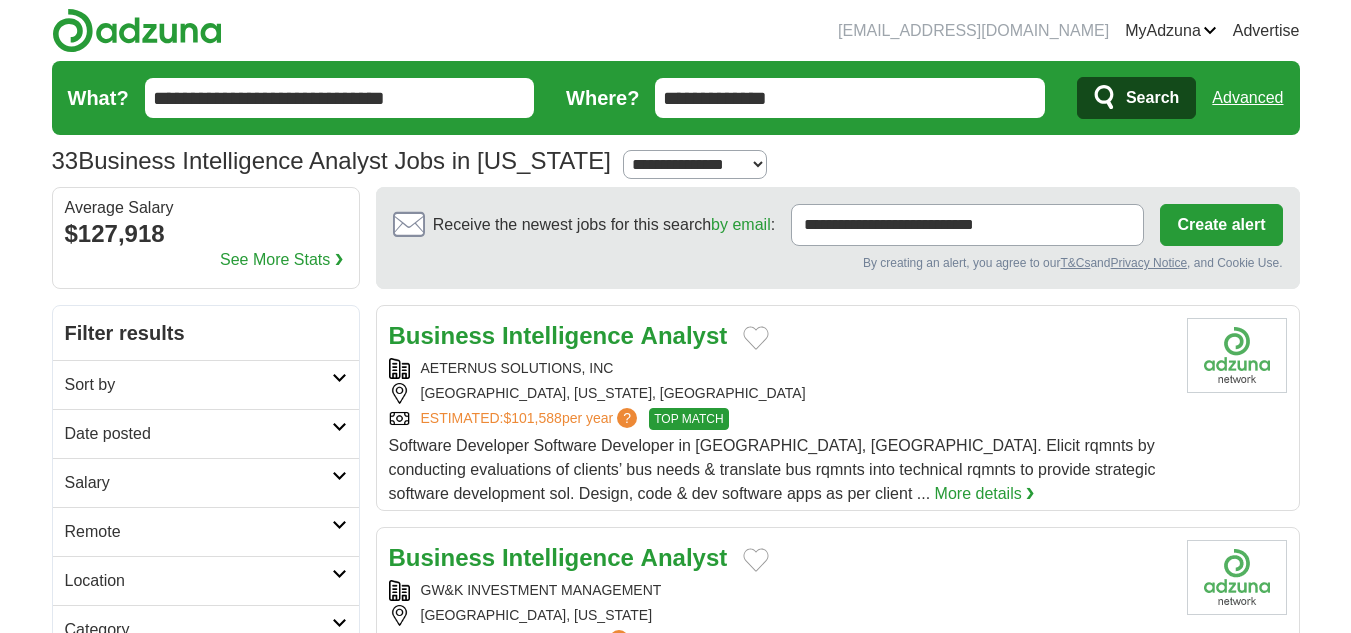 scroll, scrollTop: 0, scrollLeft: 0, axis: both 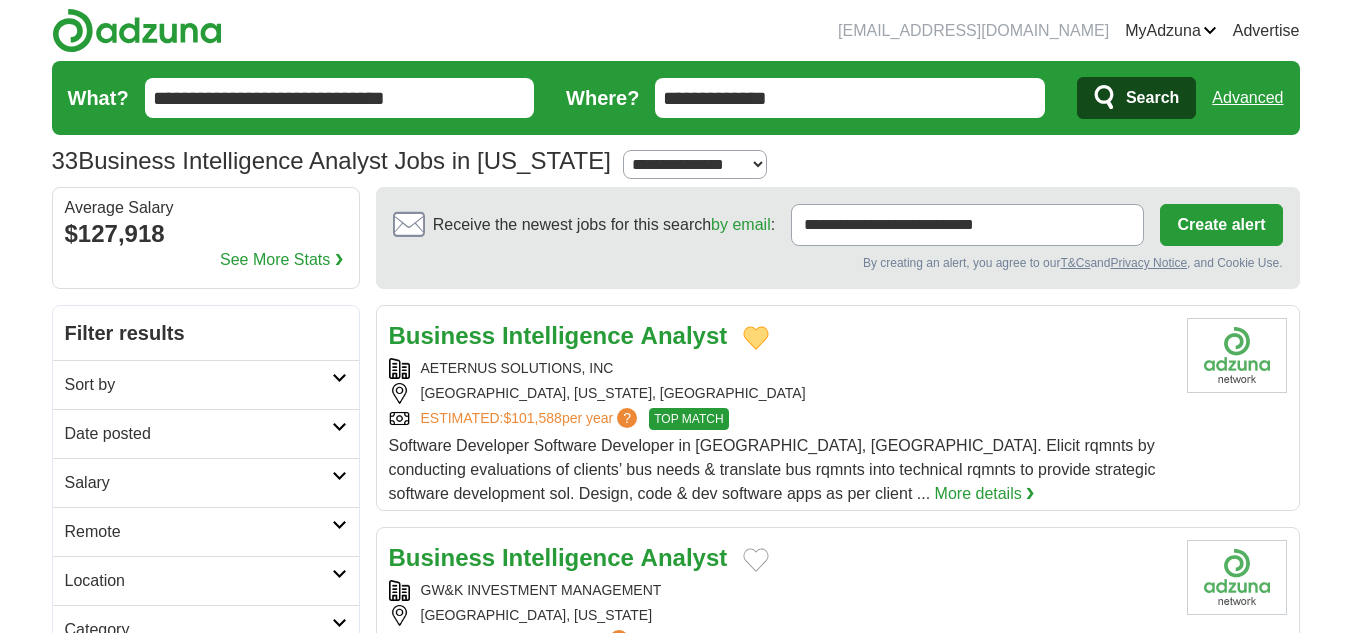 click on "Intelligence" at bounding box center [568, 335] 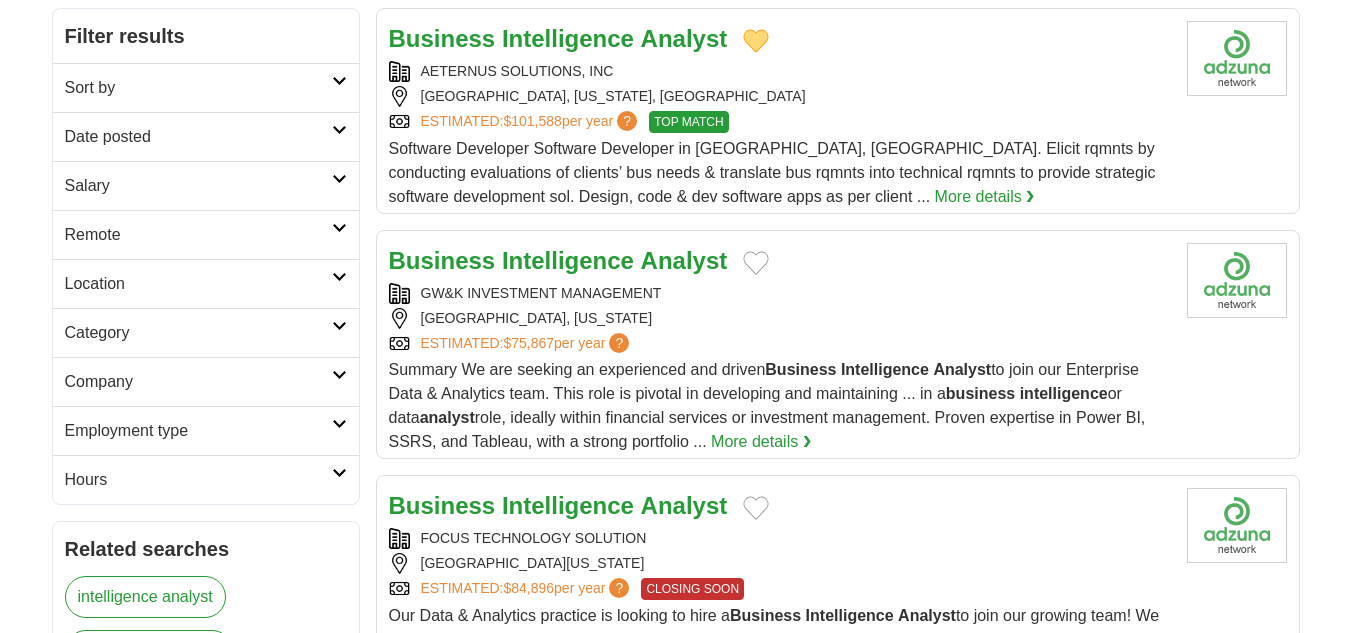 scroll, scrollTop: 300, scrollLeft: 0, axis: vertical 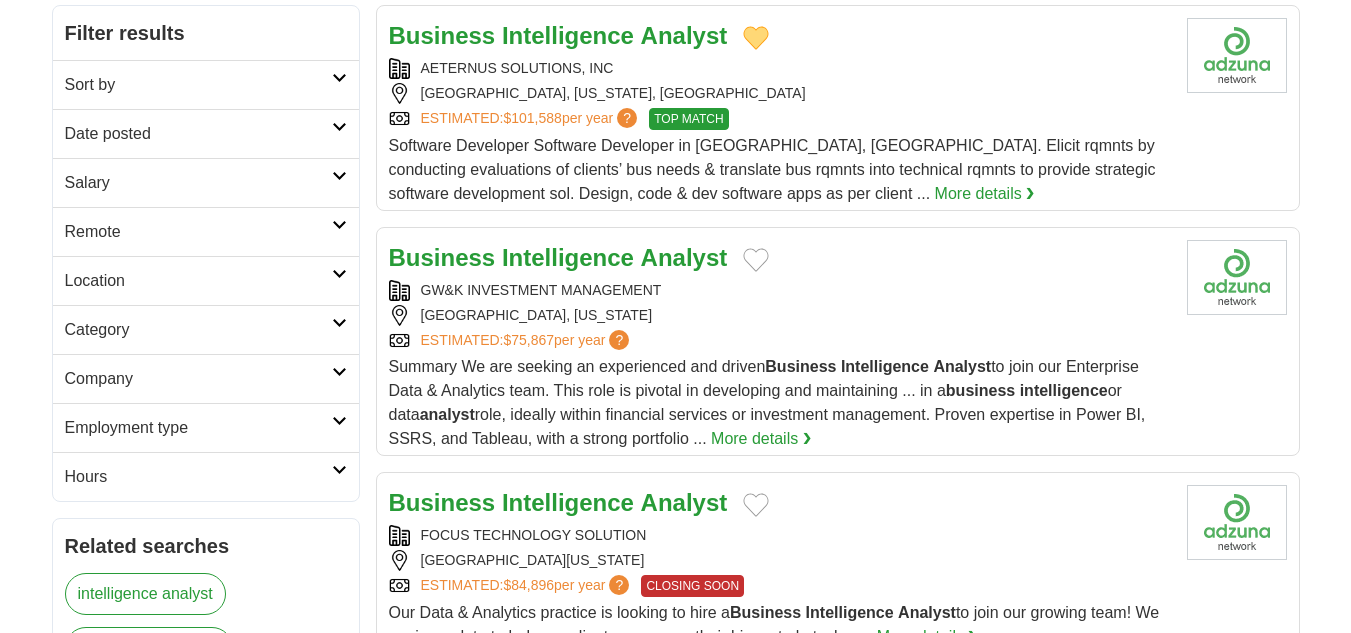 click on "Business   Intelligence   Analyst" at bounding box center (780, 258) 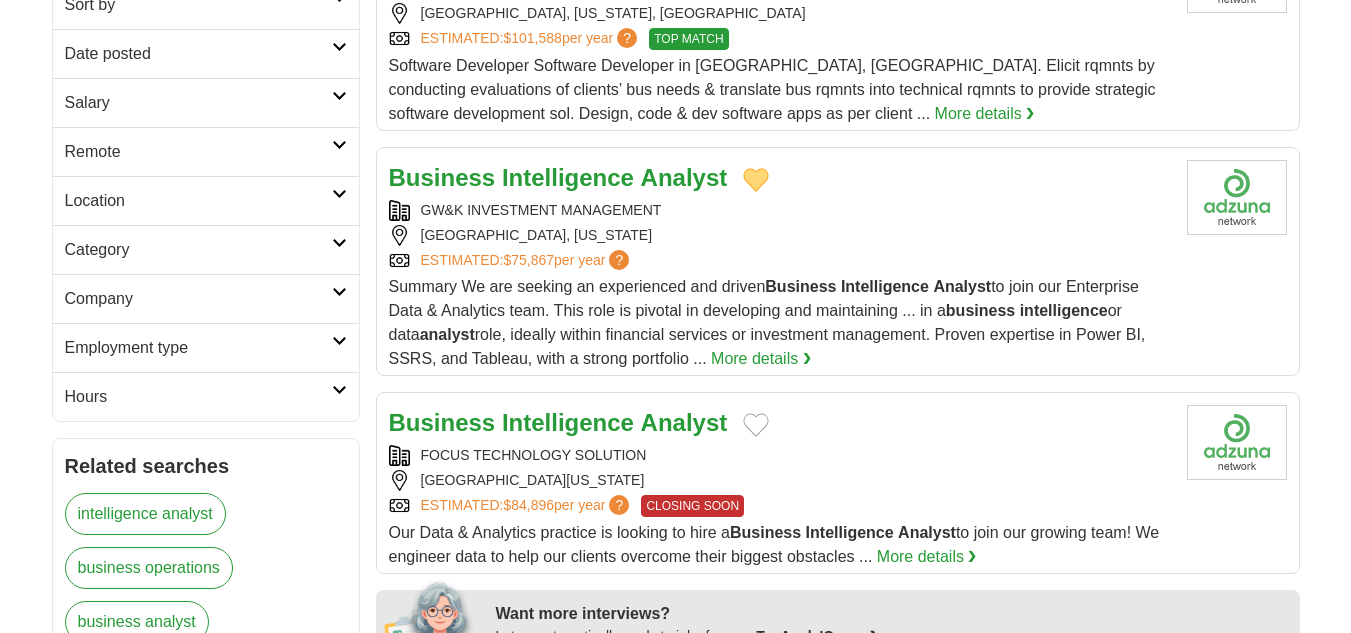 scroll, scrollTop: 500, scrollLeft: 0, axis: vertical 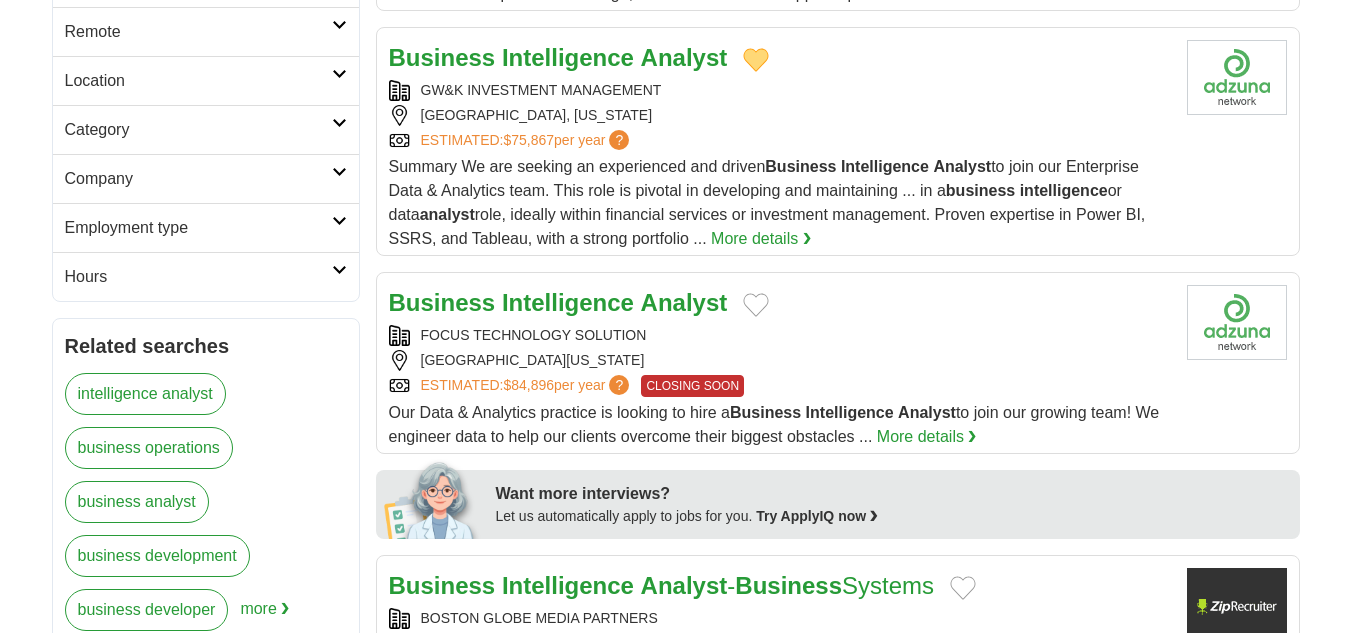 click at bounding box center (756, 305) 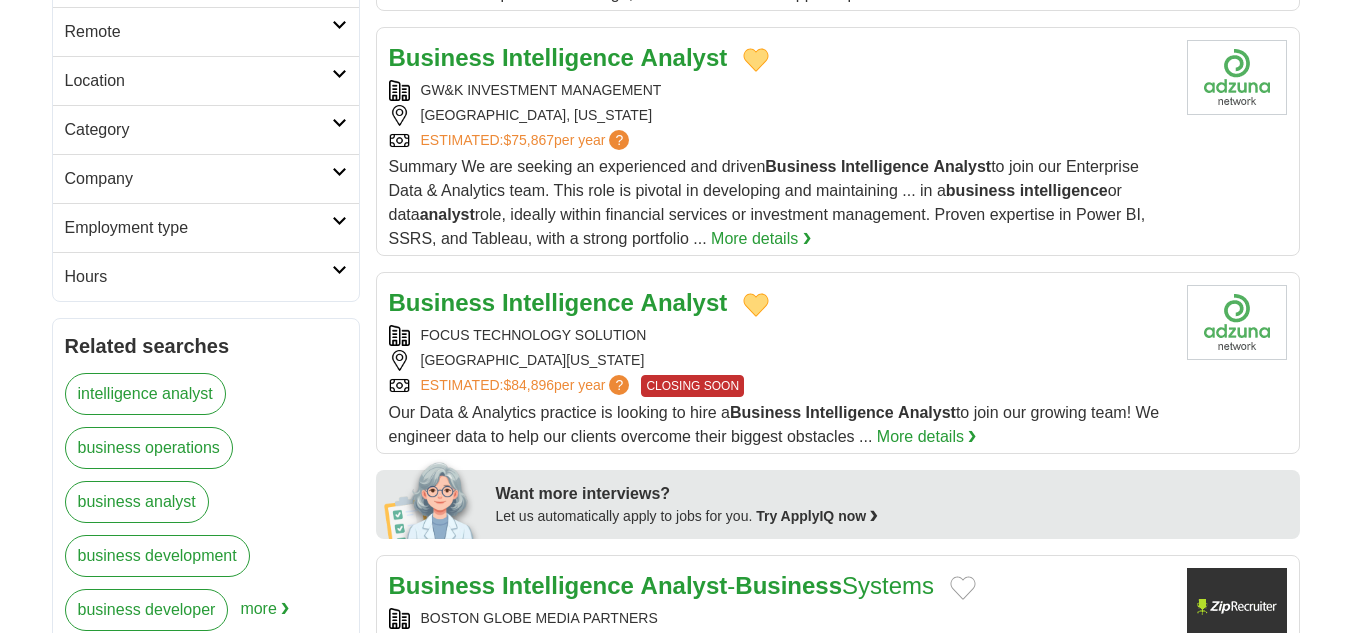 type 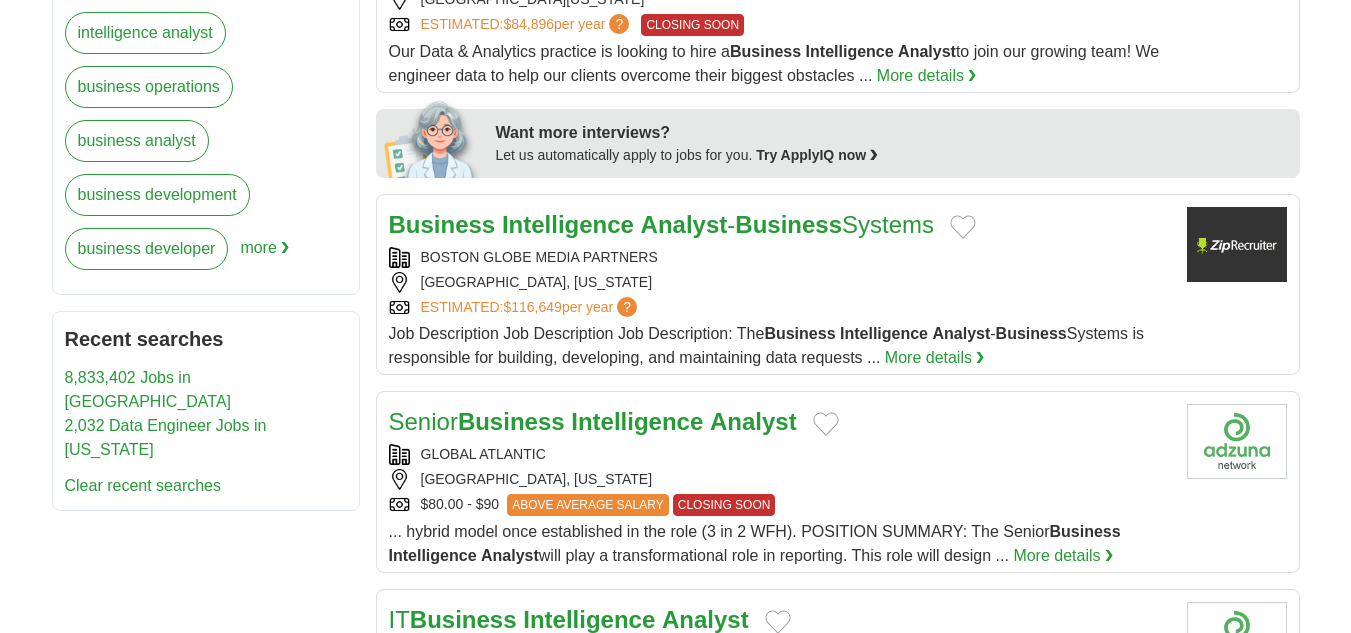 scroll, scrollTop: 900, scrollLeft: 0, axis: vertical 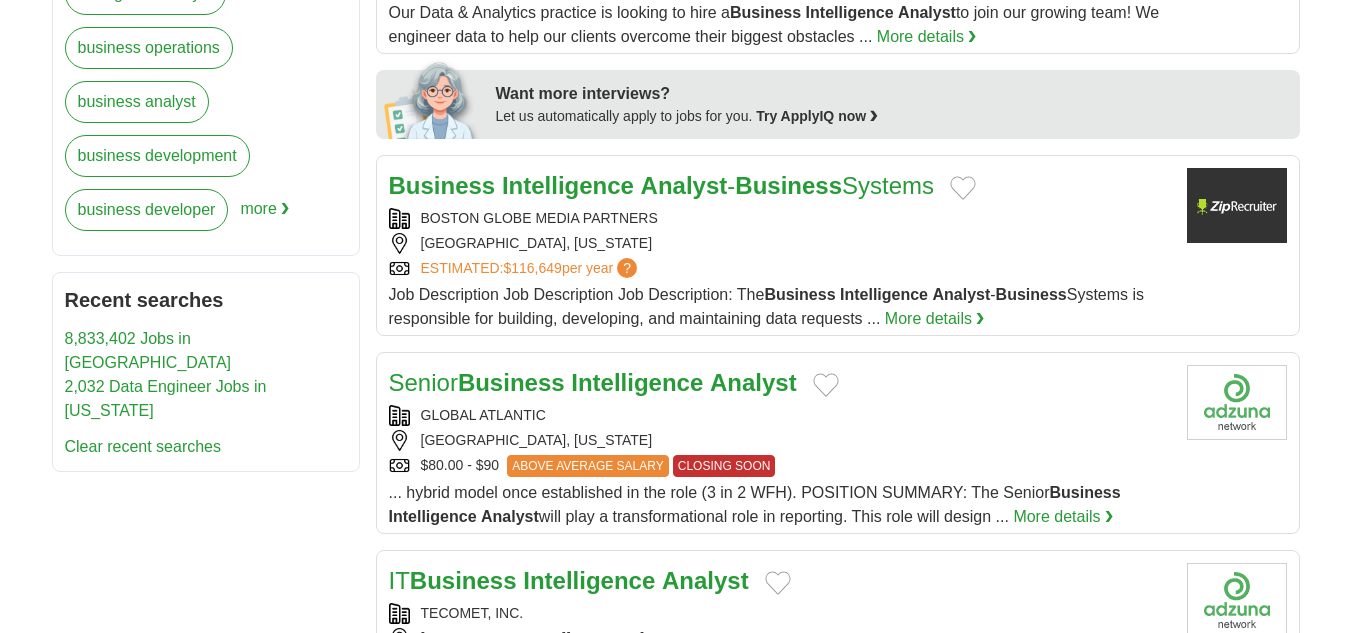 click at bounding box center (963, 188) 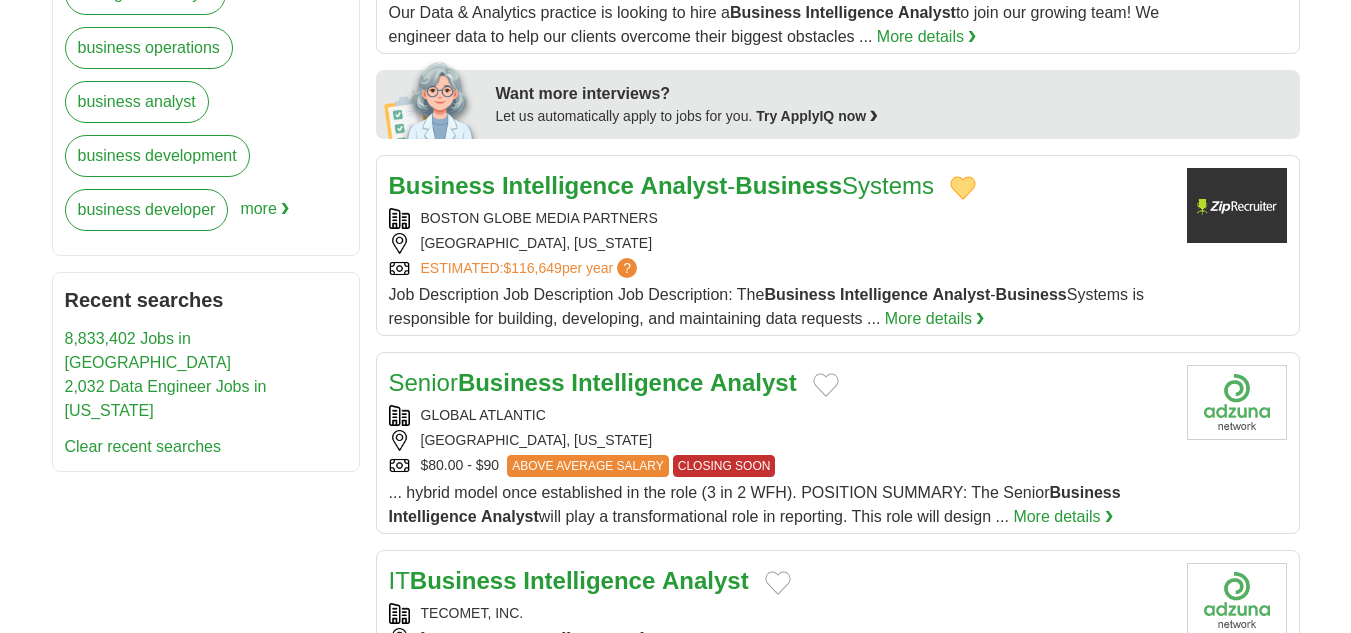 type 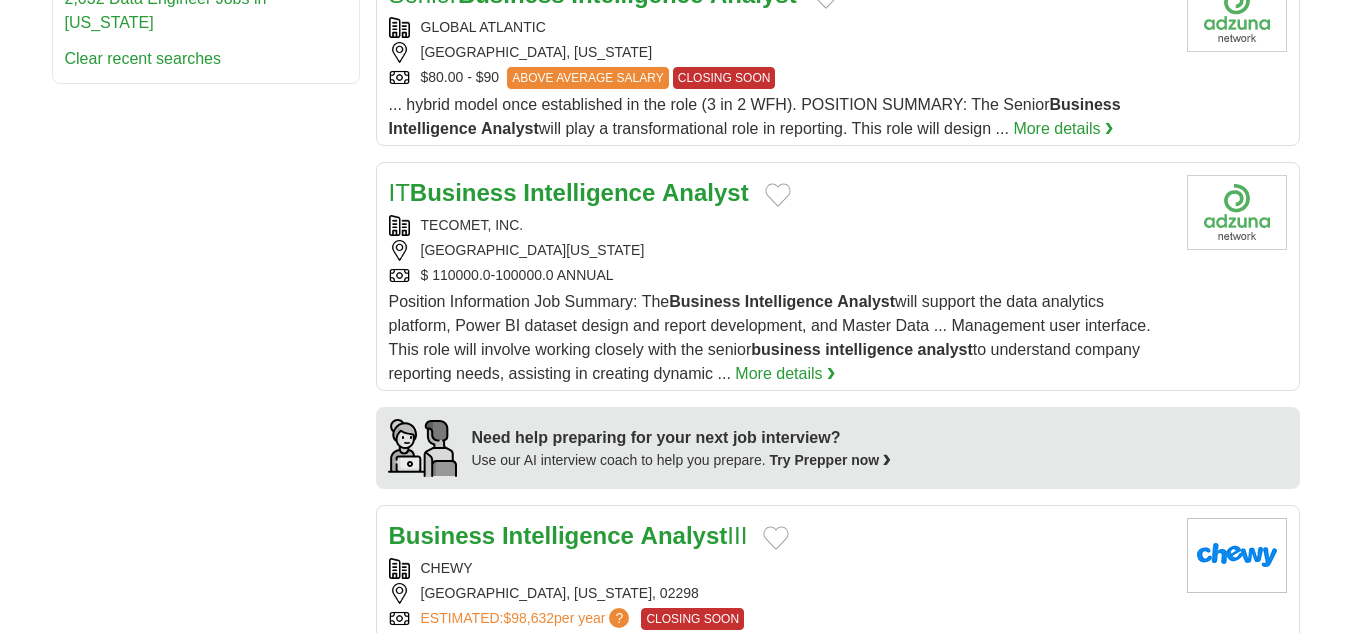 scroll, scrollTop: 1300, scrollLeft: 0, axis: vertical 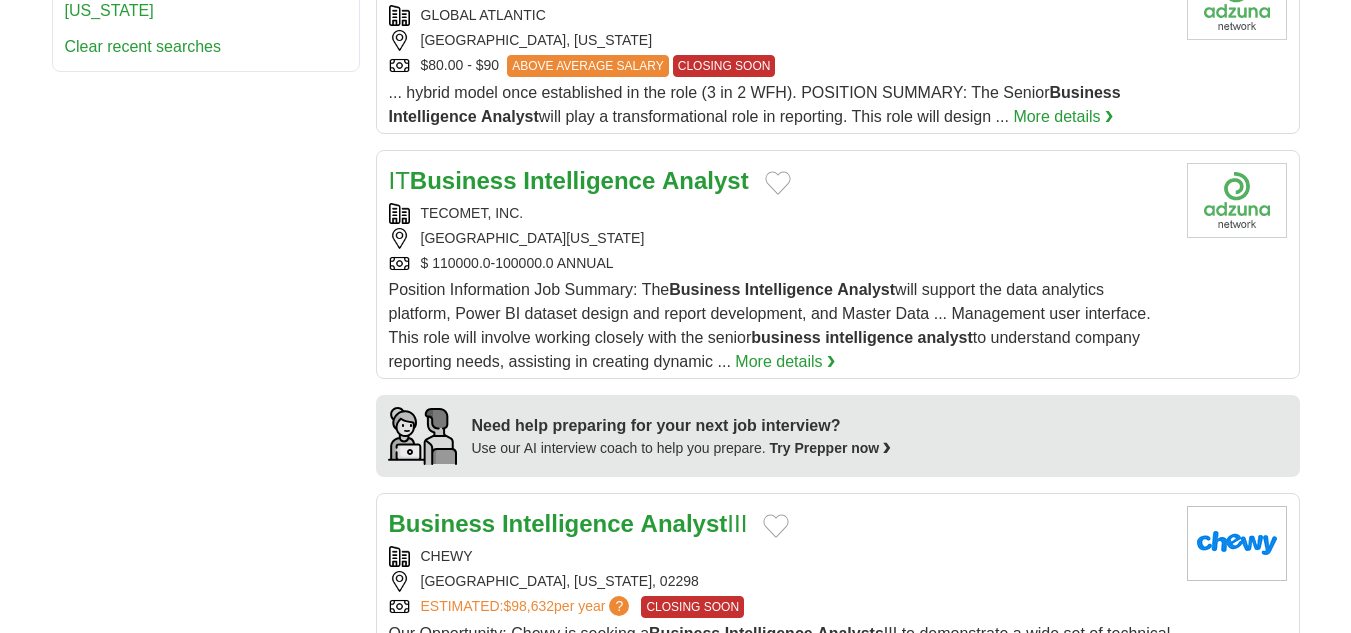 click on "IT  Business   Intelligence   Analyst" at bounding box center [780, 181] 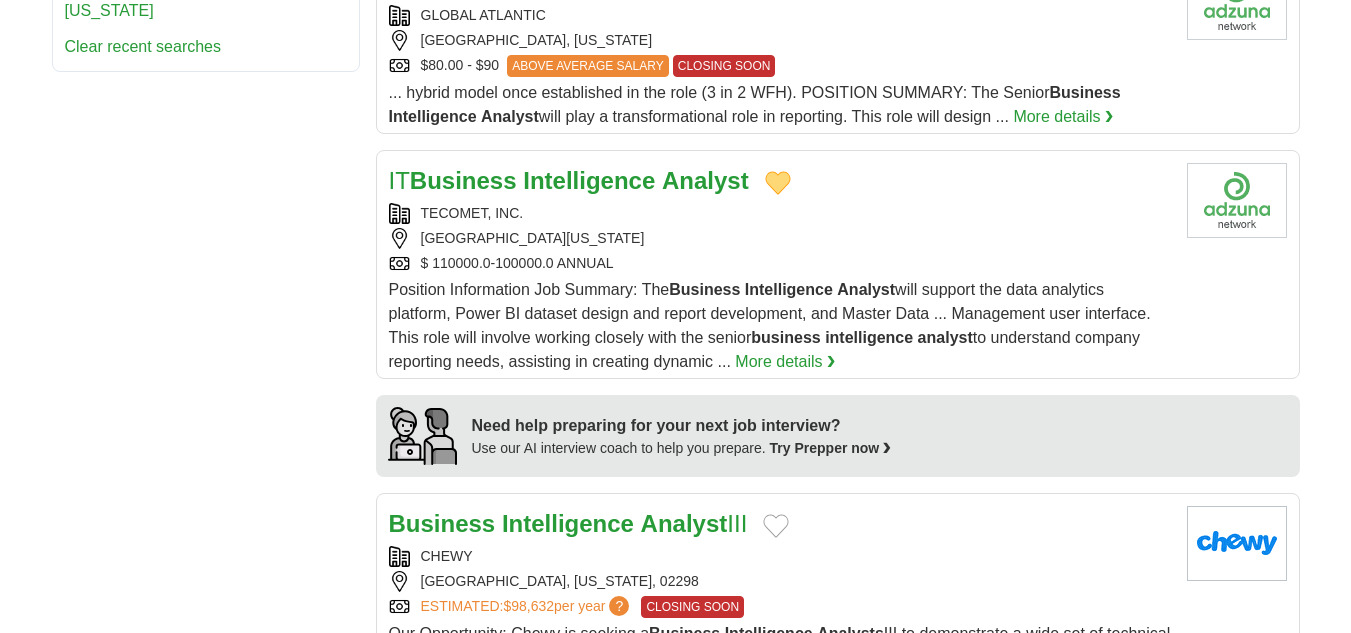 scroll, scrollTop: 1500, scrollLeft: 0, axis: vertical 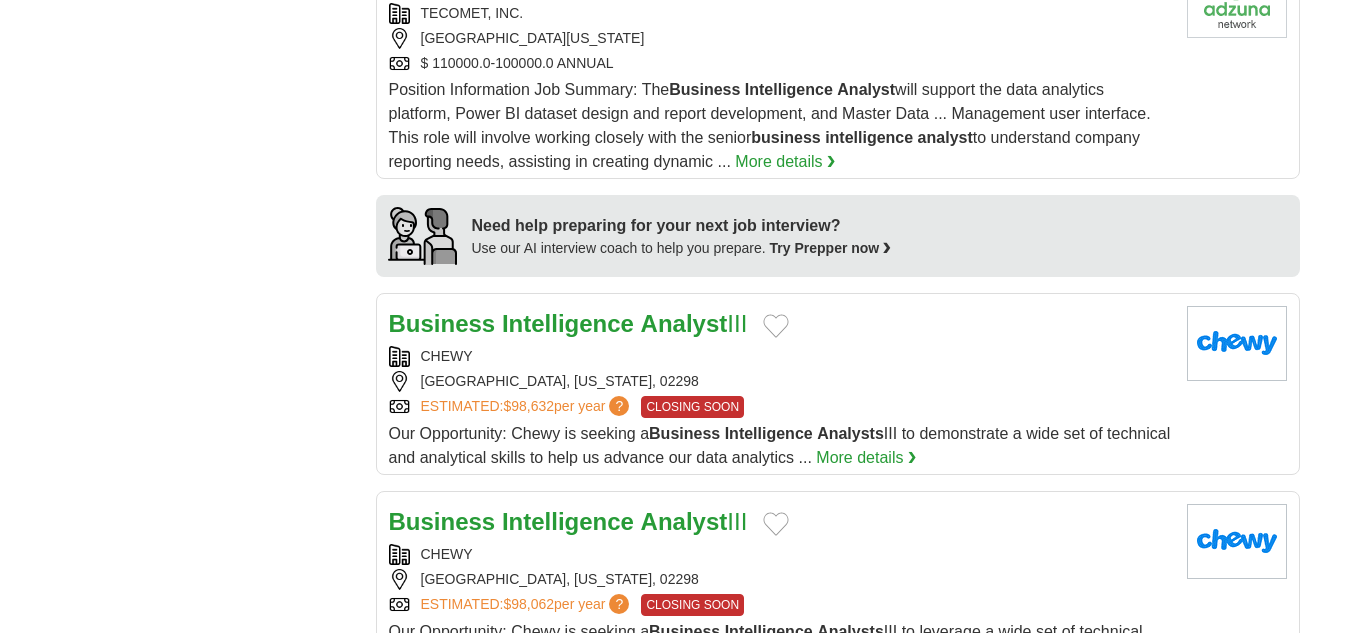 click at bounding box center [776, 326] 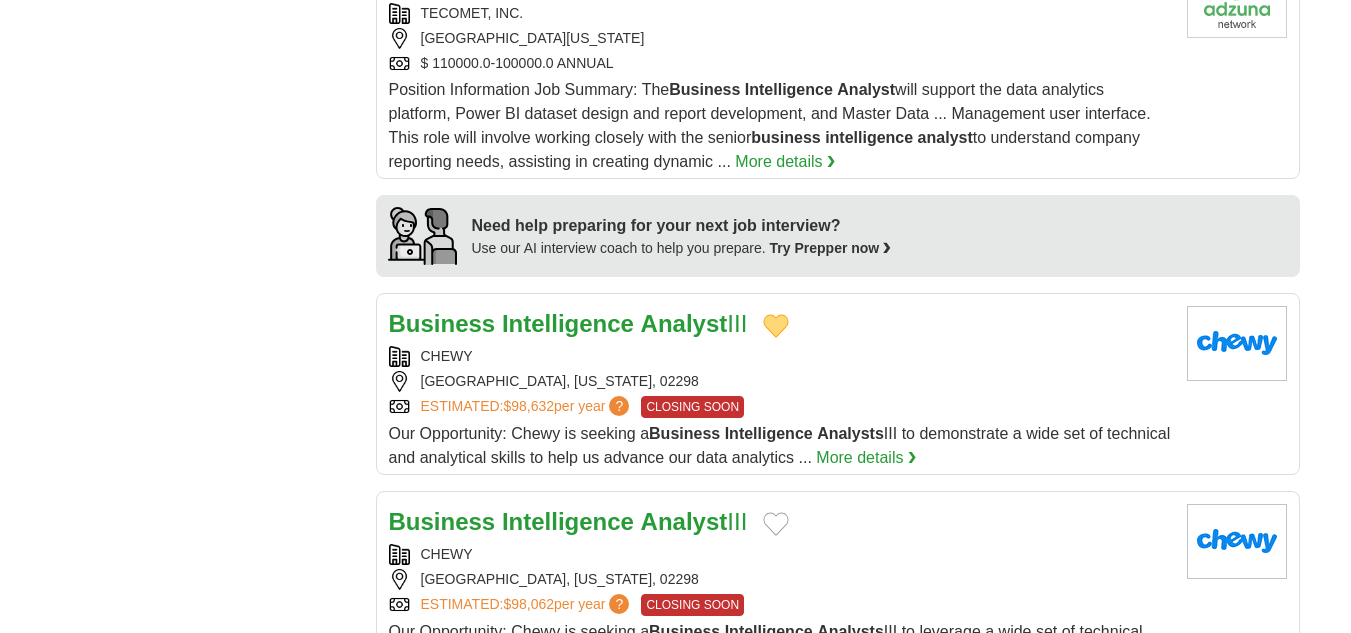 type 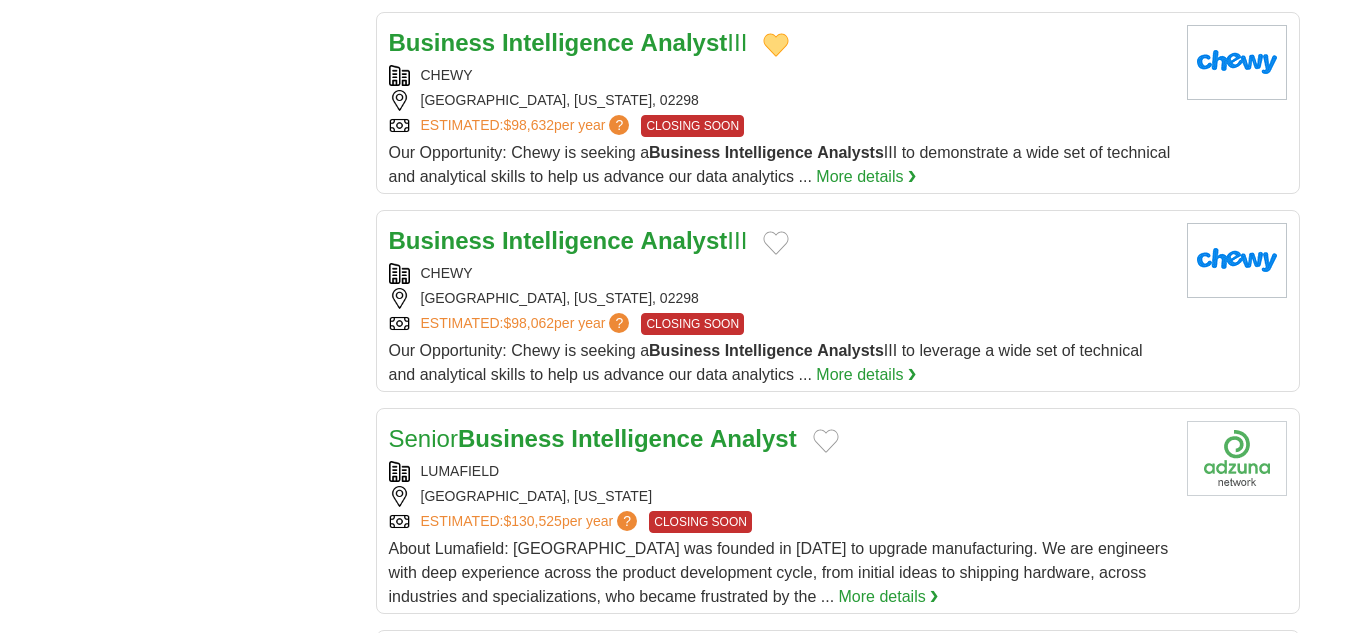 scroll, scrollTop: 1800, scrollLeft: 0, axis: vertical 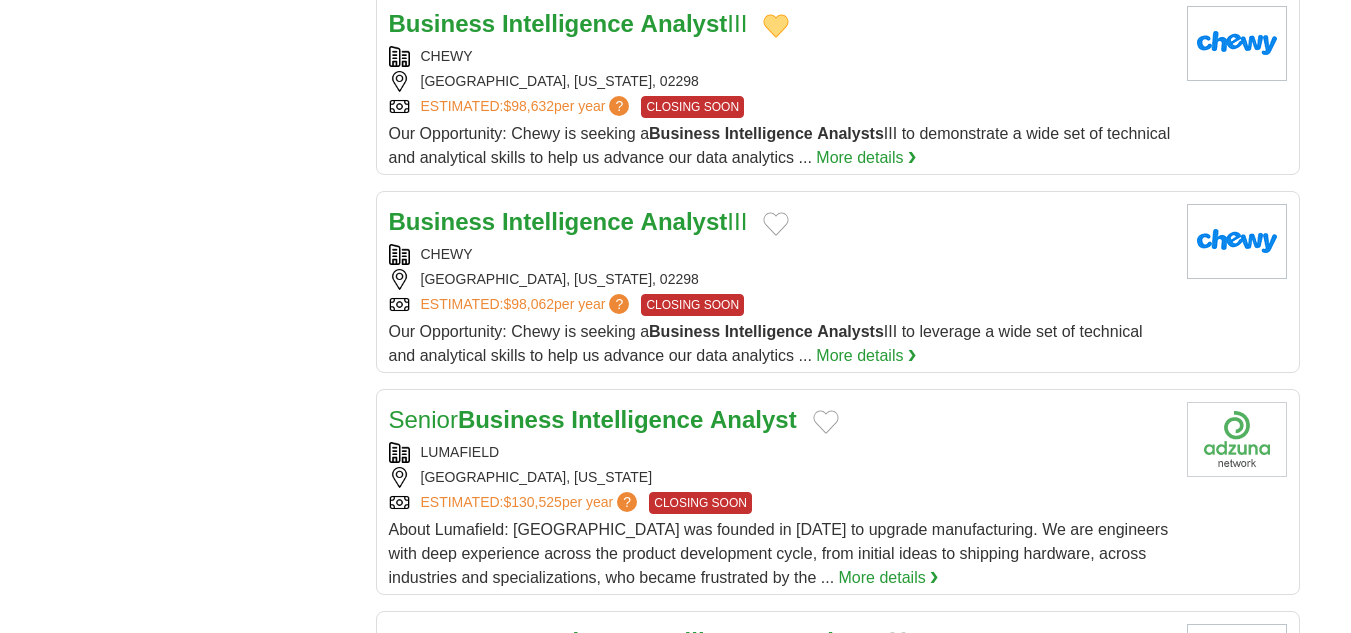 click at bounding box center [776, 224] 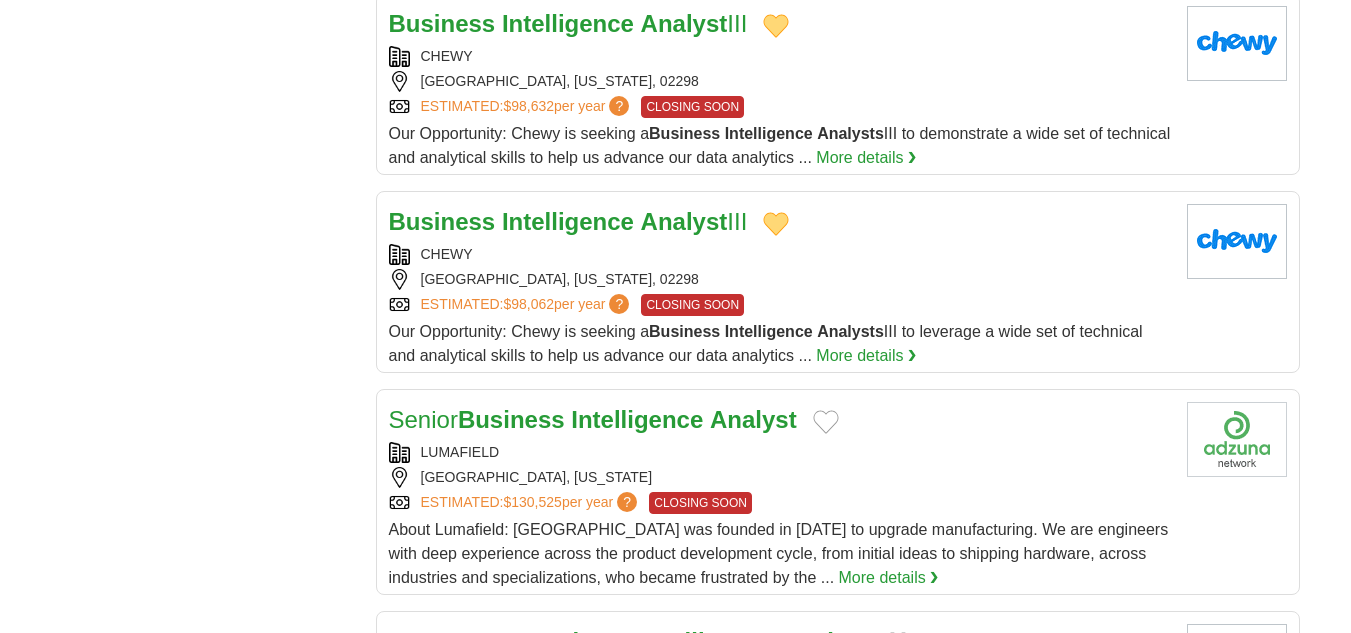 type 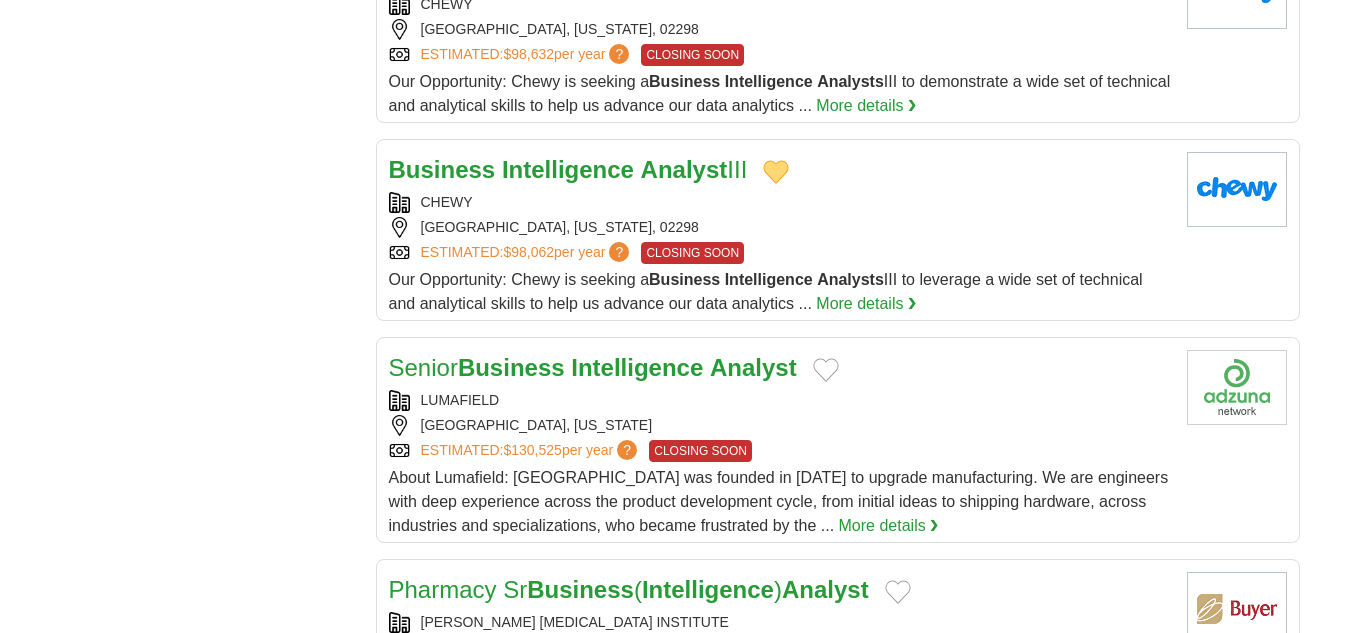 scroll, scrollTop: 1900, scrollLeft: 0, axis: vertical 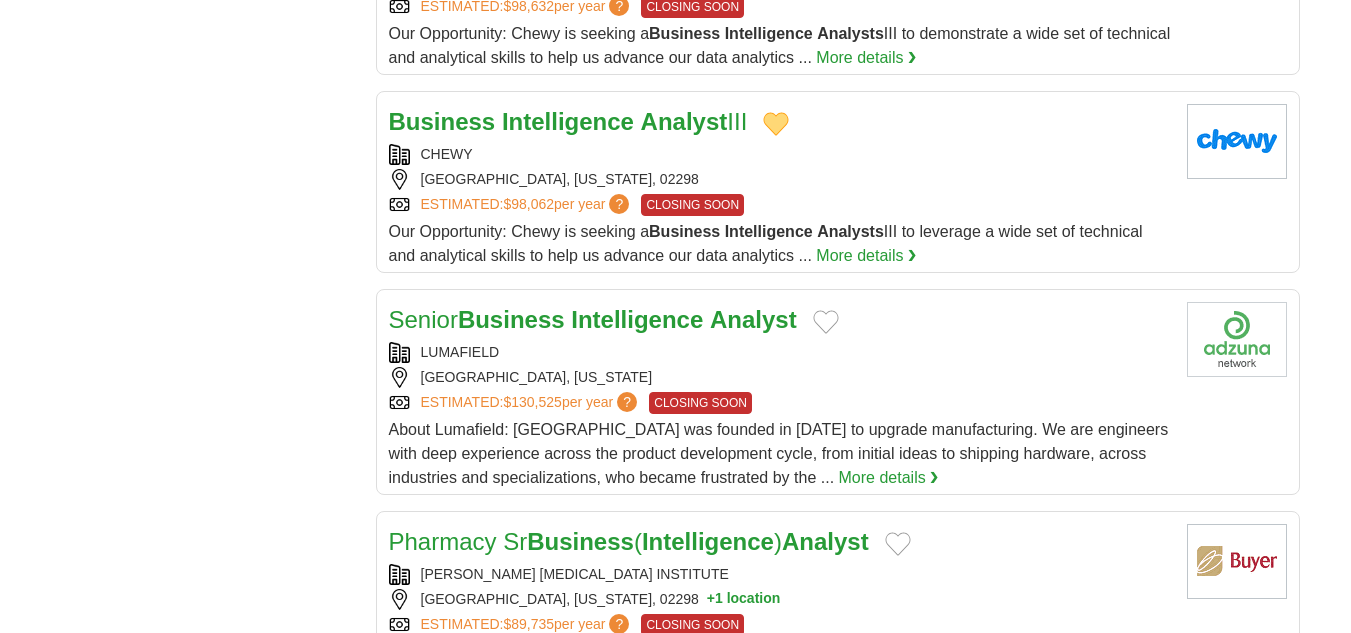 click at bounding box center (826, 322) 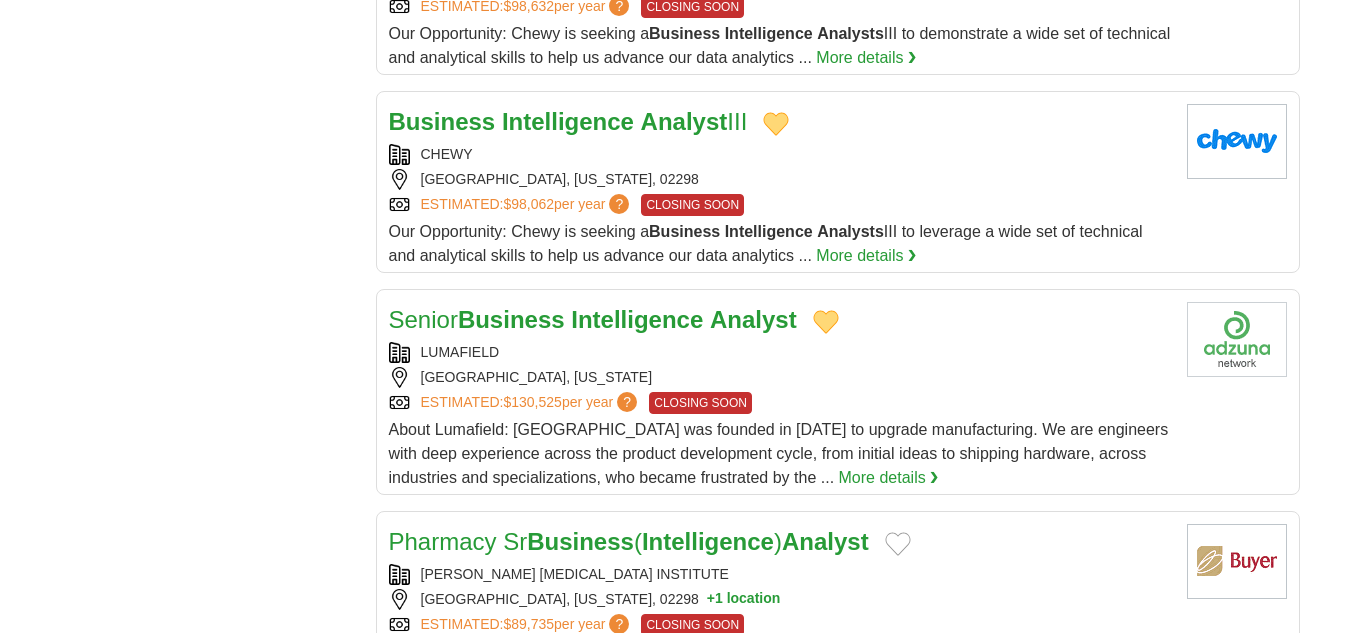click at bounding box center (826, 322) 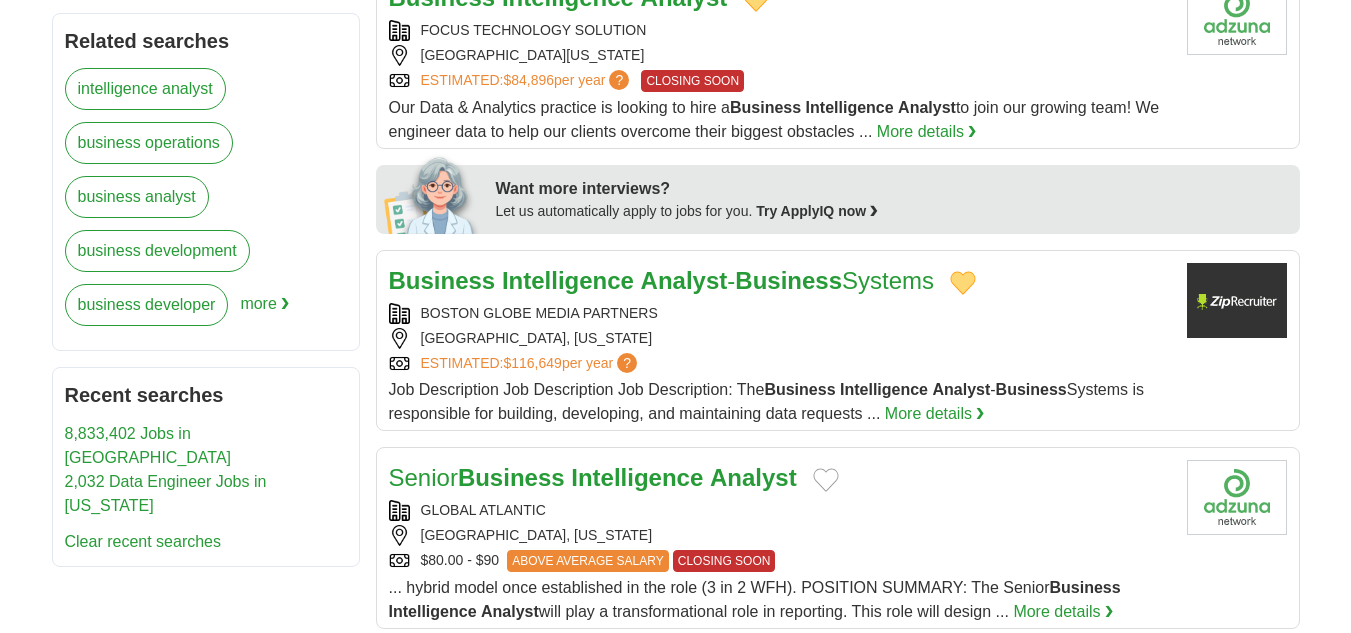 scroll, scrollTop: 800, scrollLeft: 0, axis: vertical 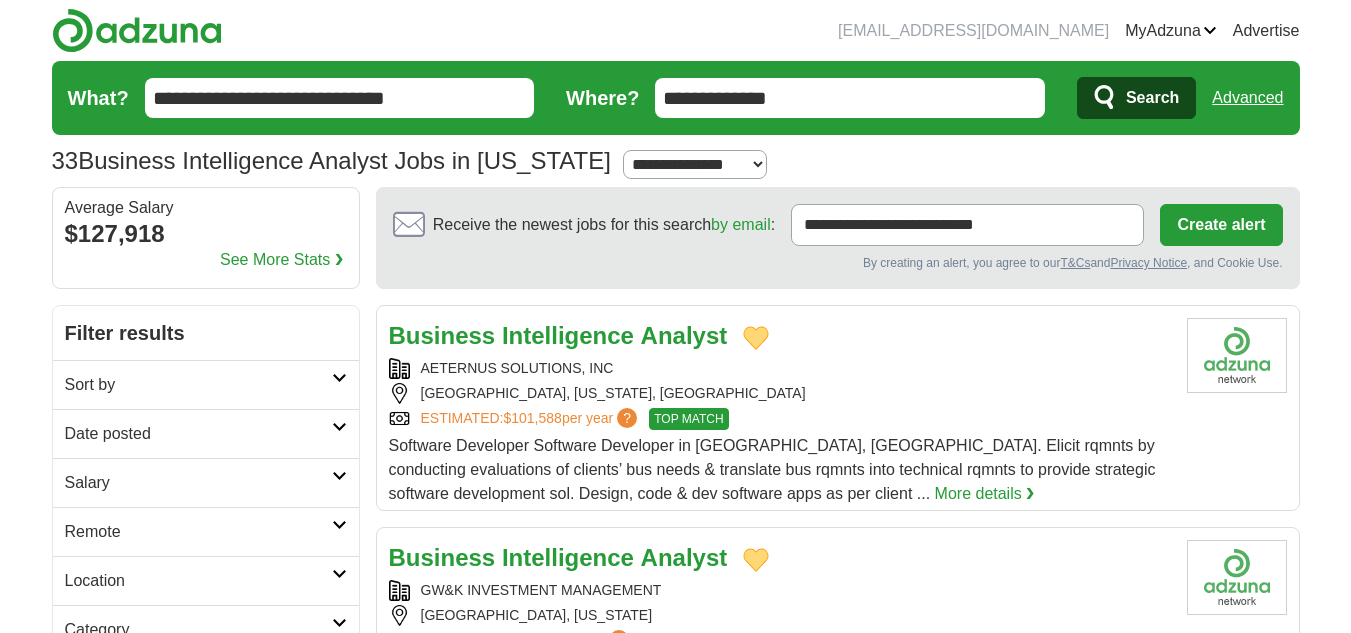 drag, startPoint x: 878, startPoint y: 115, endPoint x: 573, endPoint y: 114, distance: 305.00165 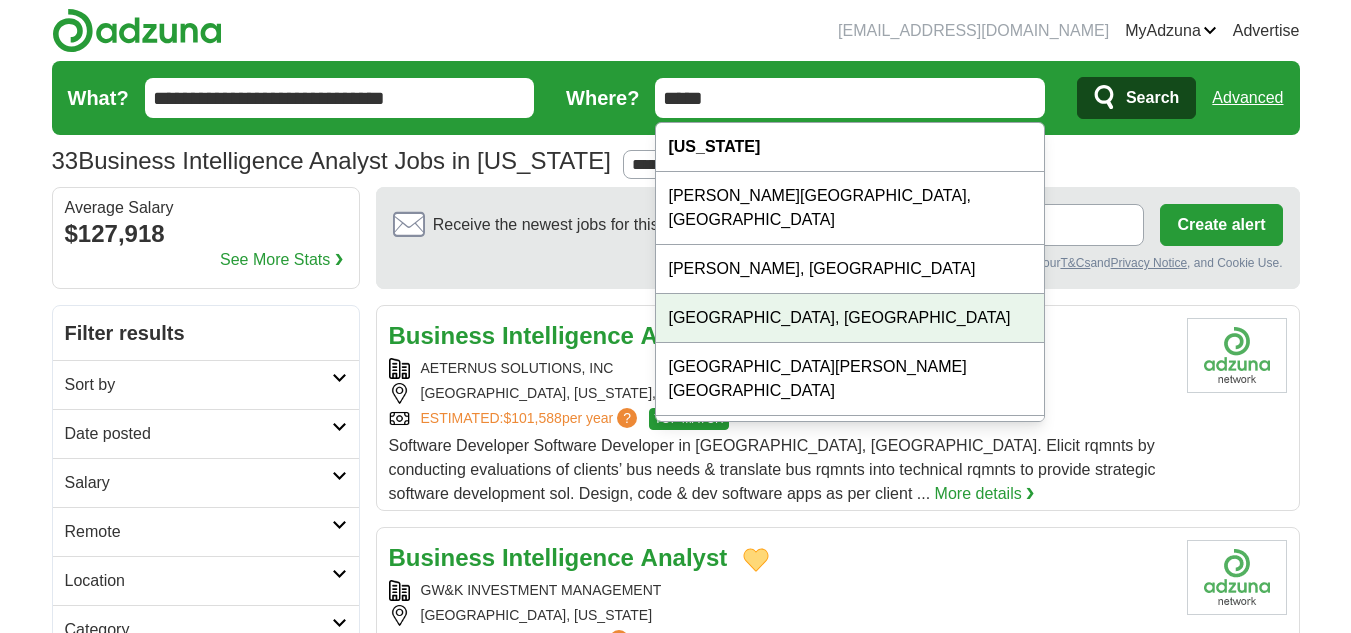 type on "*****" 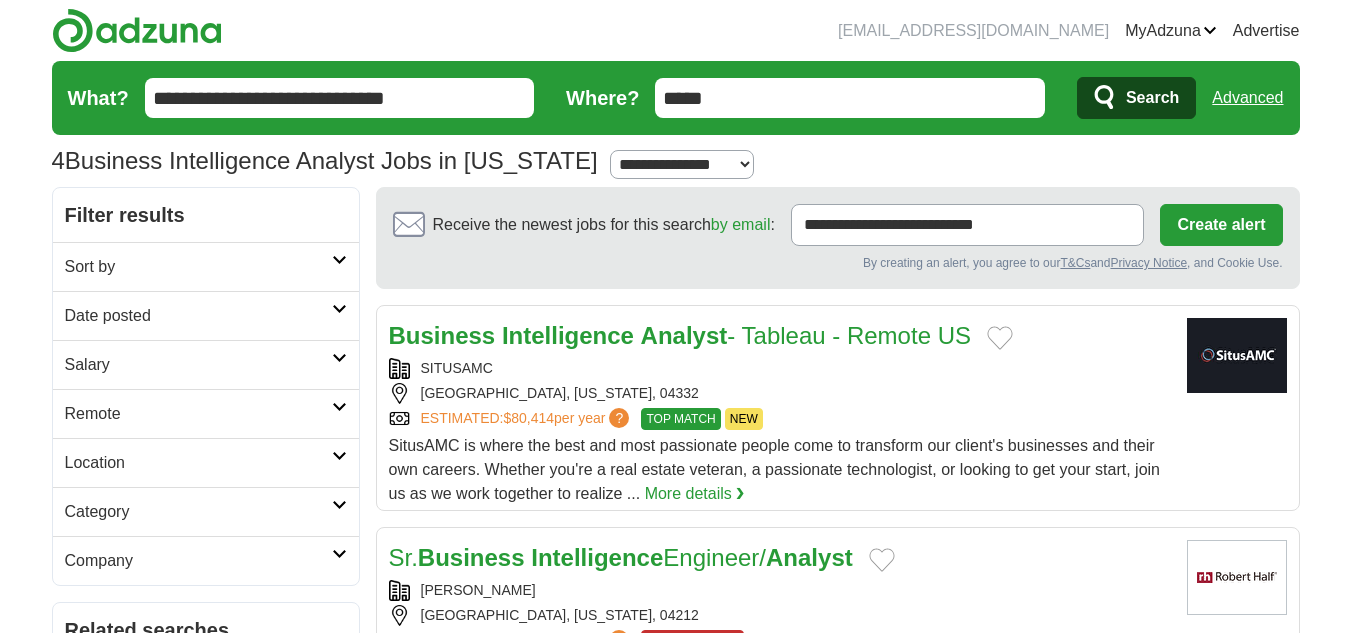 scroll, scrollTop: 100, scrollLeft: 0, axis: vertical 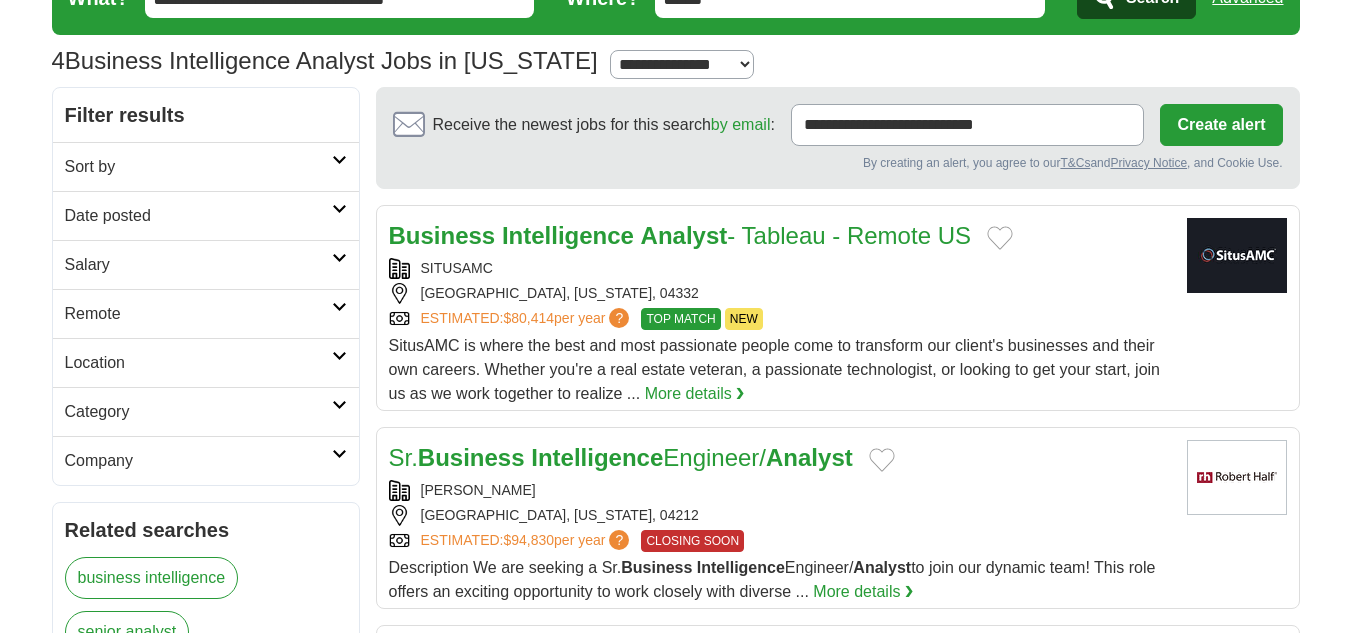 click at bounding box center (1000, 238) 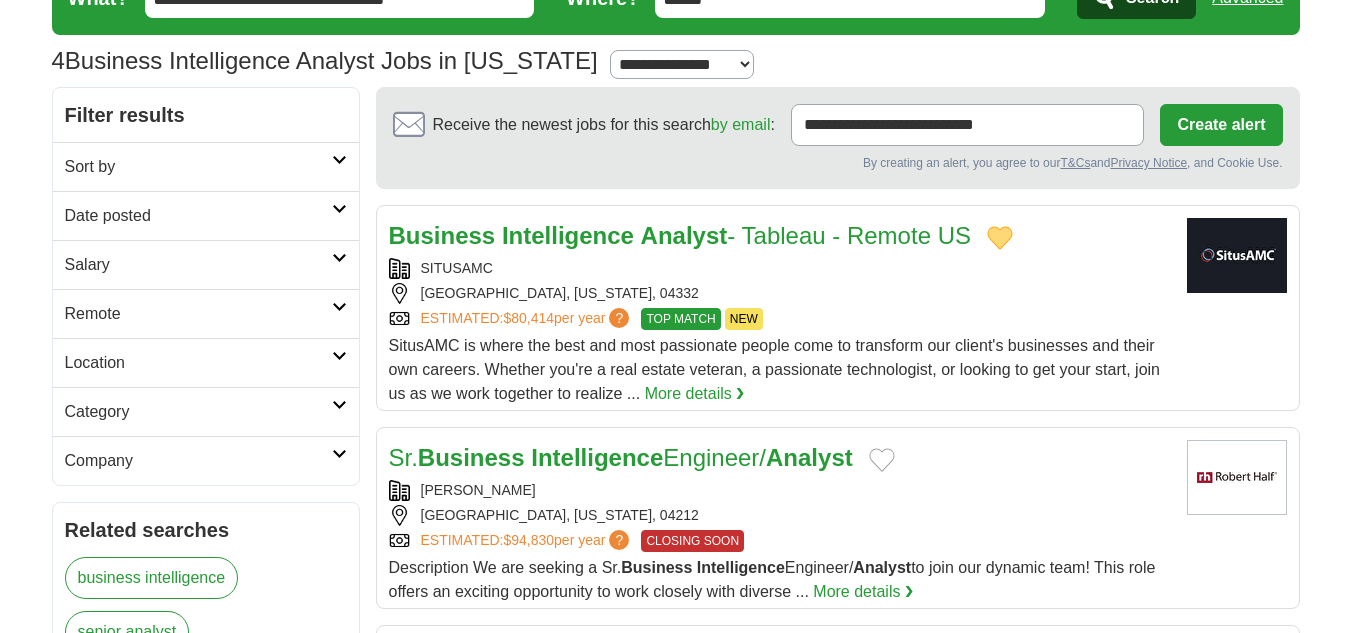 click on "Business   Intelligence   Analyst  - Tableau - Remote US" at bounding box center (680, 235) 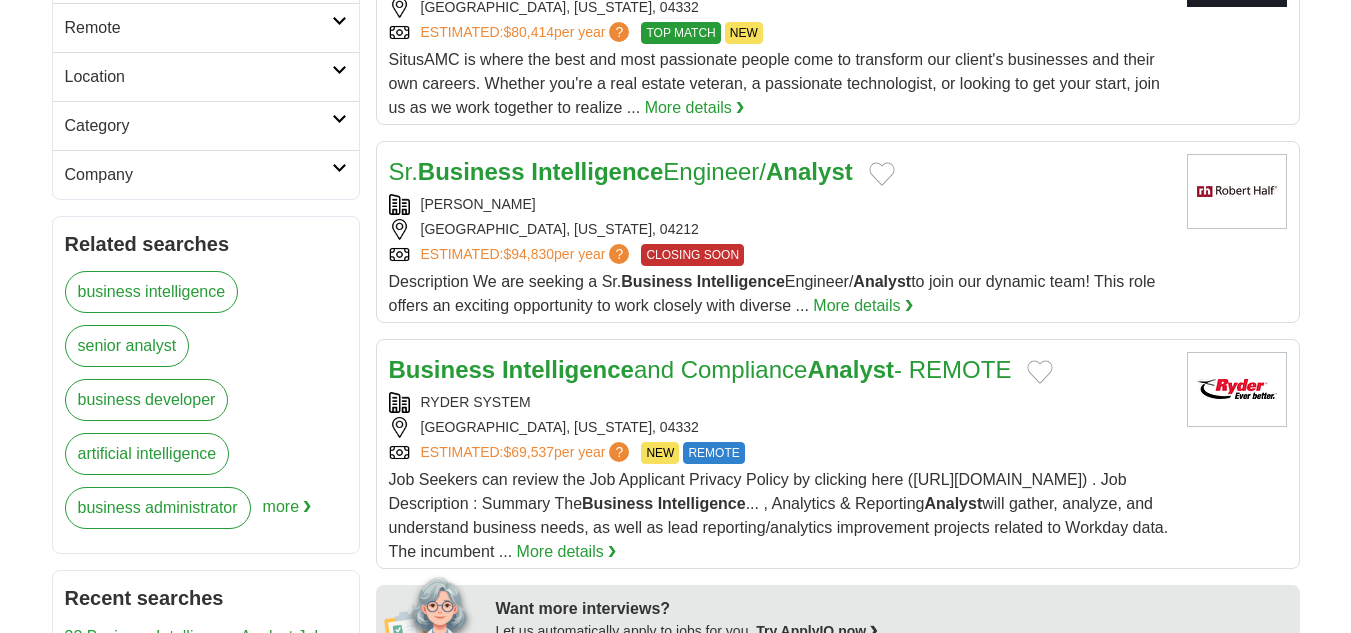 scroll, scrollTop: 500, scrollLeft: 0, axis: vertical 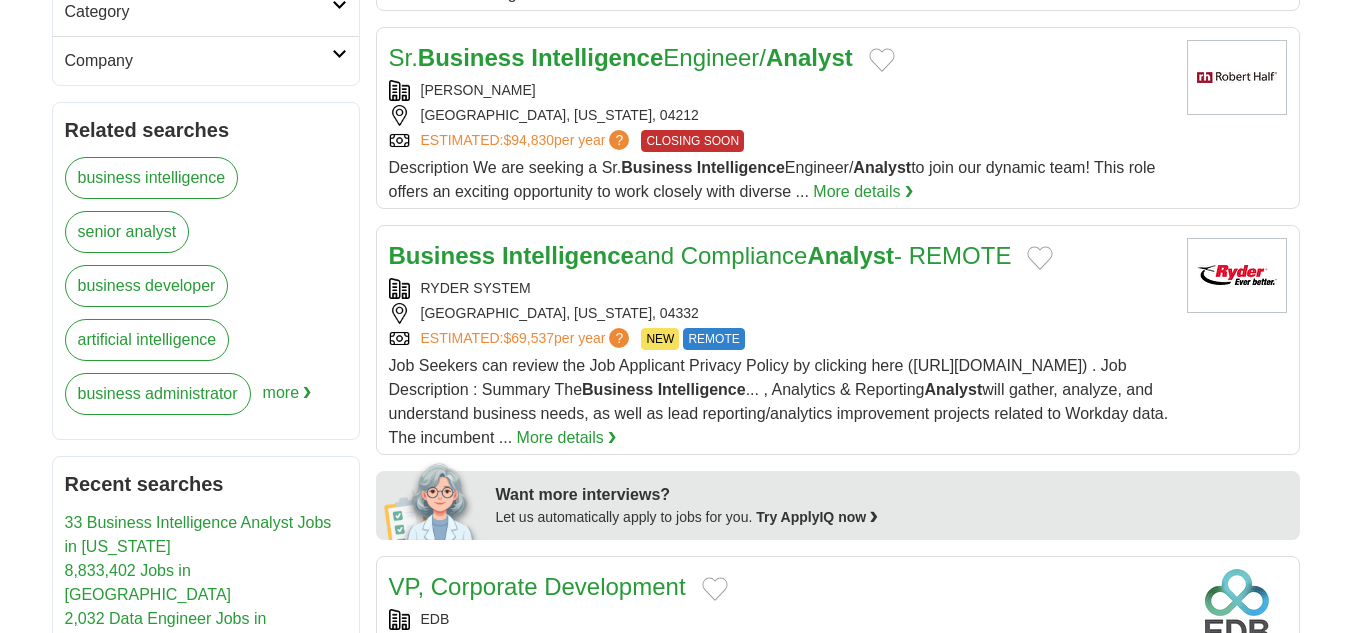click on "Business   Intelligence  and Compliance  Analyst - REMOTE" at bounding box center [780, 256] 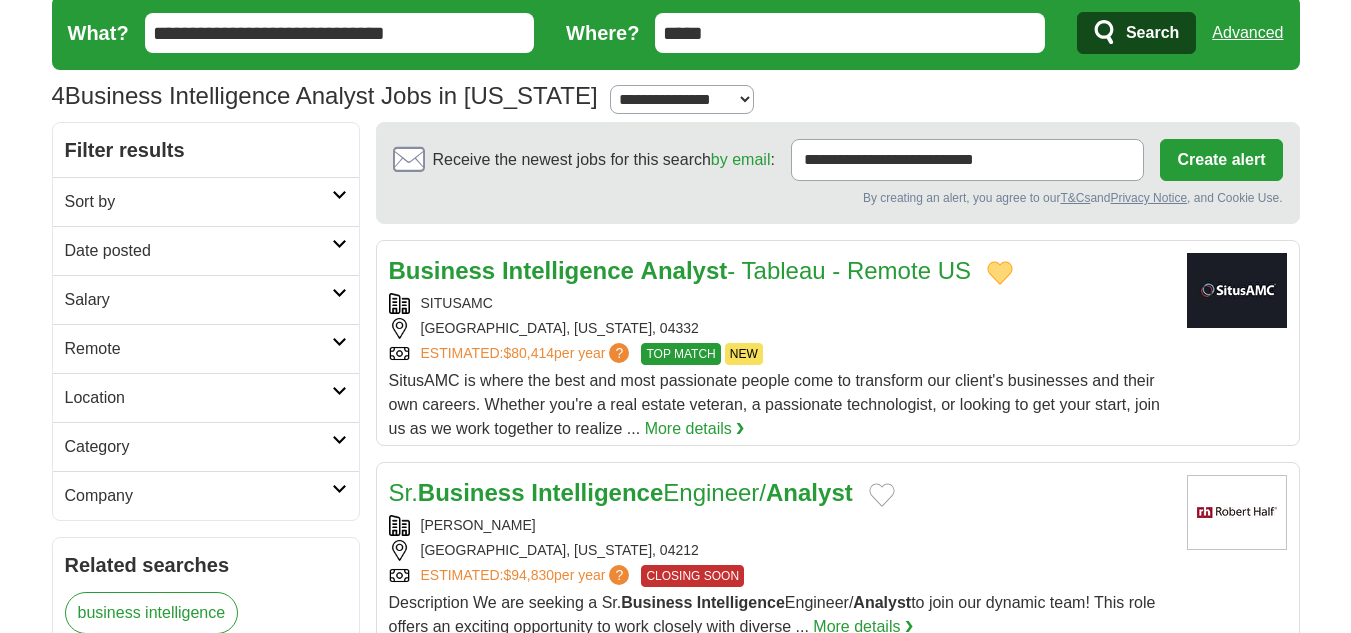 scroll, scrollTop: 0, scrollLeft: 0, axis: both 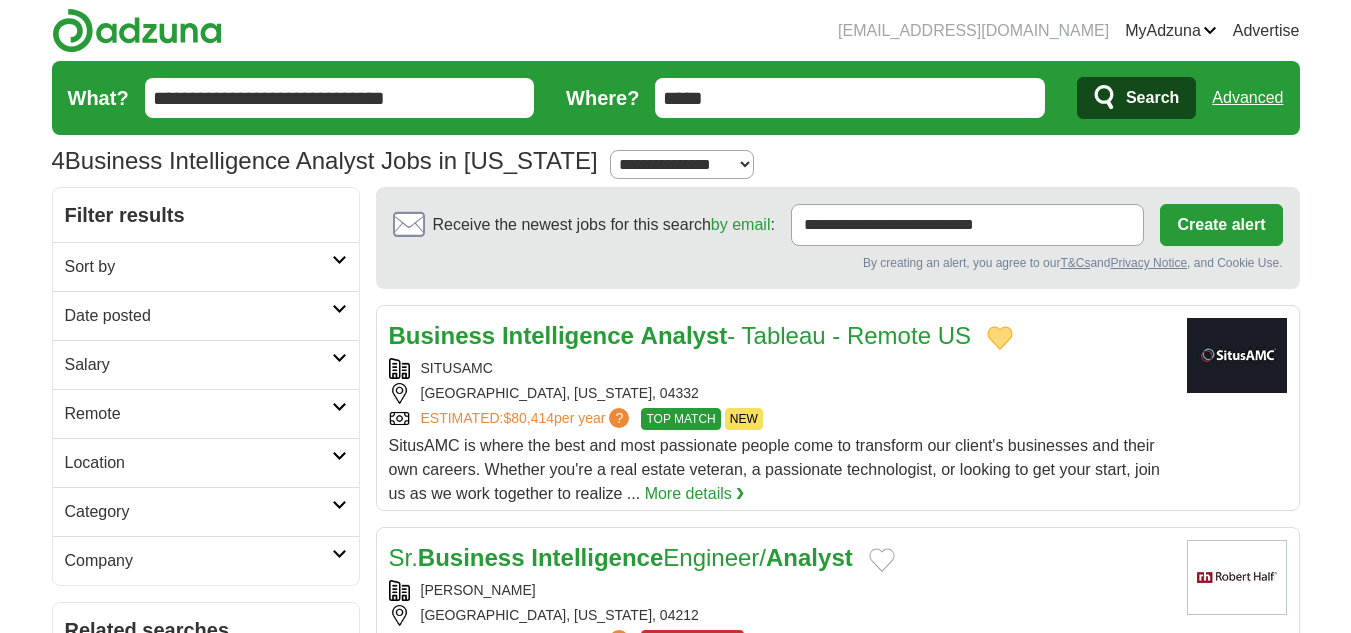 drag, startPoint x: 775, startPoint y: 92, endPoint x: 454, endPoint y: 90, distance: 321.00623 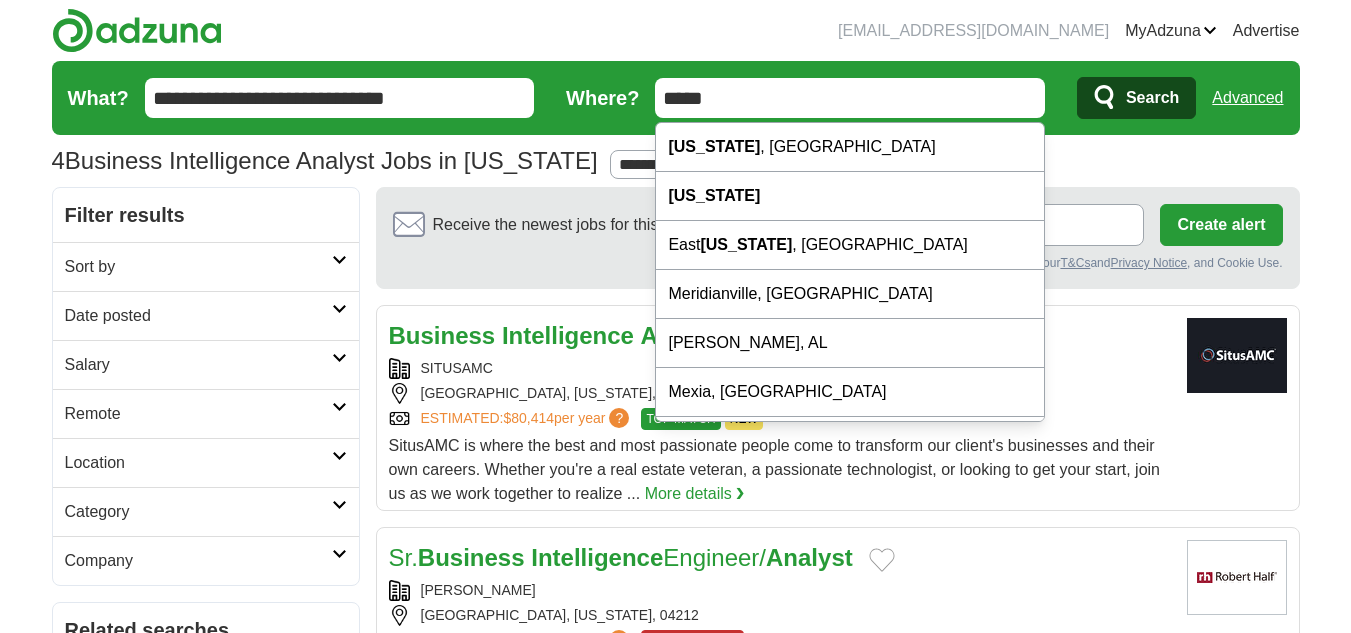 paste on "***" 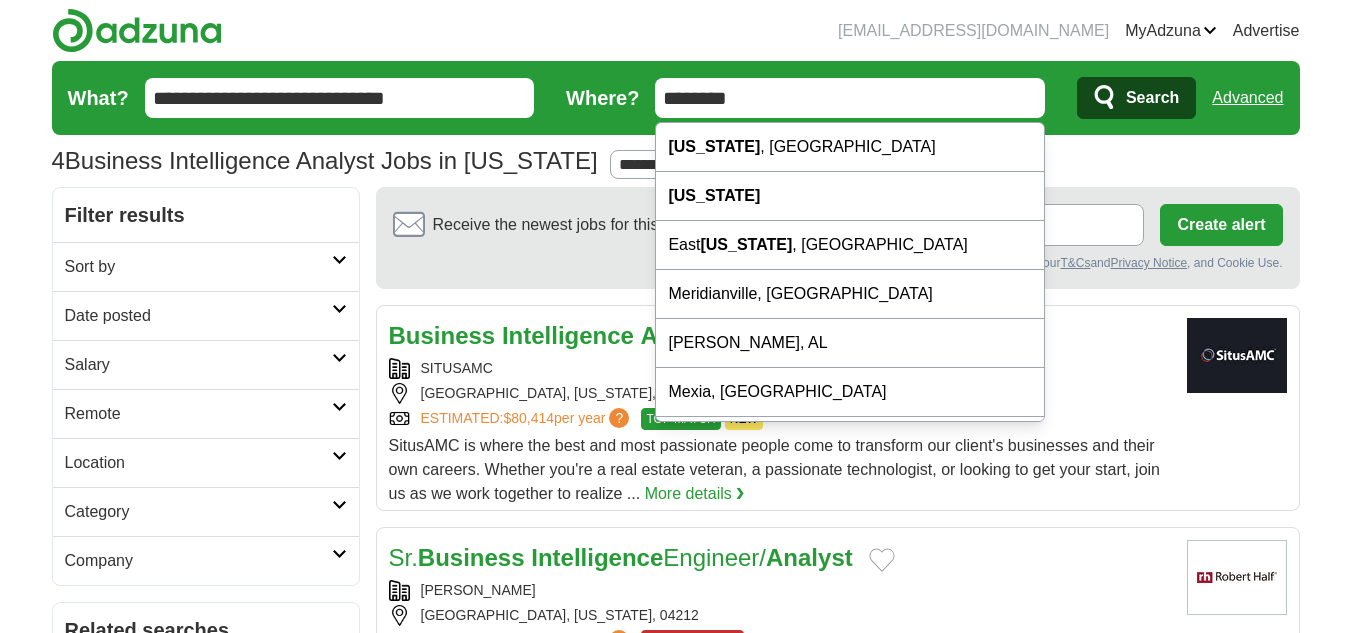 type on "********" 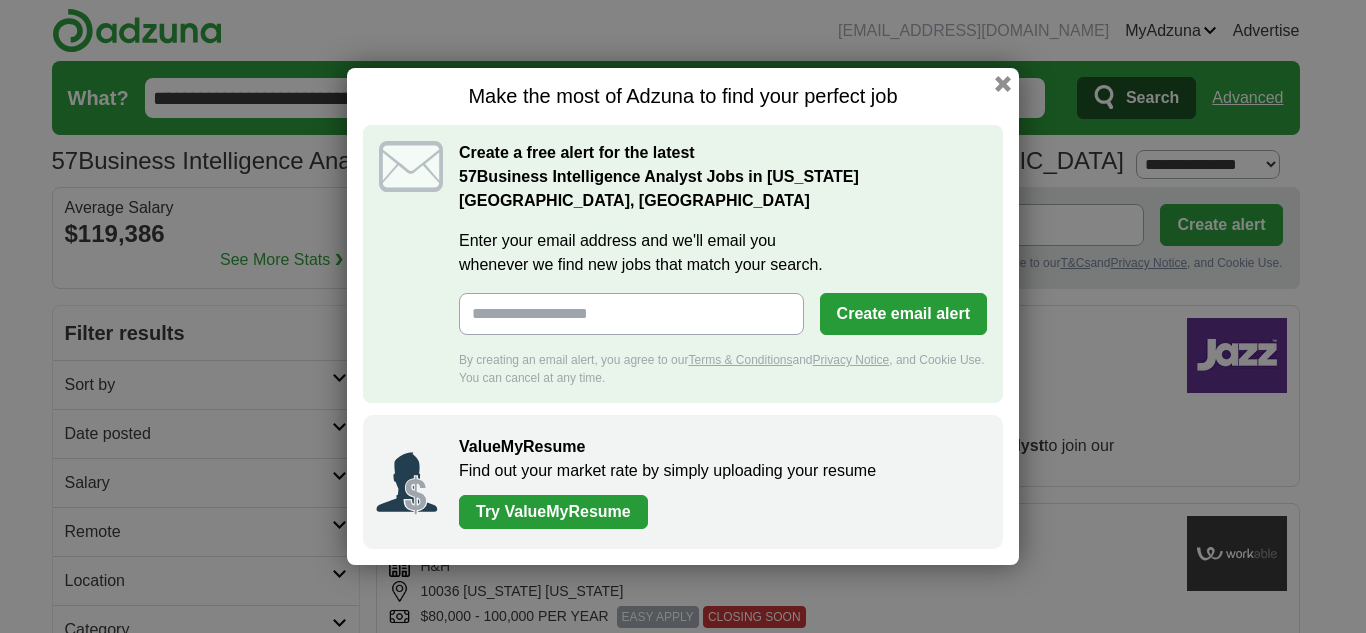 scroll, scrollTop: 0, scrollLeft: 0, axis: both 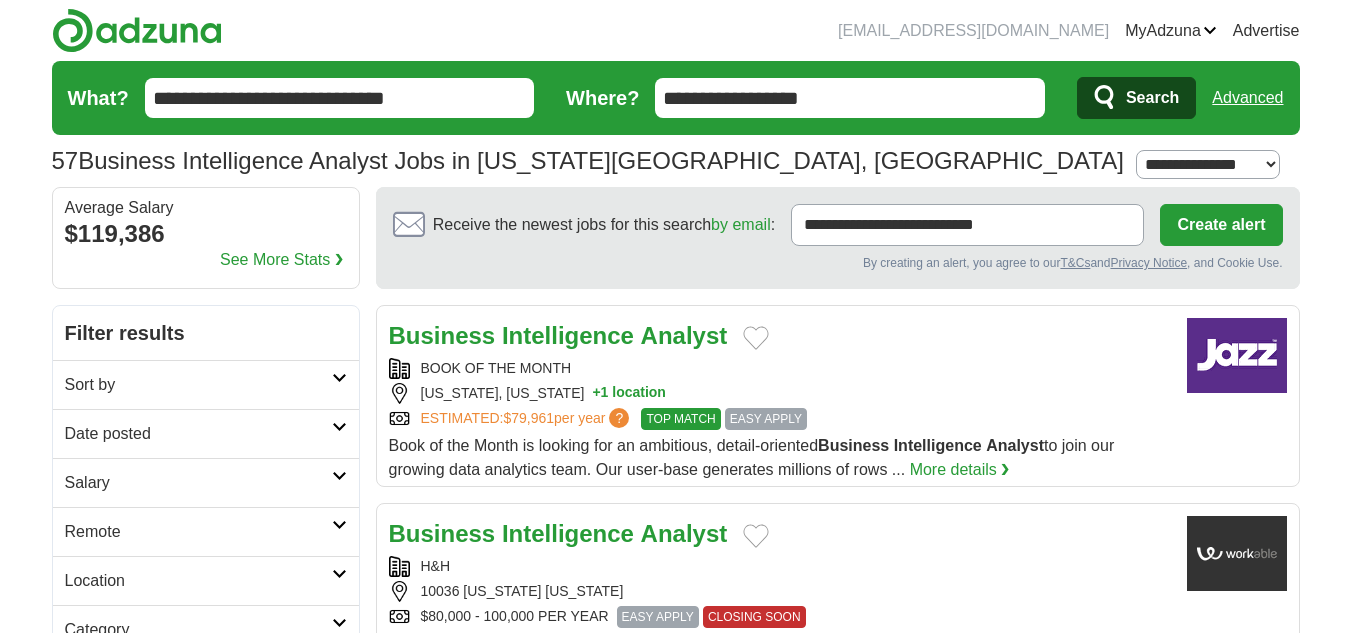 drag, startPoint x: 751, startPoint y: 328, endPoint x: 736, endPoint y: 331, distance: 15.297058 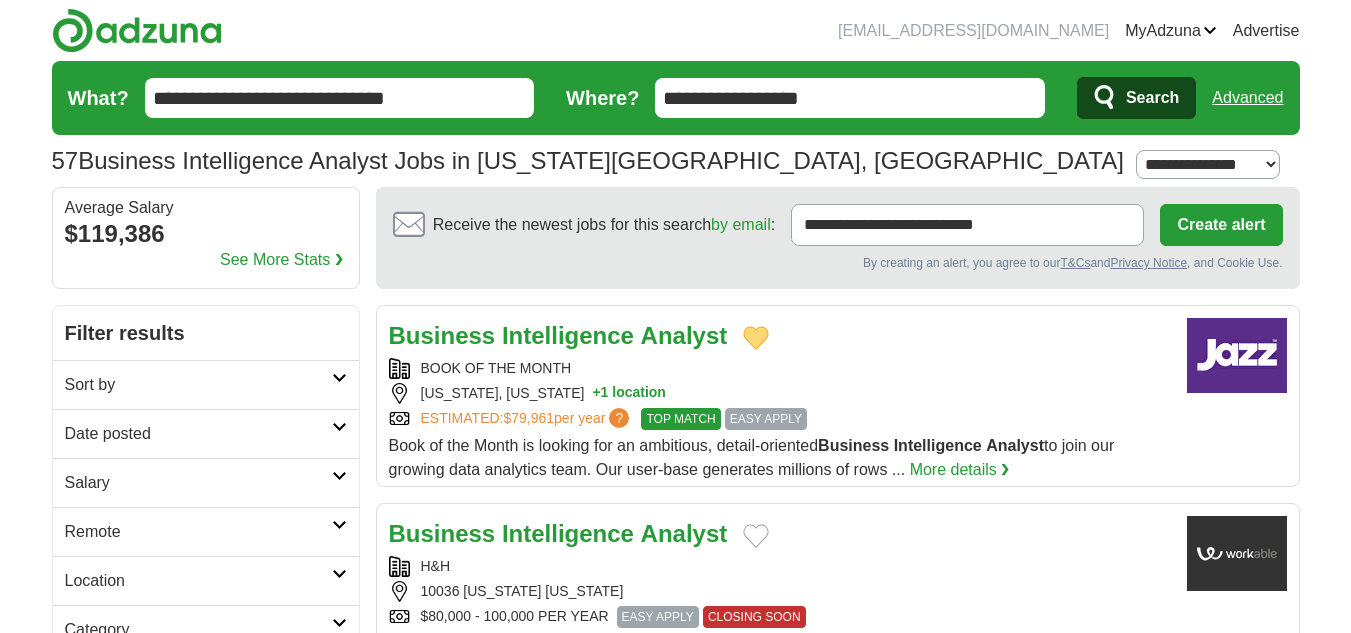 type 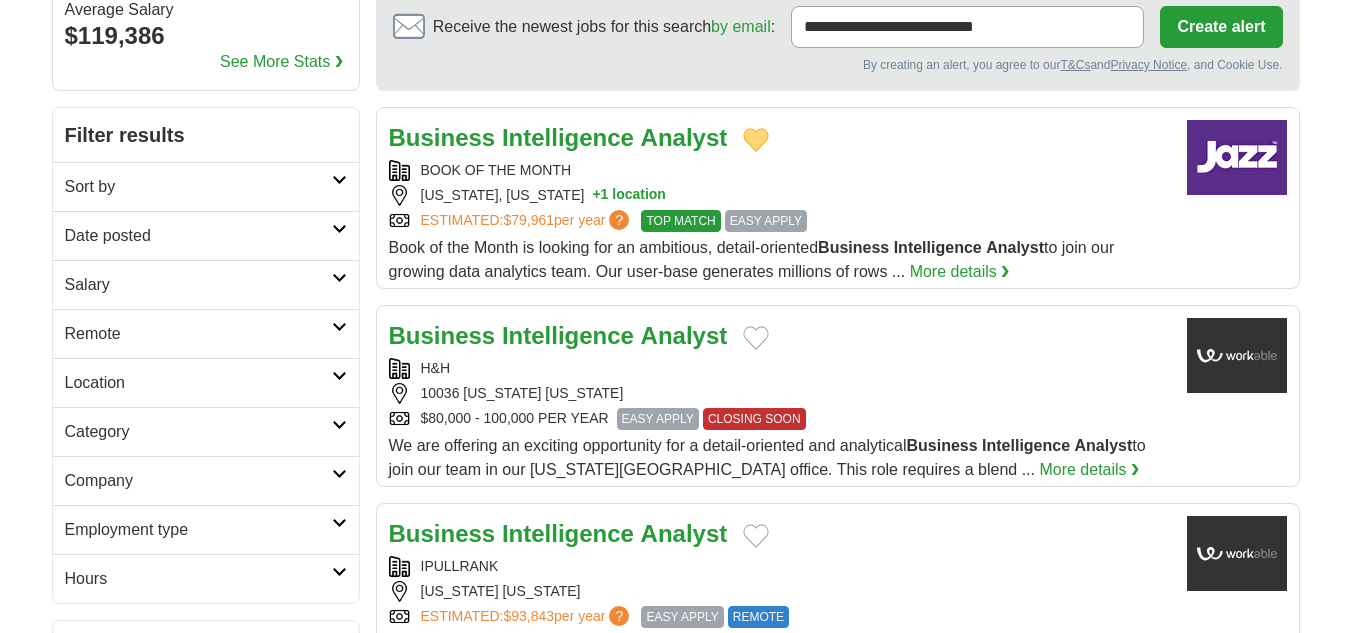 scroll, scrollTop: 200, scrollLeft: 0, axis: vertical 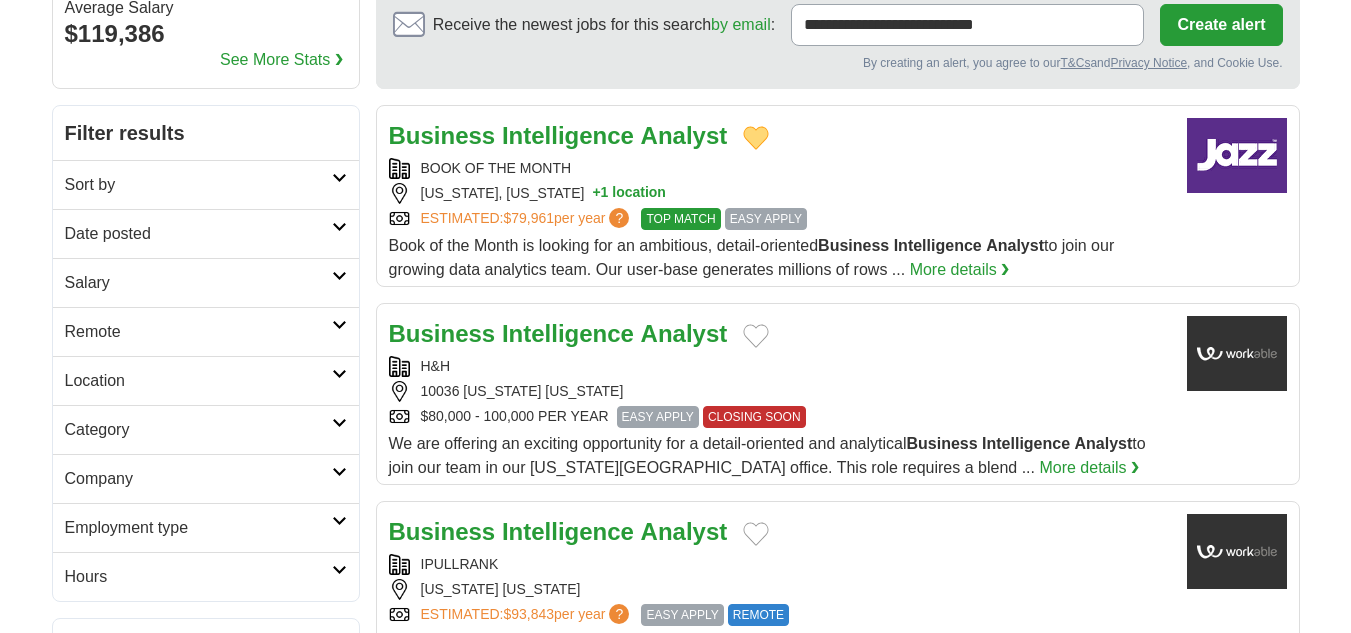click at bounding box center [756, 336] 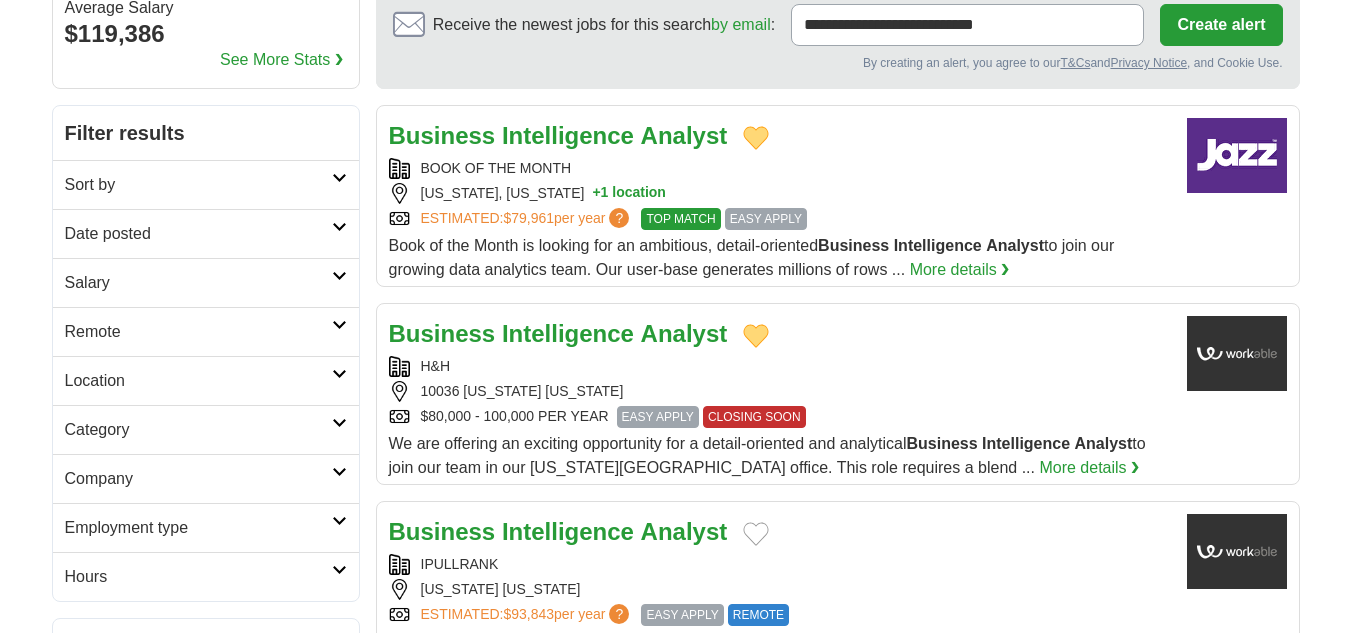 type 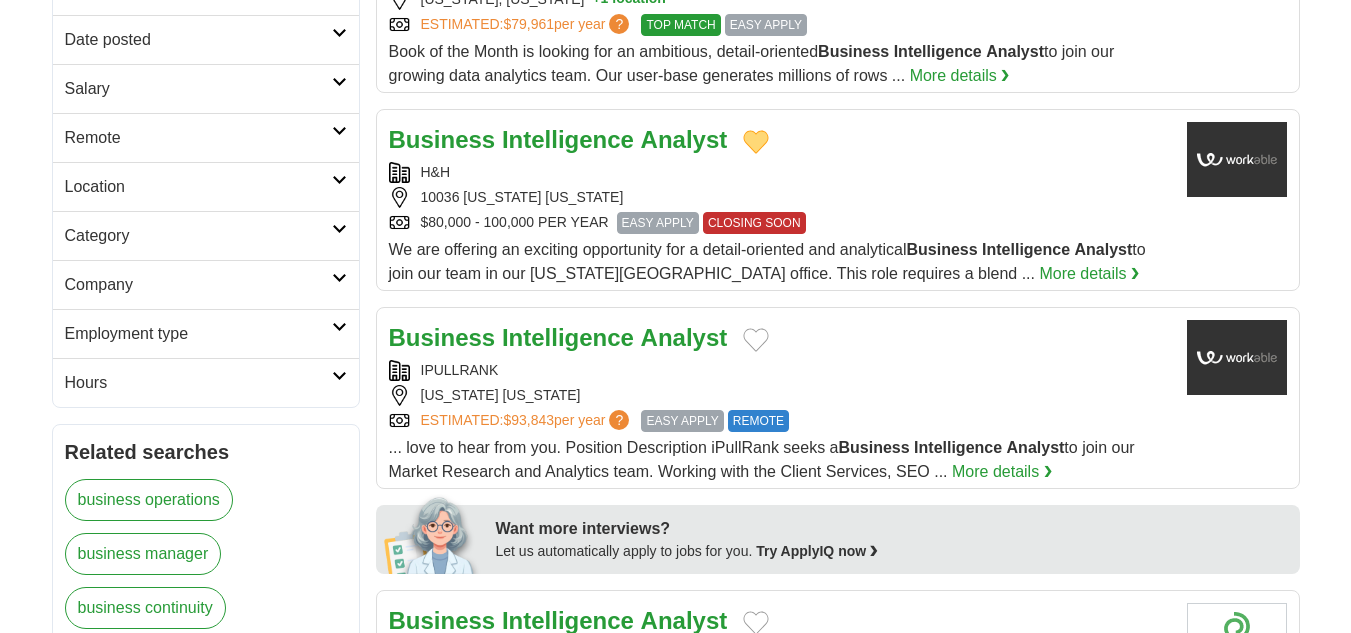 scroll, scrollTop: 400, scrollLeft: 0, axis: vertical 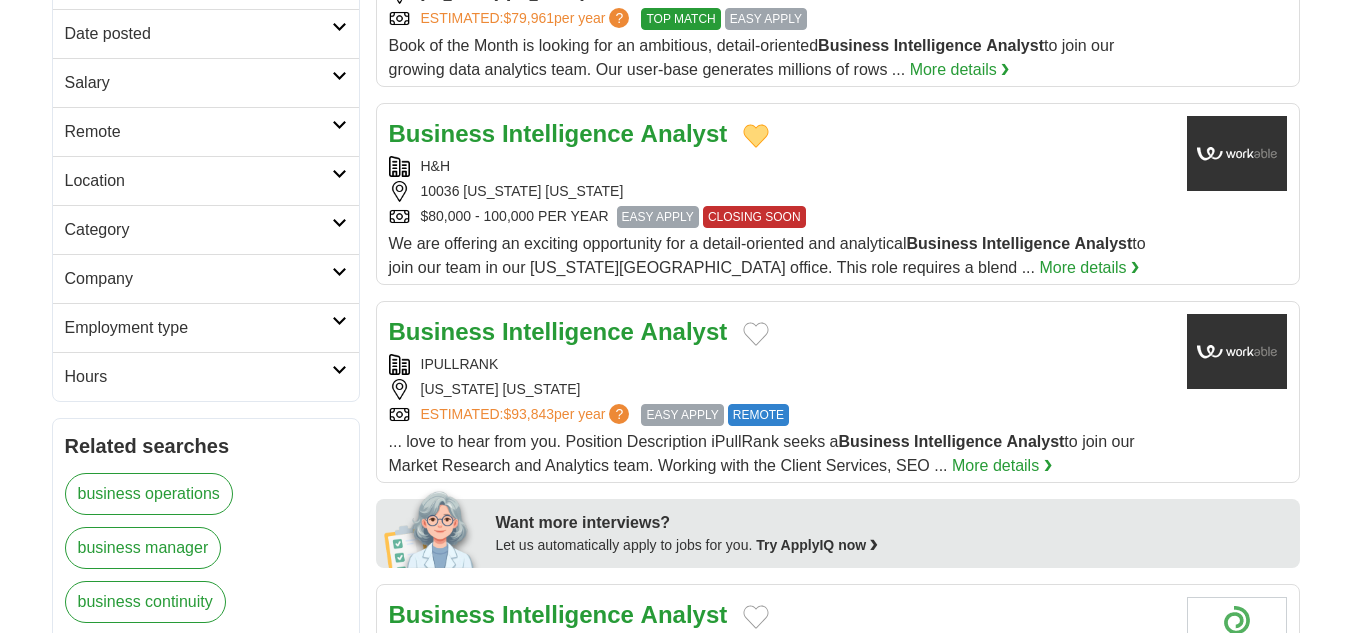 click at bounding box center (756, 334) 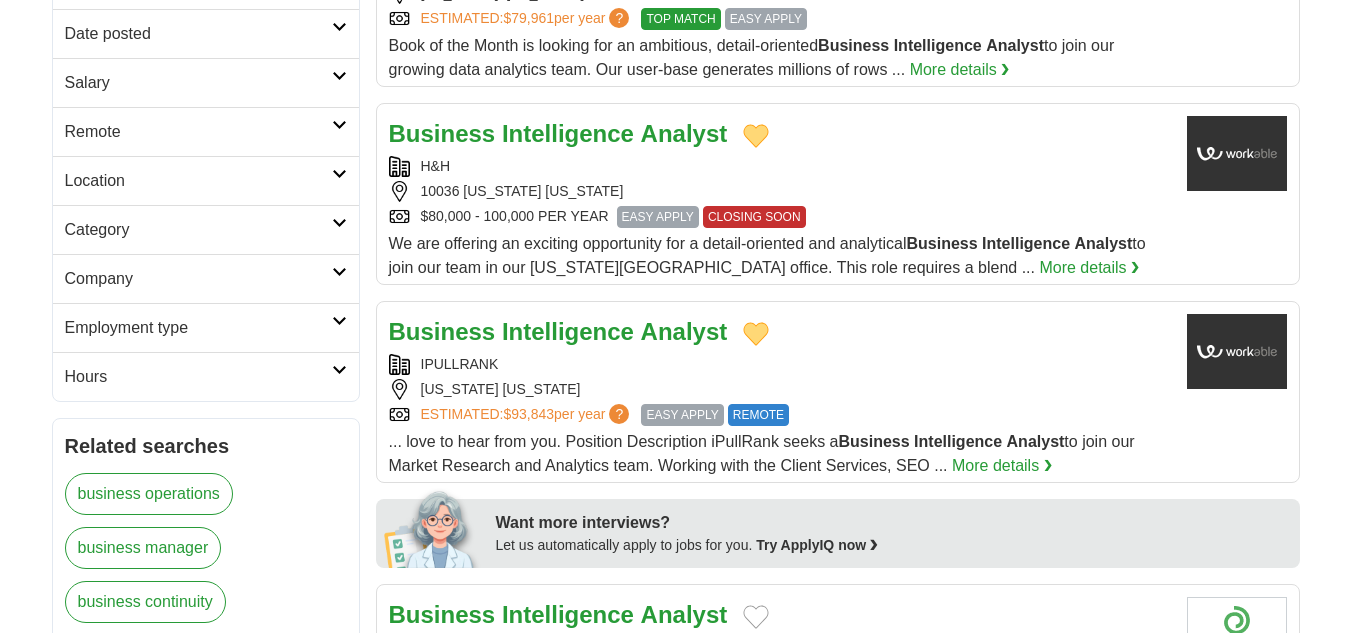 type 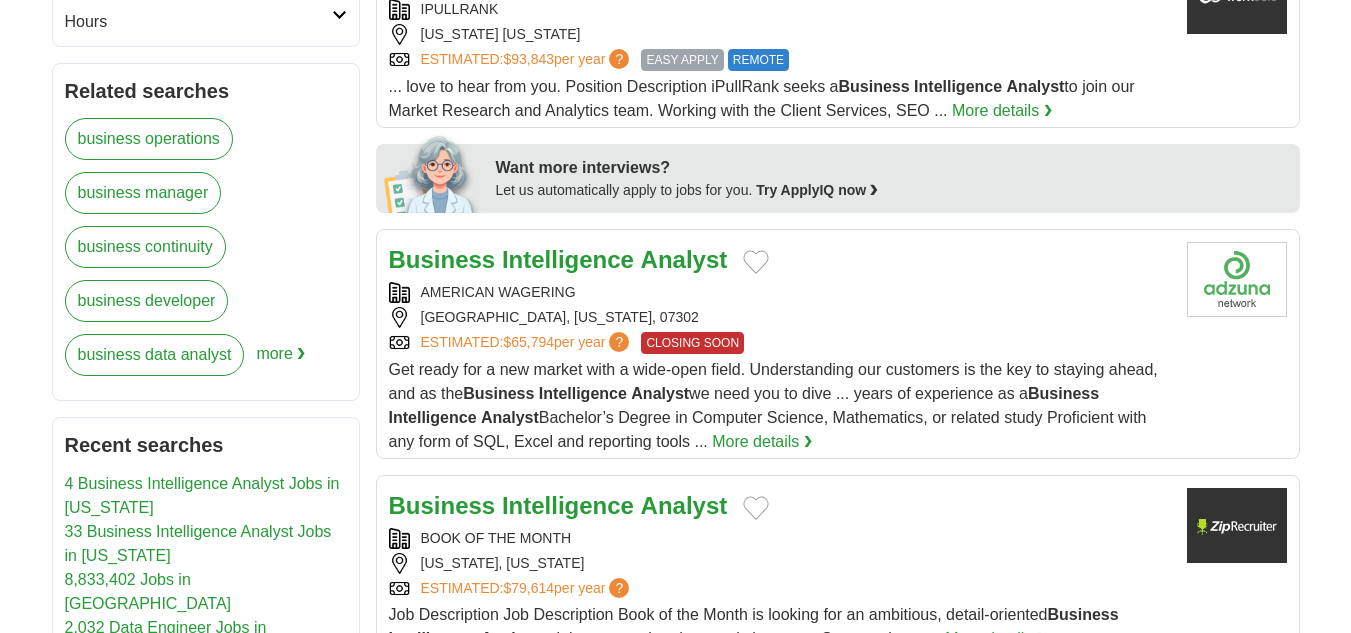 scroll, scrollTop: 800, scrollLeft: 0, axis: vertical 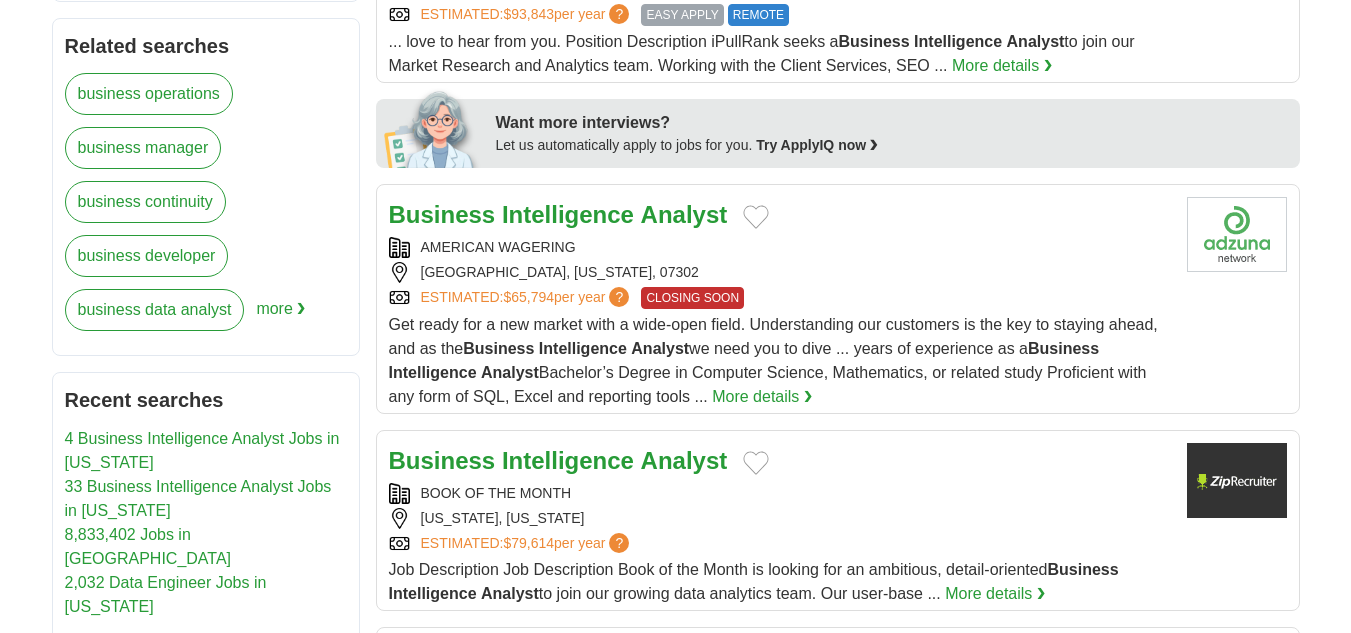 click at bounding box center [756, 217] 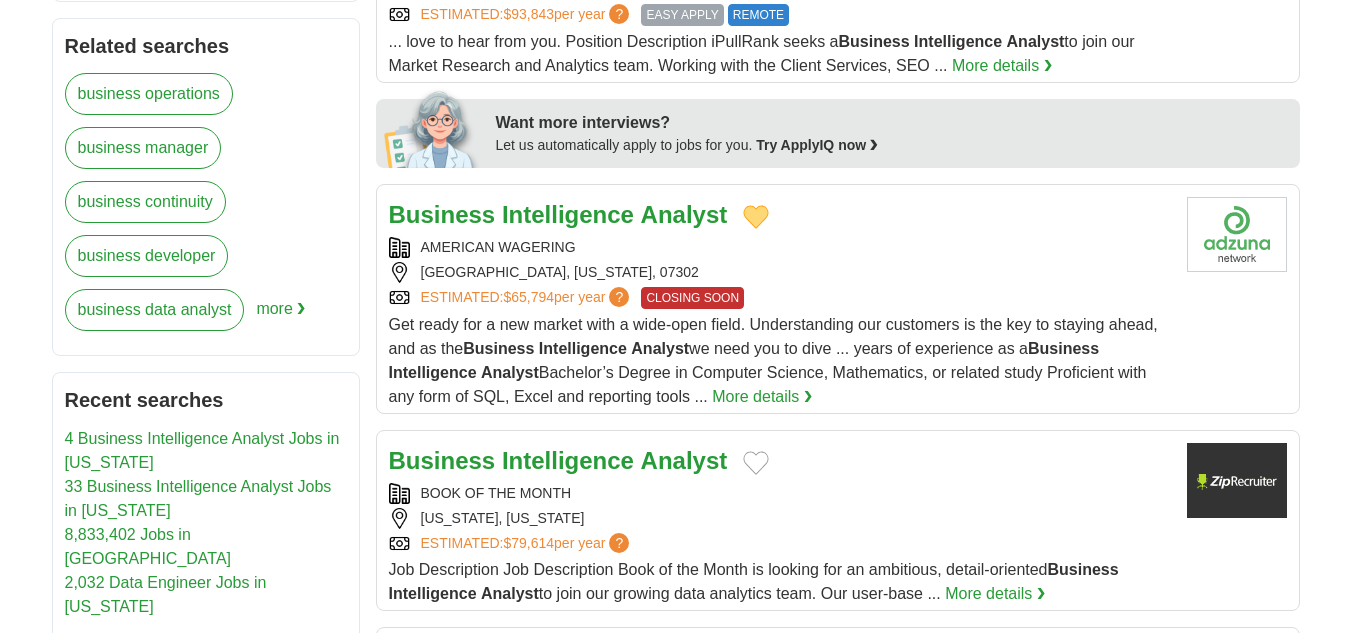 click on "Analyst" at bounding box center [684, 214] 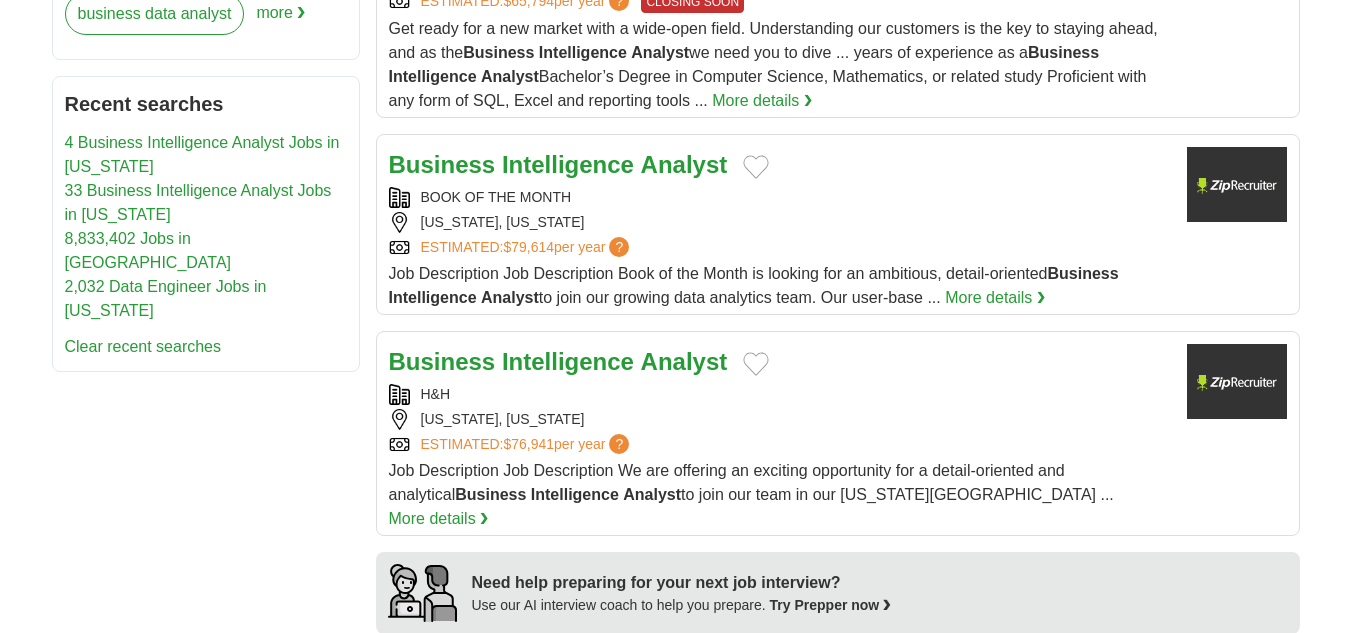 scroll, scrollTop: 1100, scrollLeft: 0, axis: vertical 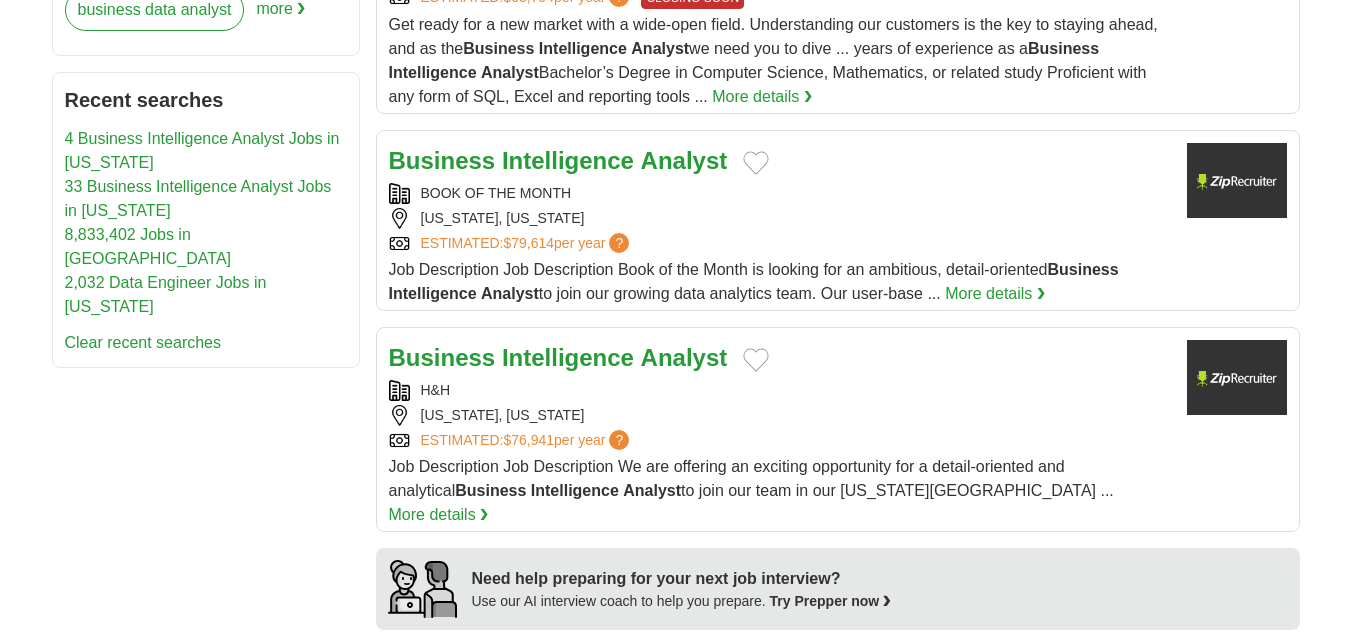 click at bounding box center (756, 163) 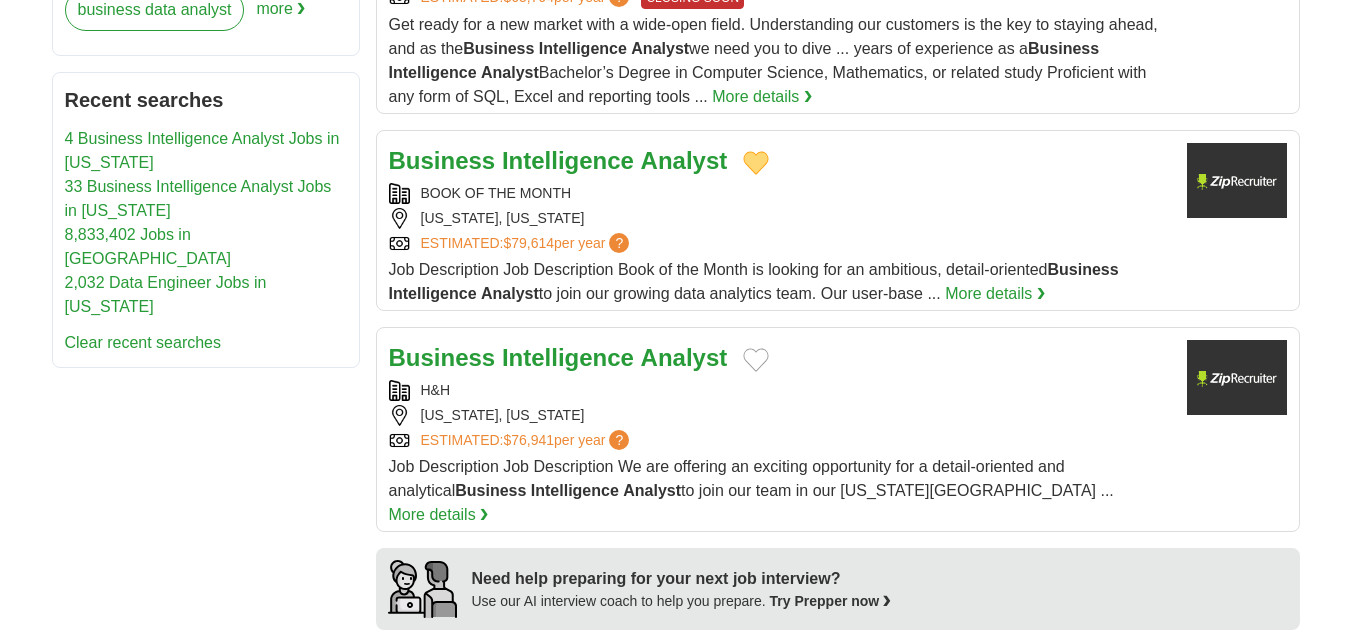 type 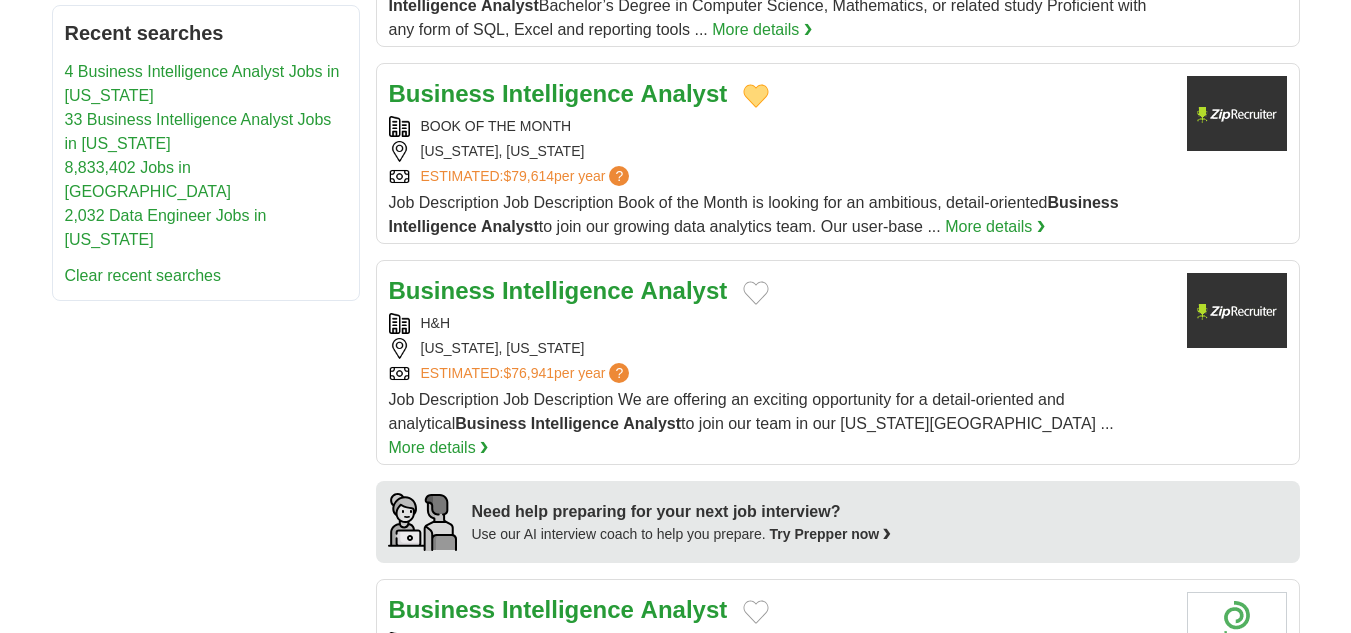 scroll, scrollTop: 1300, scrollLeft: 0, axis: vertical 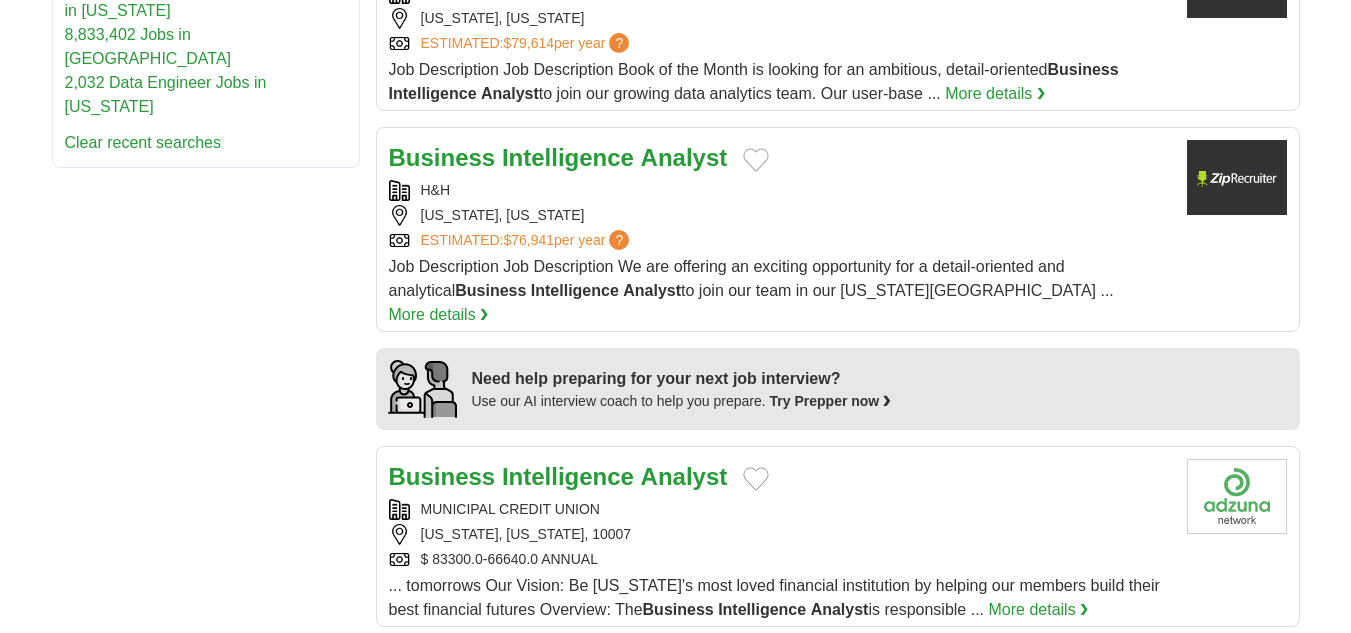 click on "Business   Intelligence   Analyst" at bounding box center [780, 158] 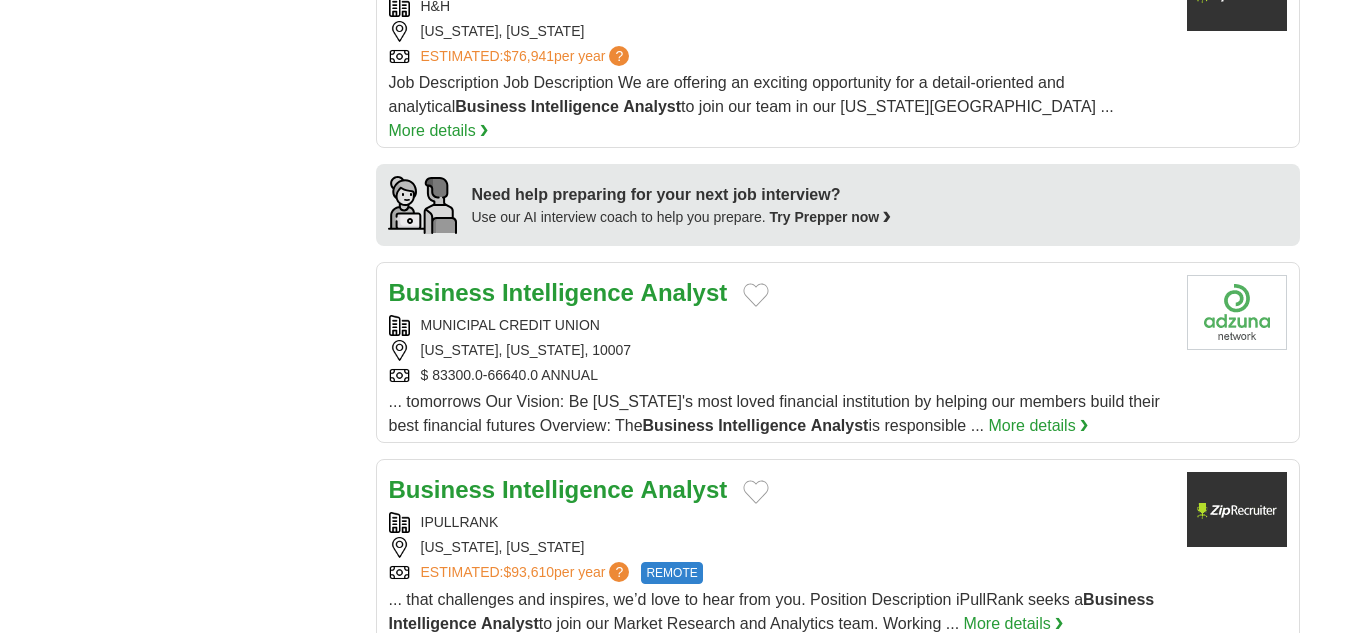 scroll, scrollTop: 1500, scrollLeft: 0, axis: vertical 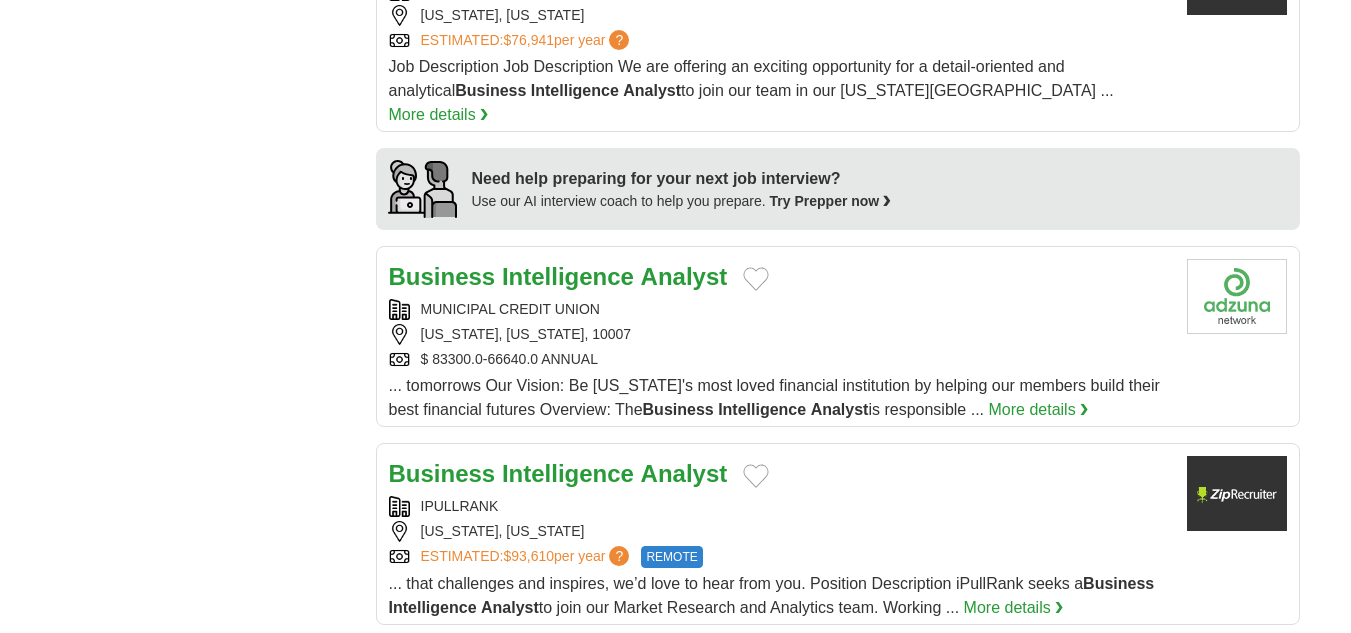 click at bounding box center [756, 279] 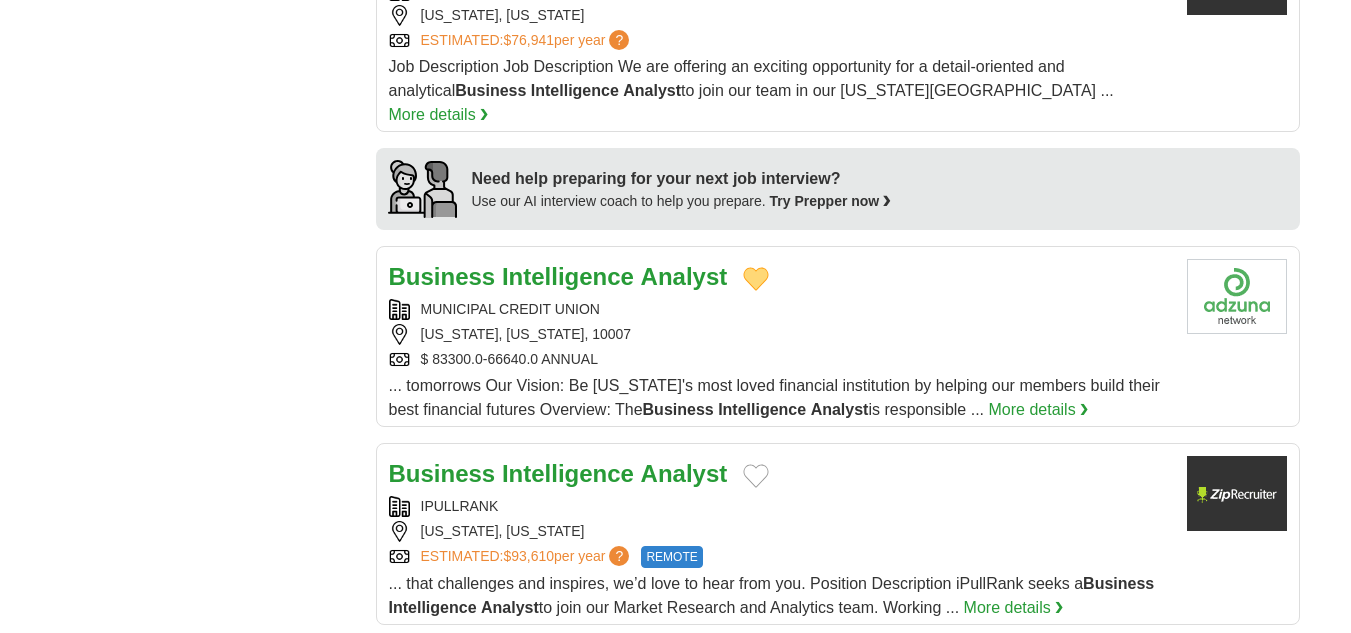 type 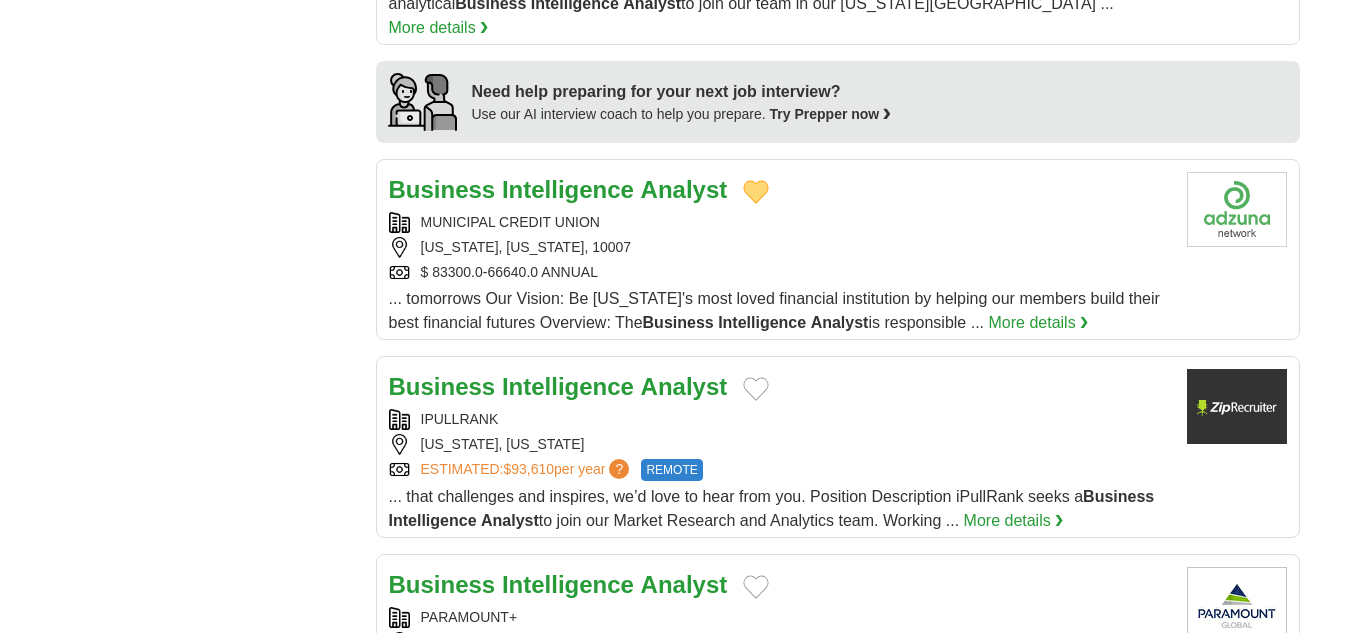 scroll, scrollTop: 1700, scrollLeft: 0, axis: vertical 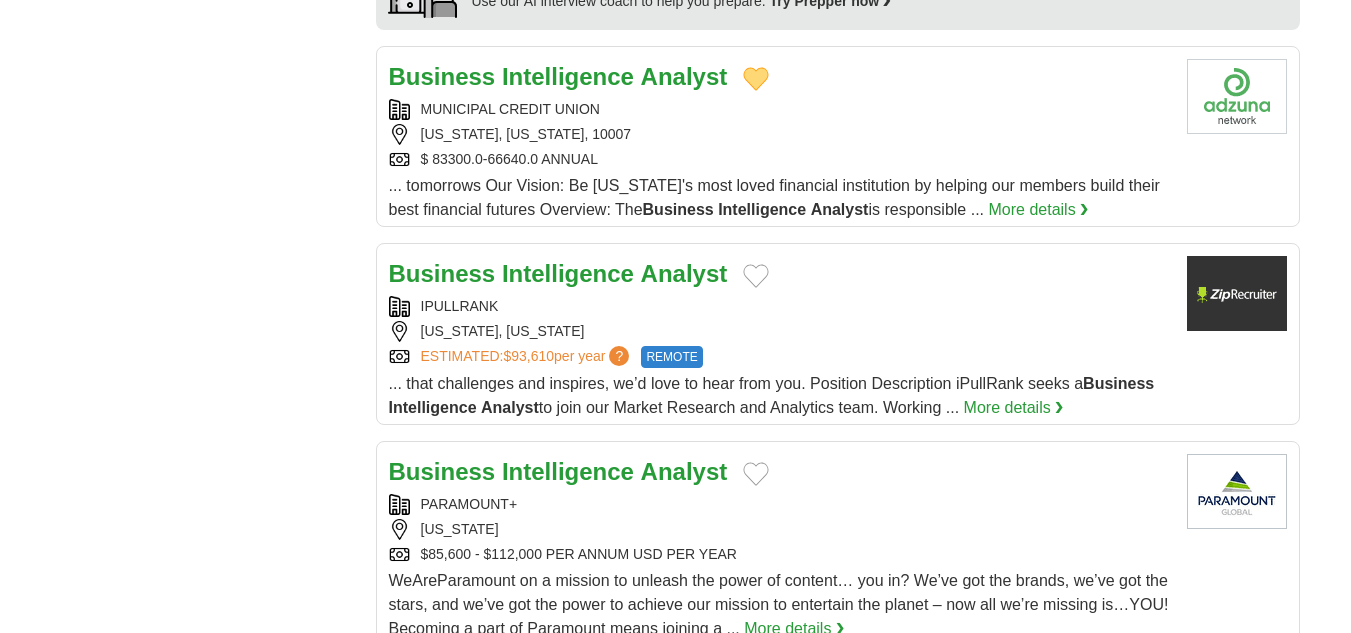 click at bounding box center (756, 276) 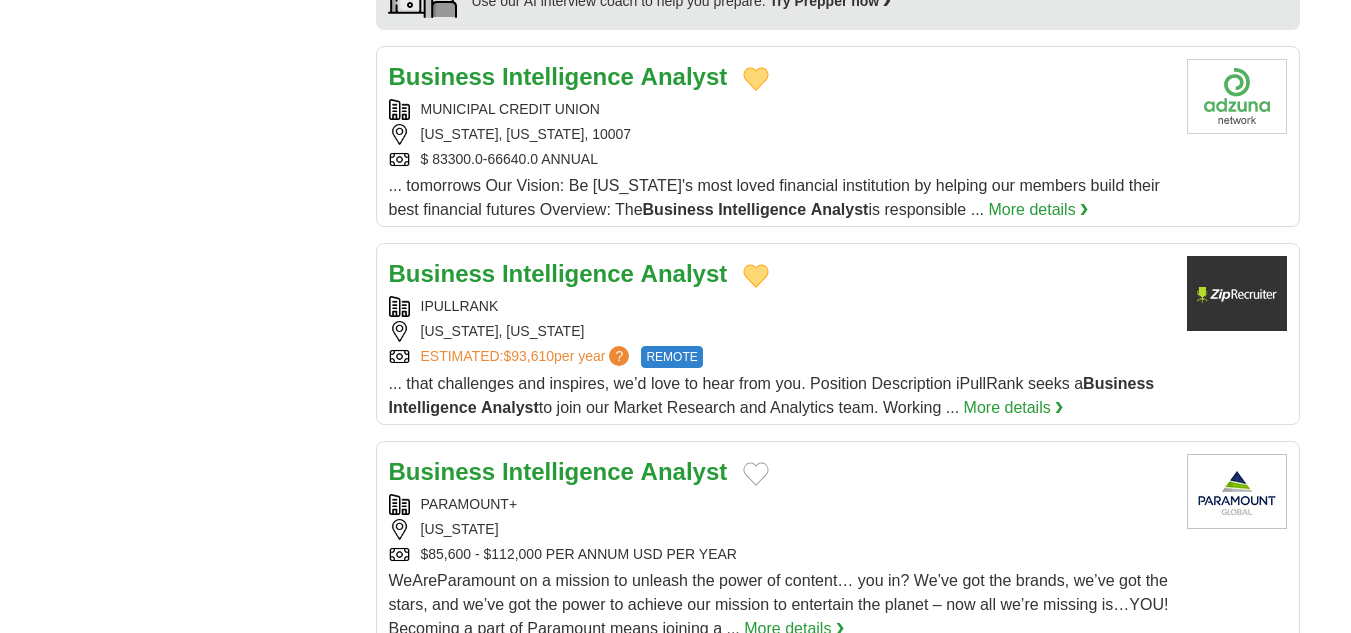 type 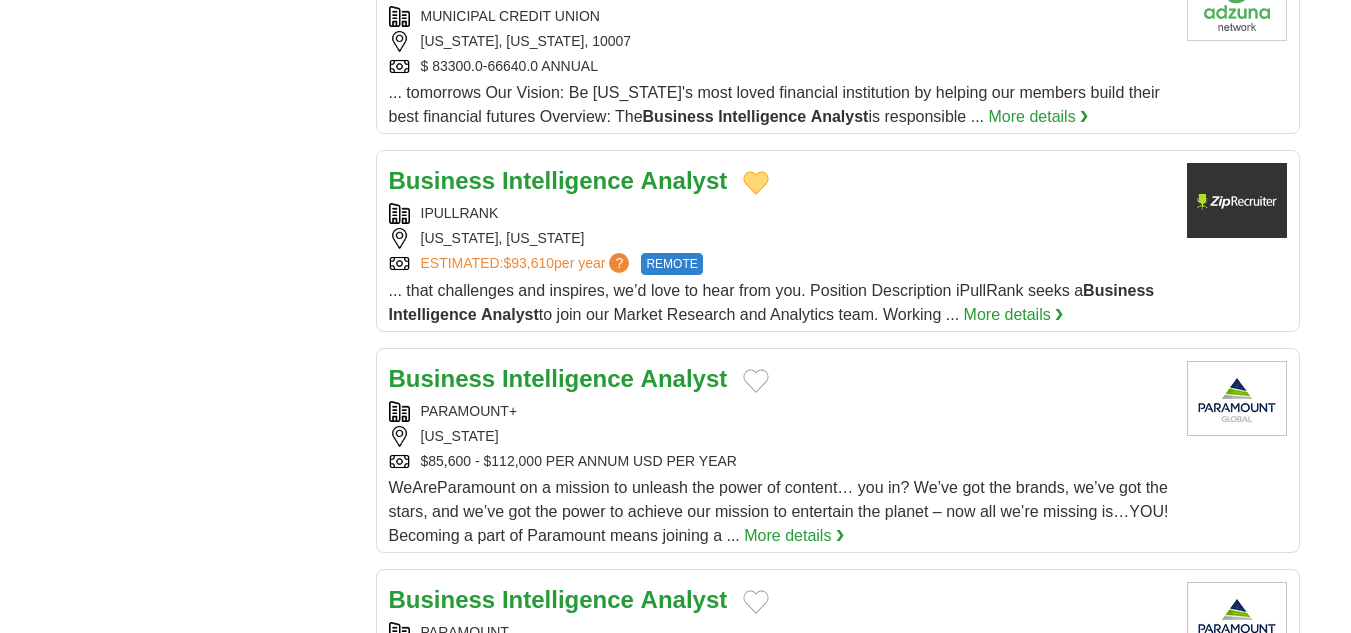 scroll, scrollTop: 1900, scrollLeft: 0, axis: vertical 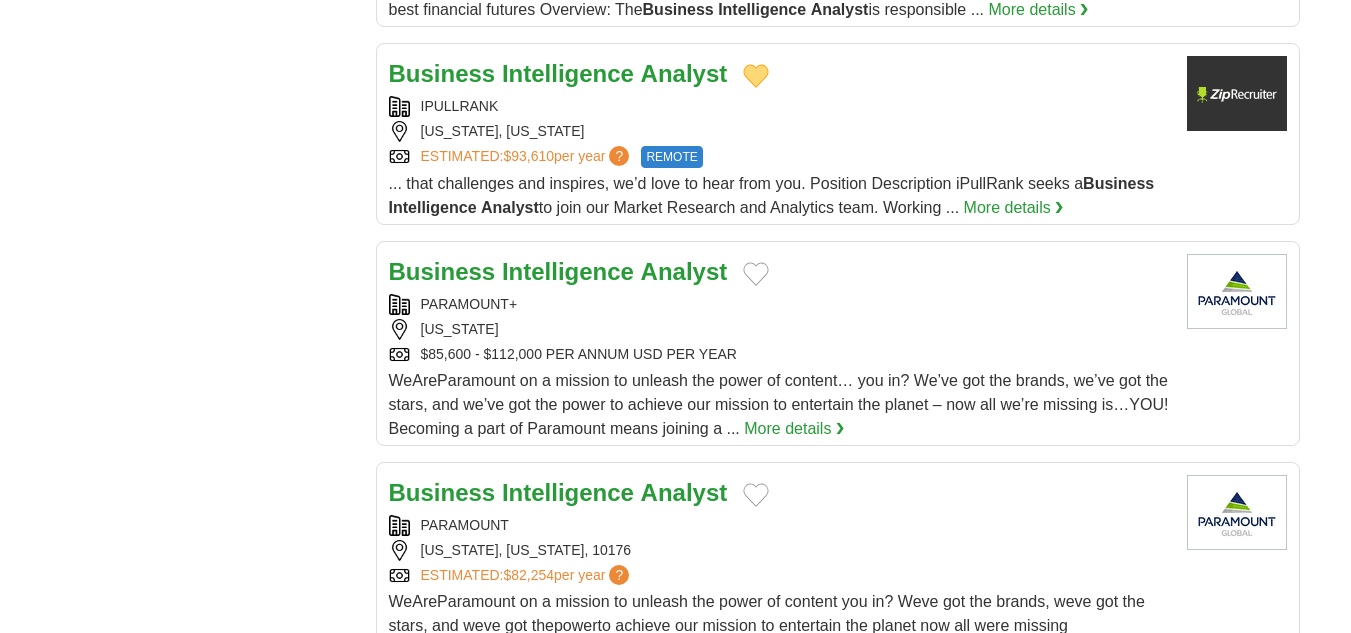 click at bounding box center (756, 274) 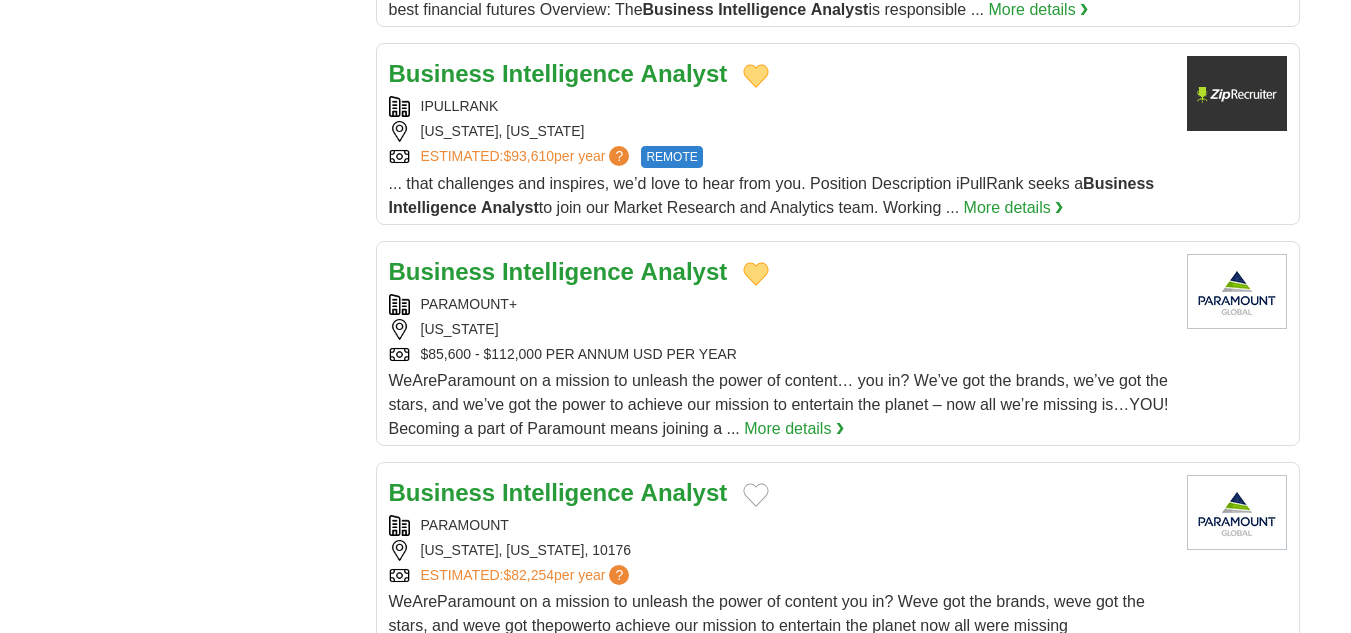 type 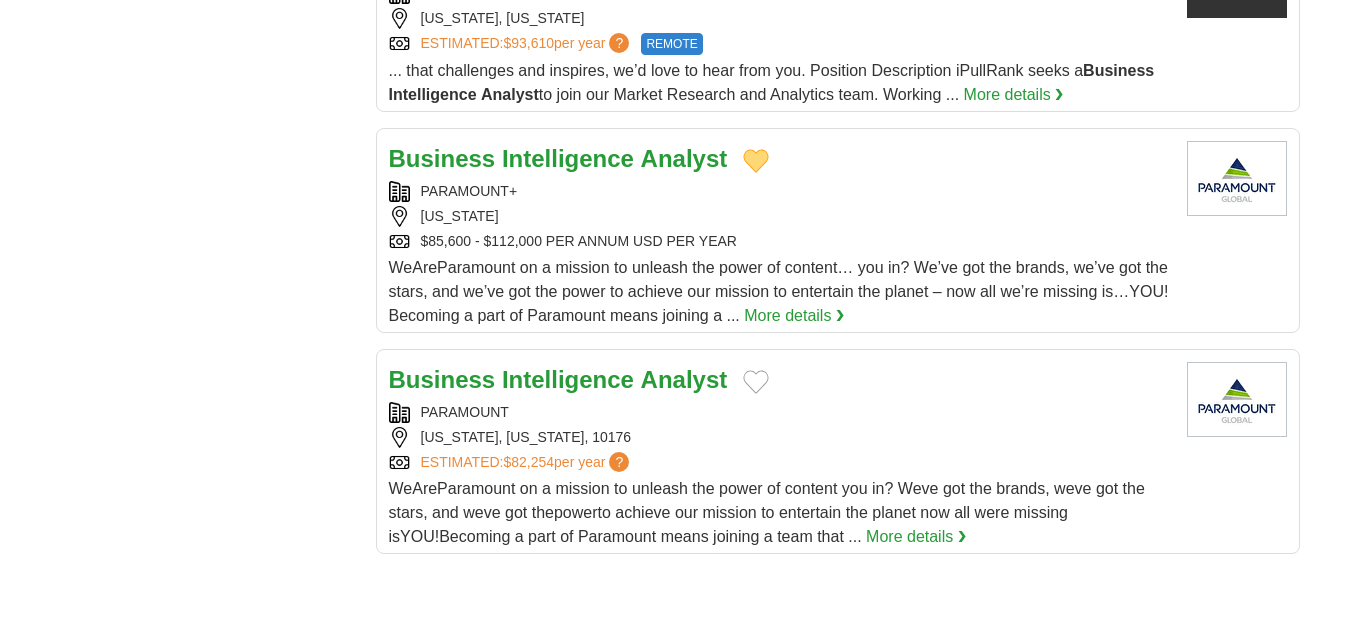 scroll, scrollTop: 2100, scrollLeft: 0, axis: vertical 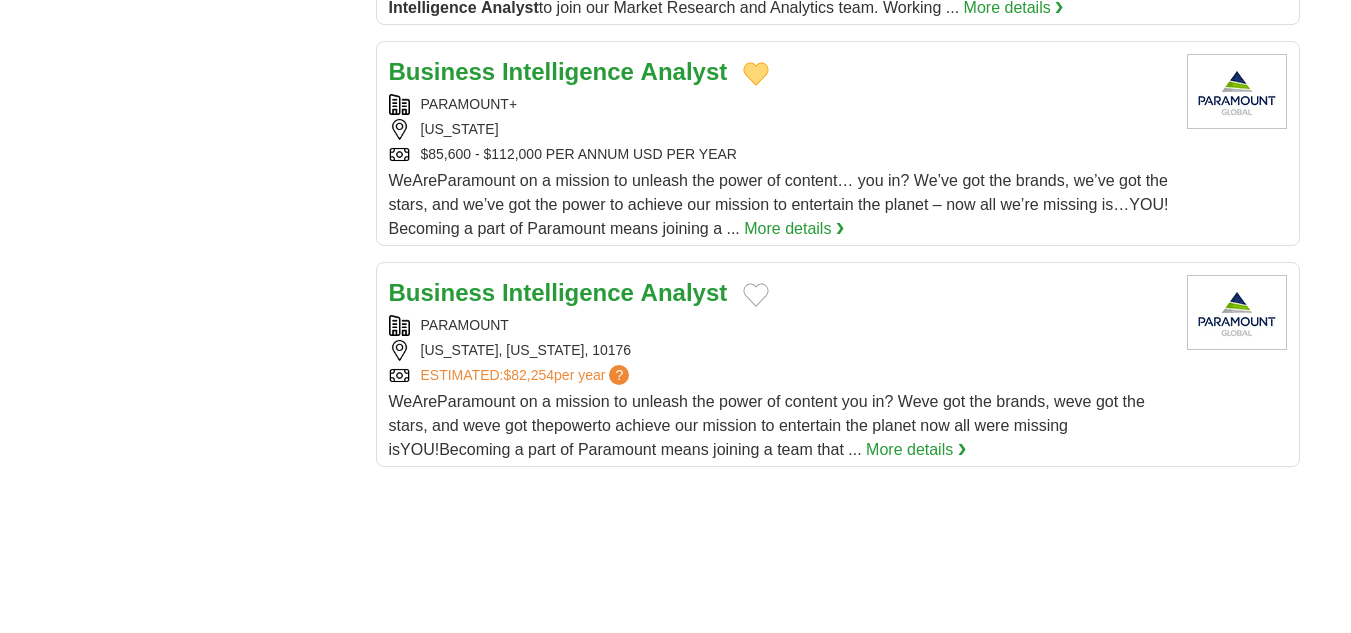 click at bounding box center (756, 295) 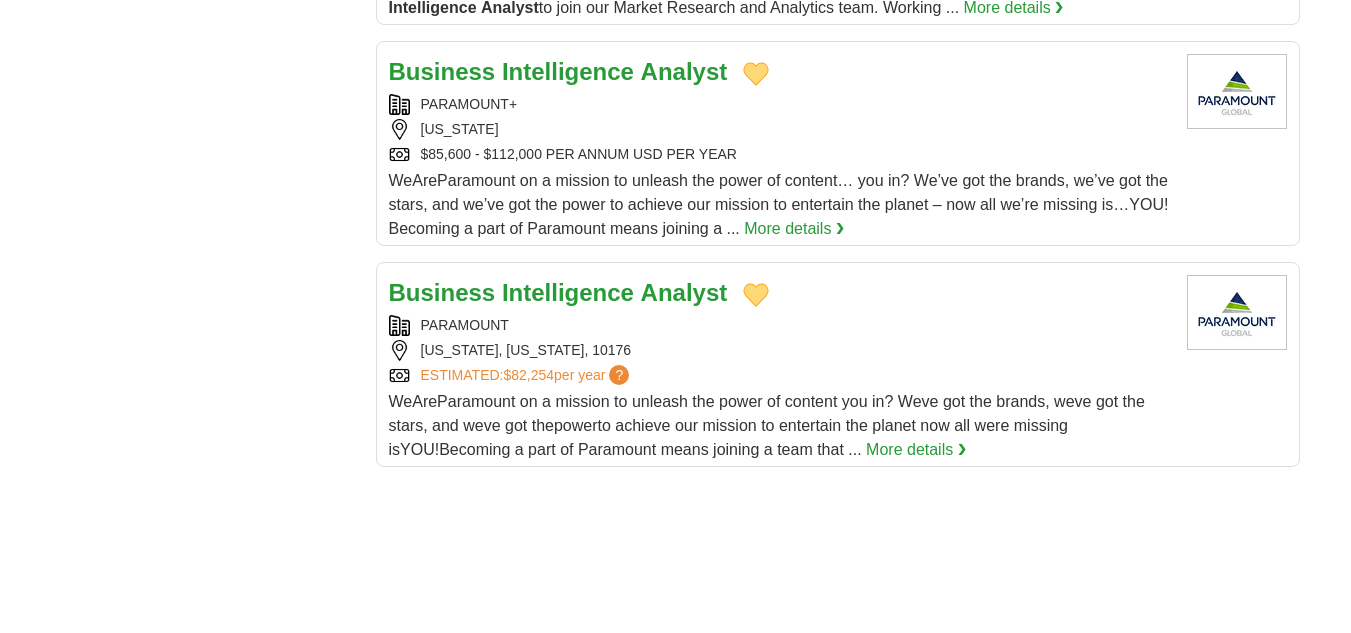 type 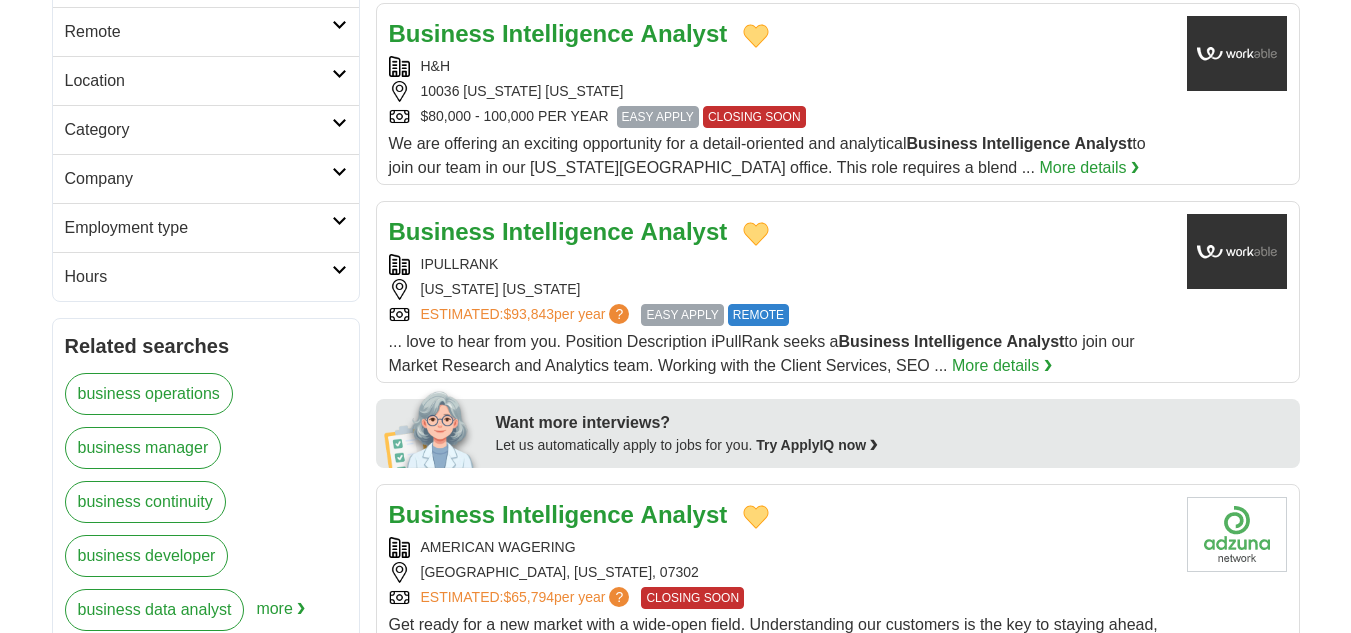 scroll, scrollTop: 0, scrollLeft: 0, axis: both 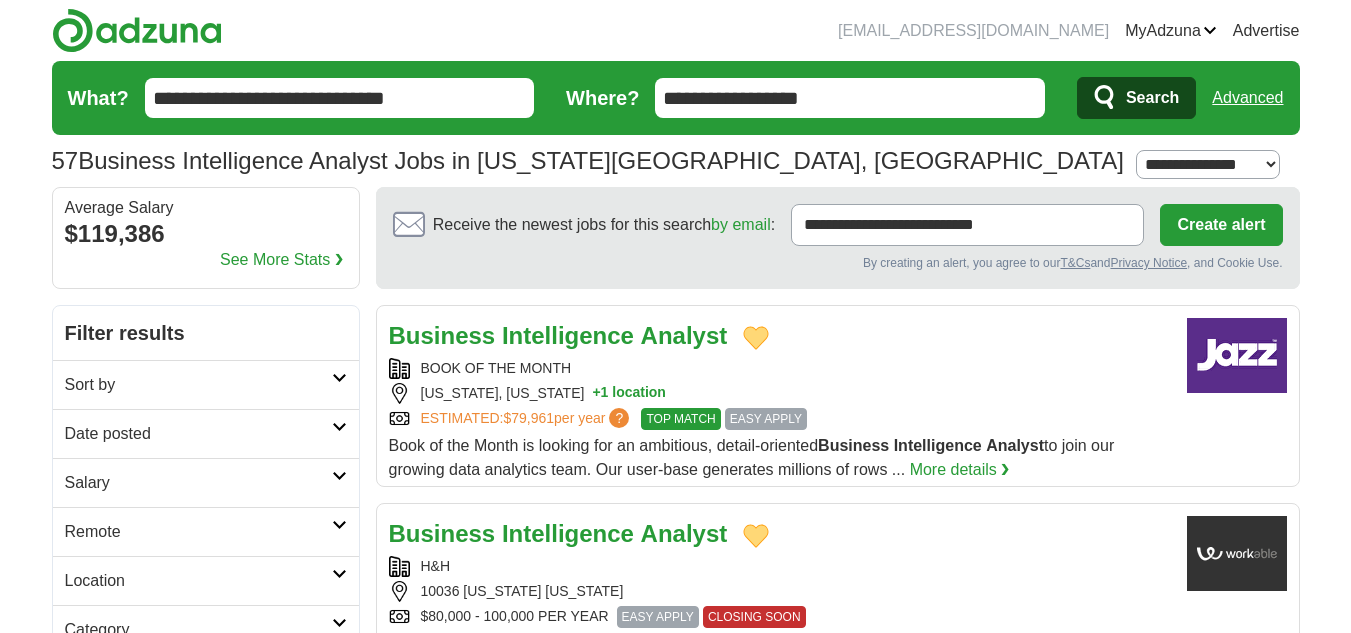 drag, startPoint x: 904, startPoint y: 96, endPoint x: 623, endPoint y: 101, distance: 281.0445 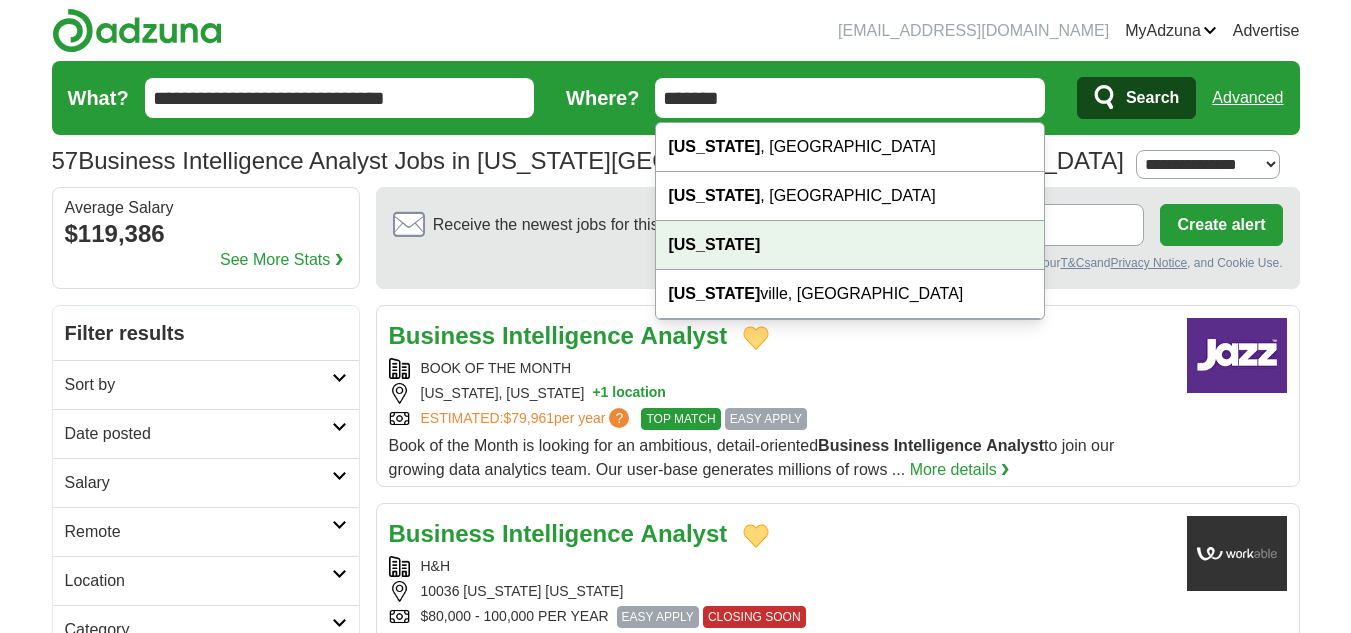 type on "*******" 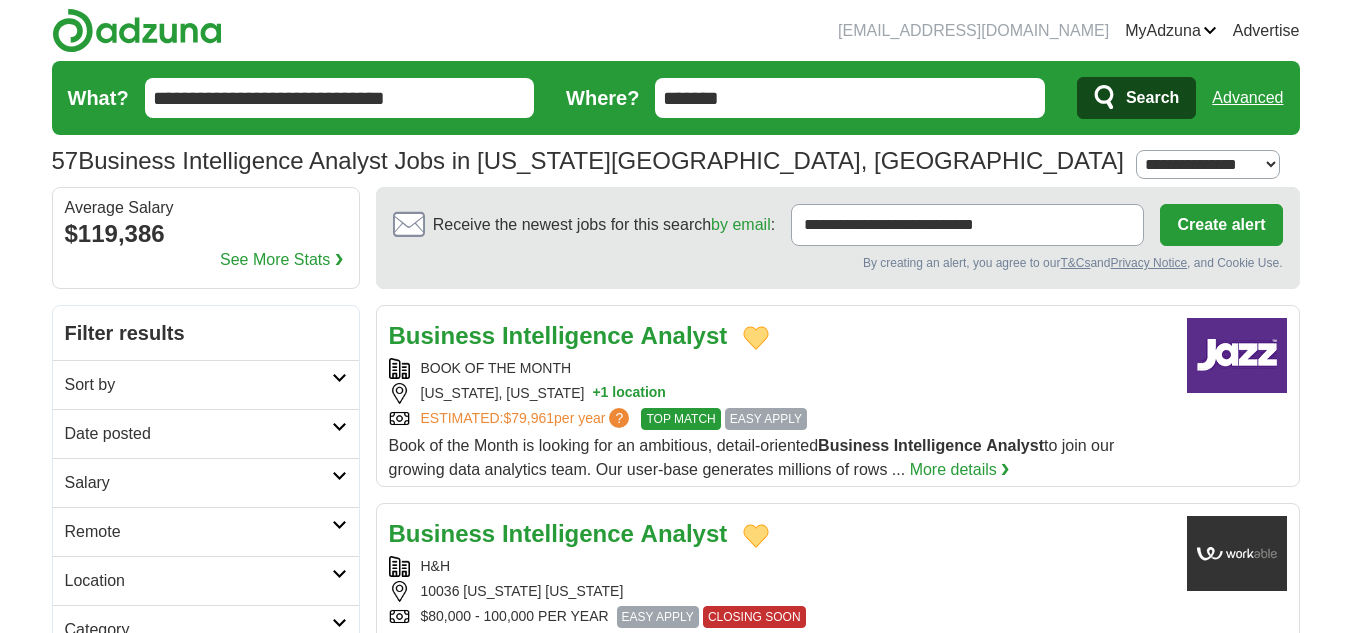 click on "Search" at bounding box center (1152, 98) 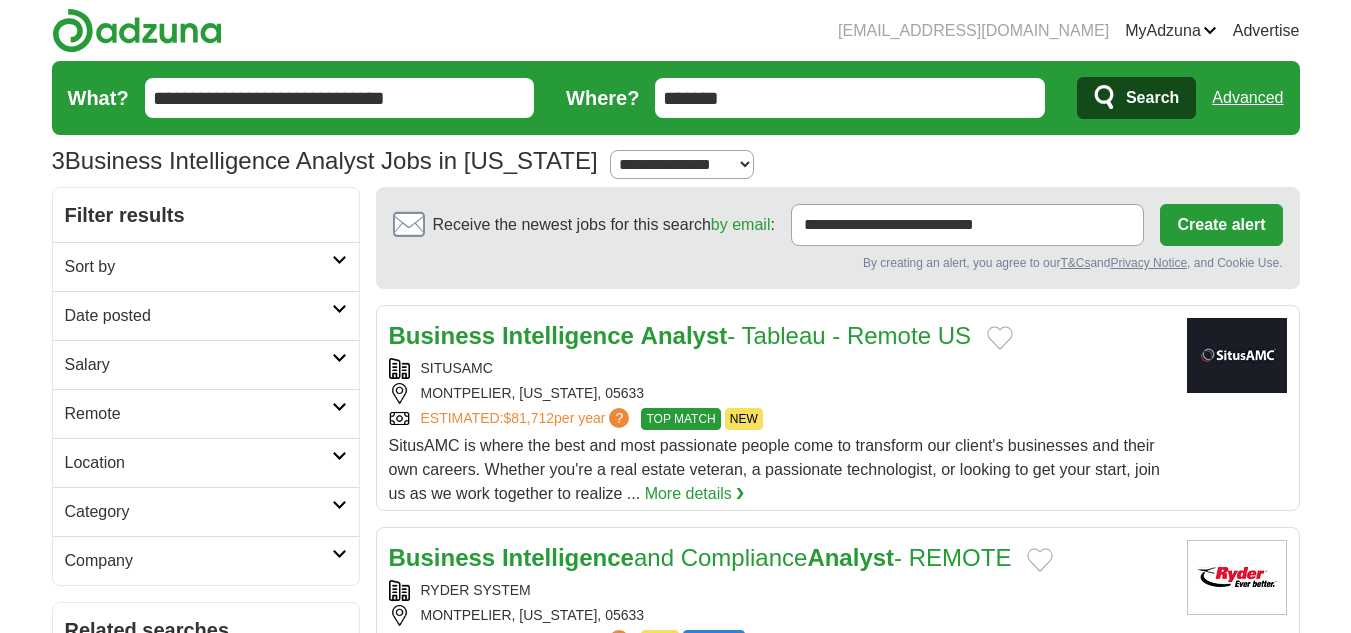 scroll, scrollTop: 0, scrollLeft: 0, axis: both 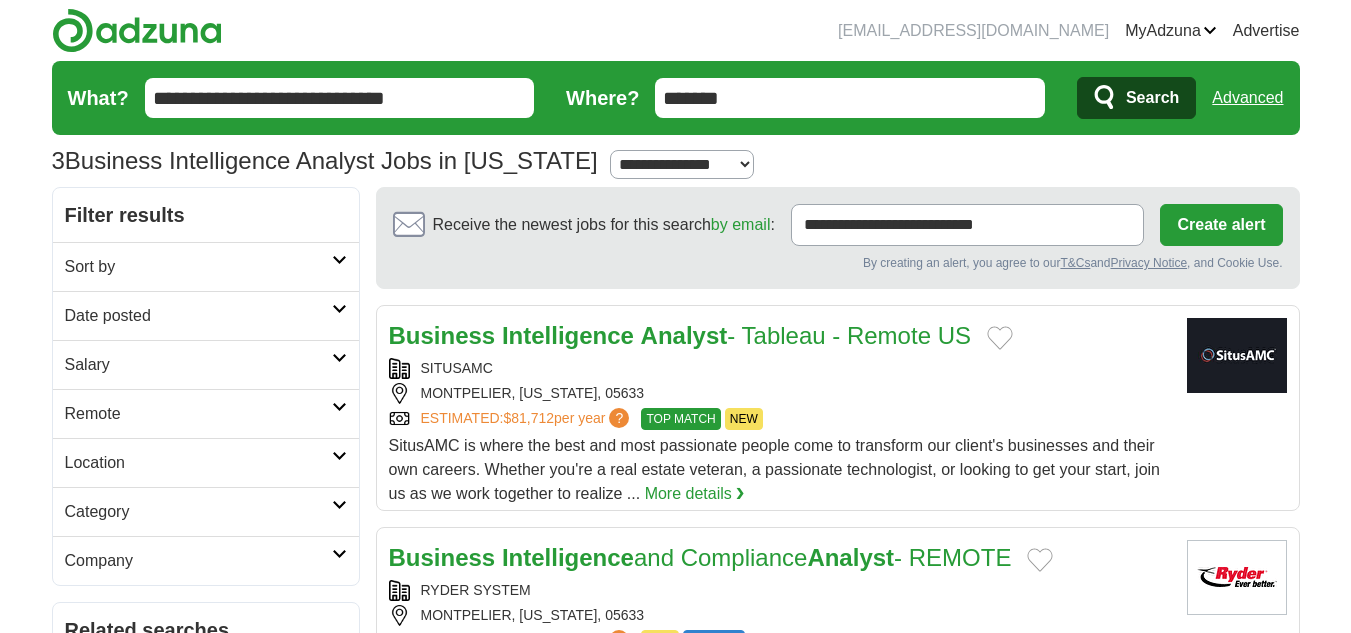 click at bounding box center (1000, 338) 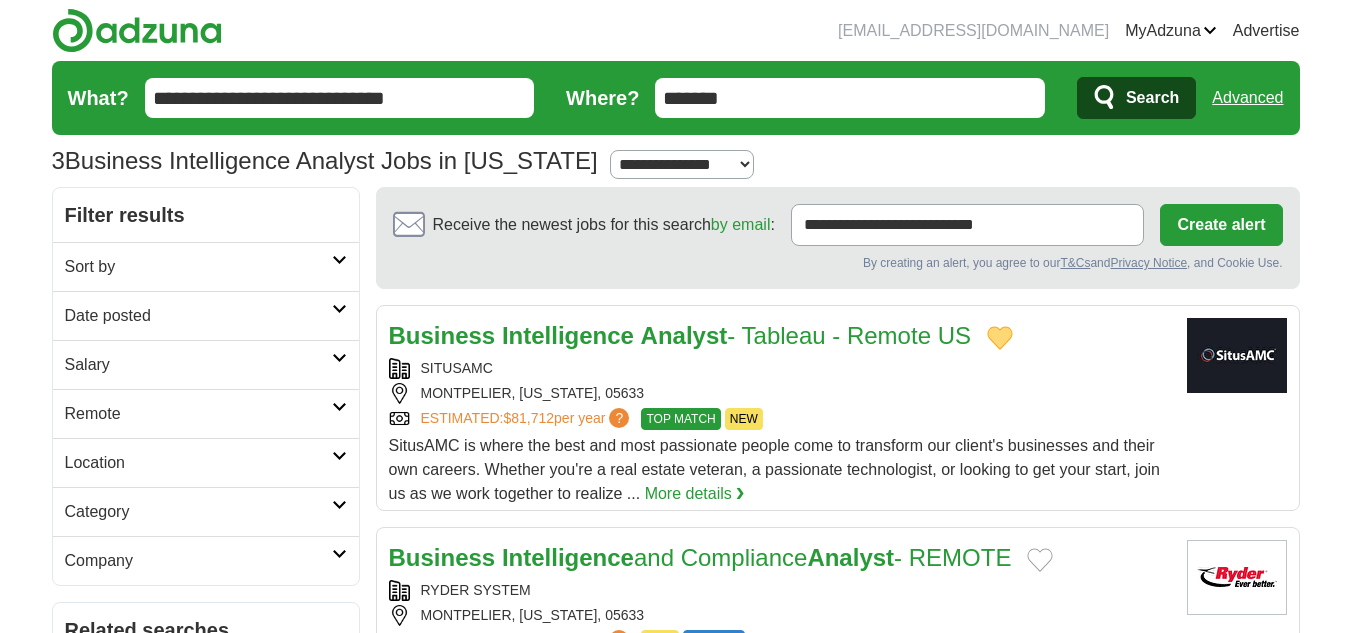 click on "Business   Intelligence   Analyst  - Tableau - Remote US" at bounding box center (680, 335) 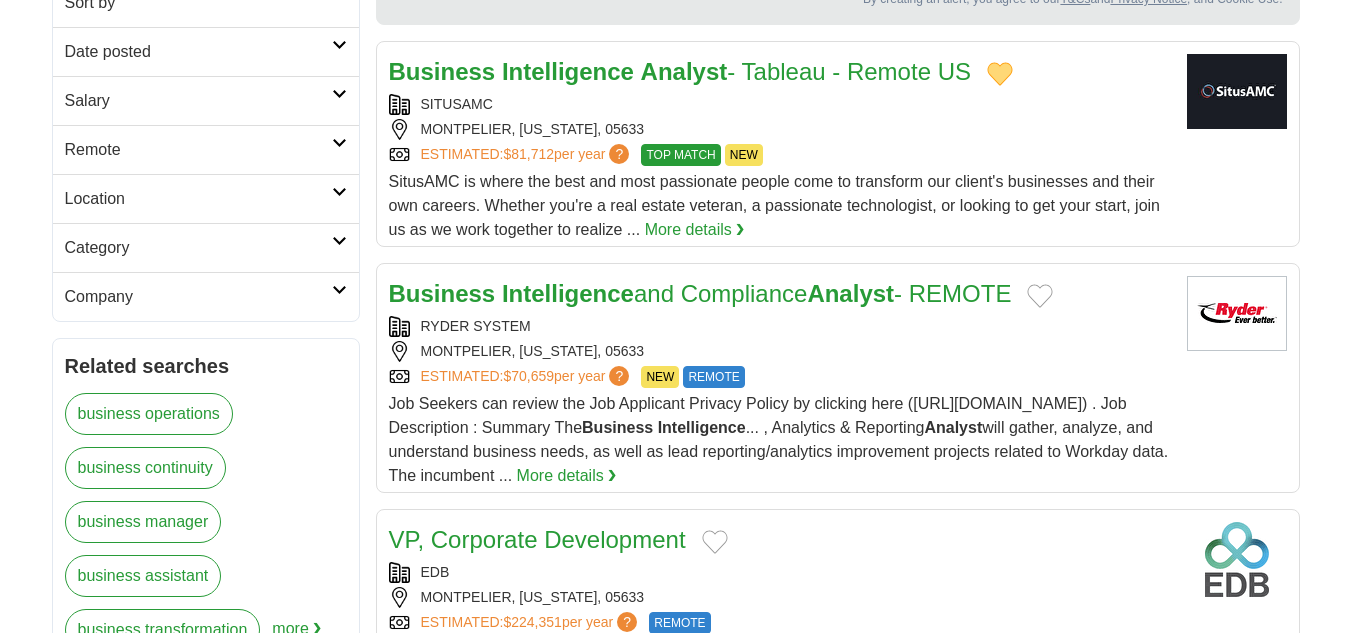 scroll, scrollTop: 300, scrollLeft: 0, axis: vertical 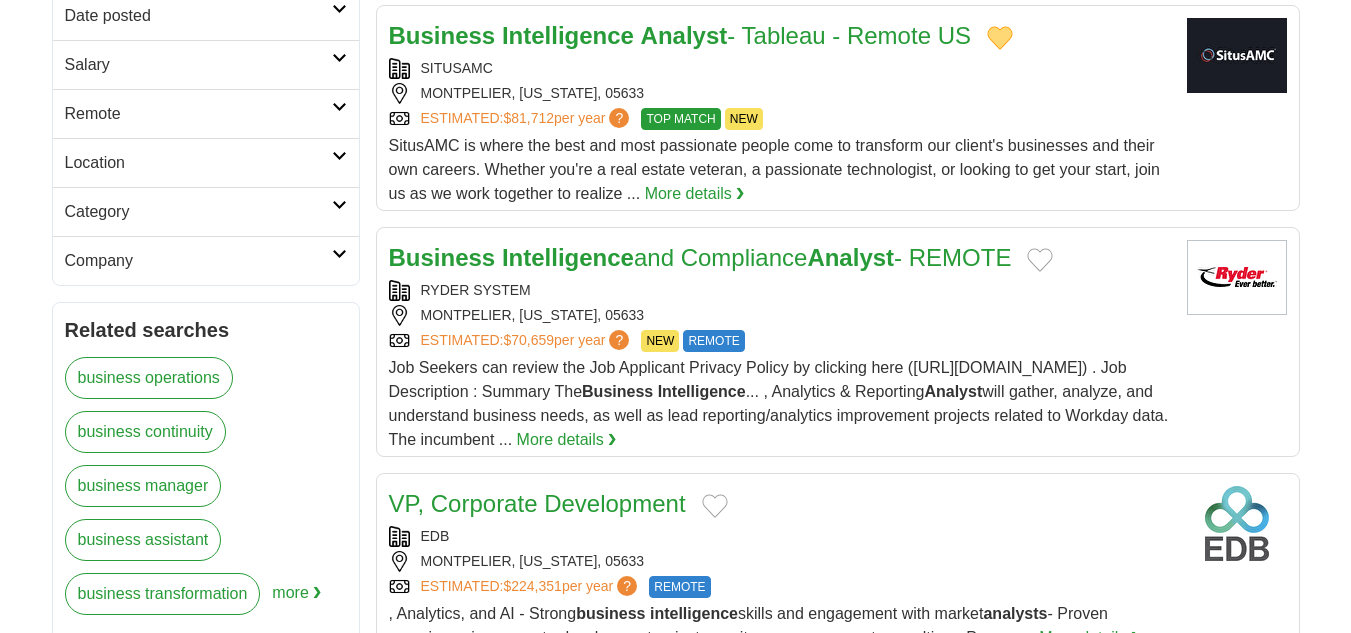 click at bounding box center (1040, 260) 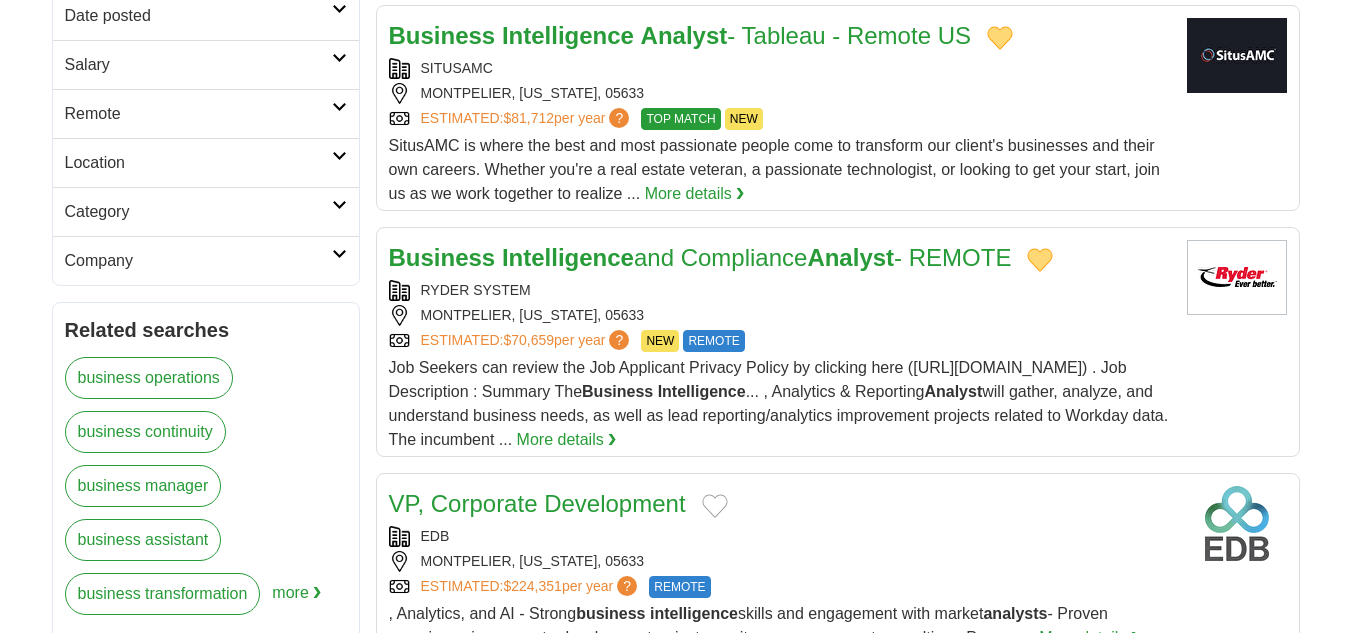 click on "Business   Intelligence  and Compliance  Analyst - REMOTE" at bounding box center (700, 257) 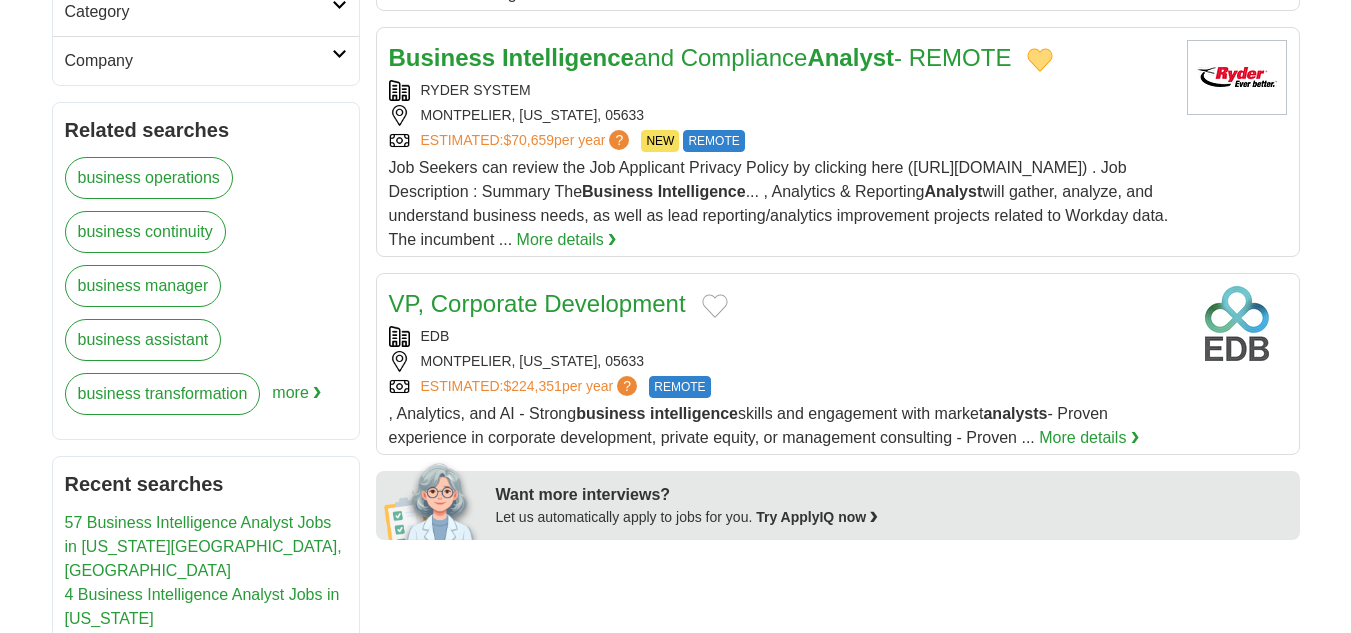 scroll, scrollTop: 0, scrollLeft: 0, axis: both 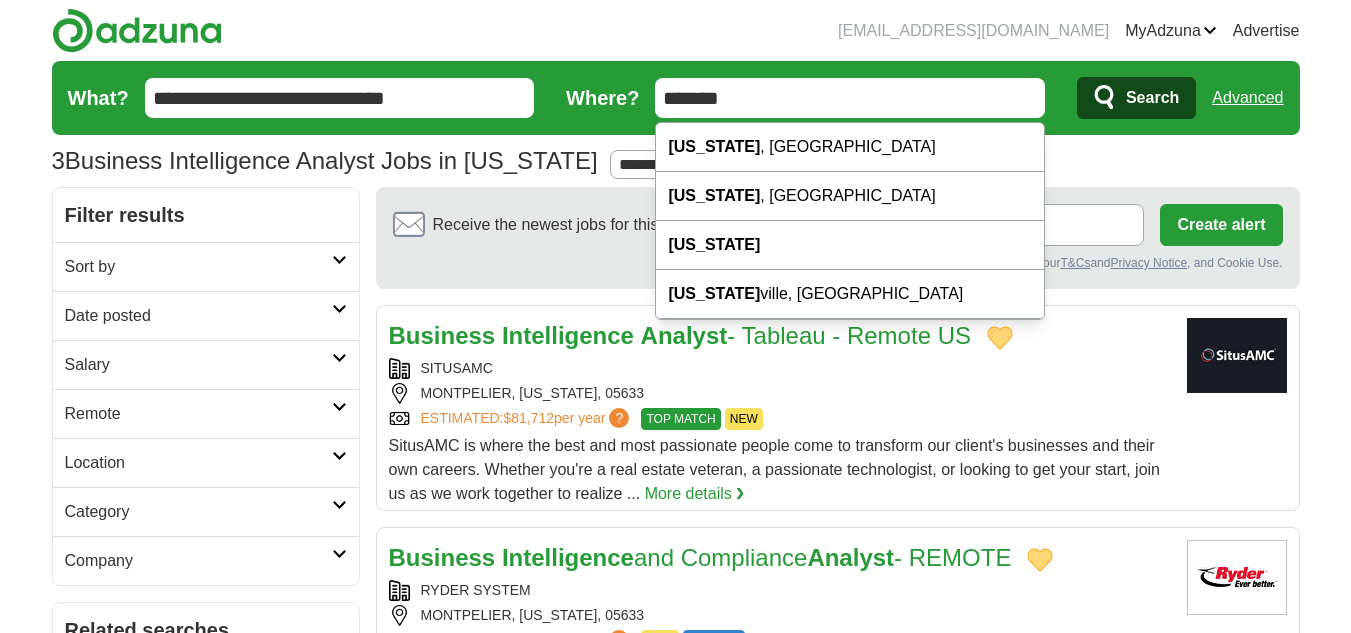 drag, startPoint x: 673, startPoint y: 103, endPoint x: 644, endPoint y: 103, distance: 29 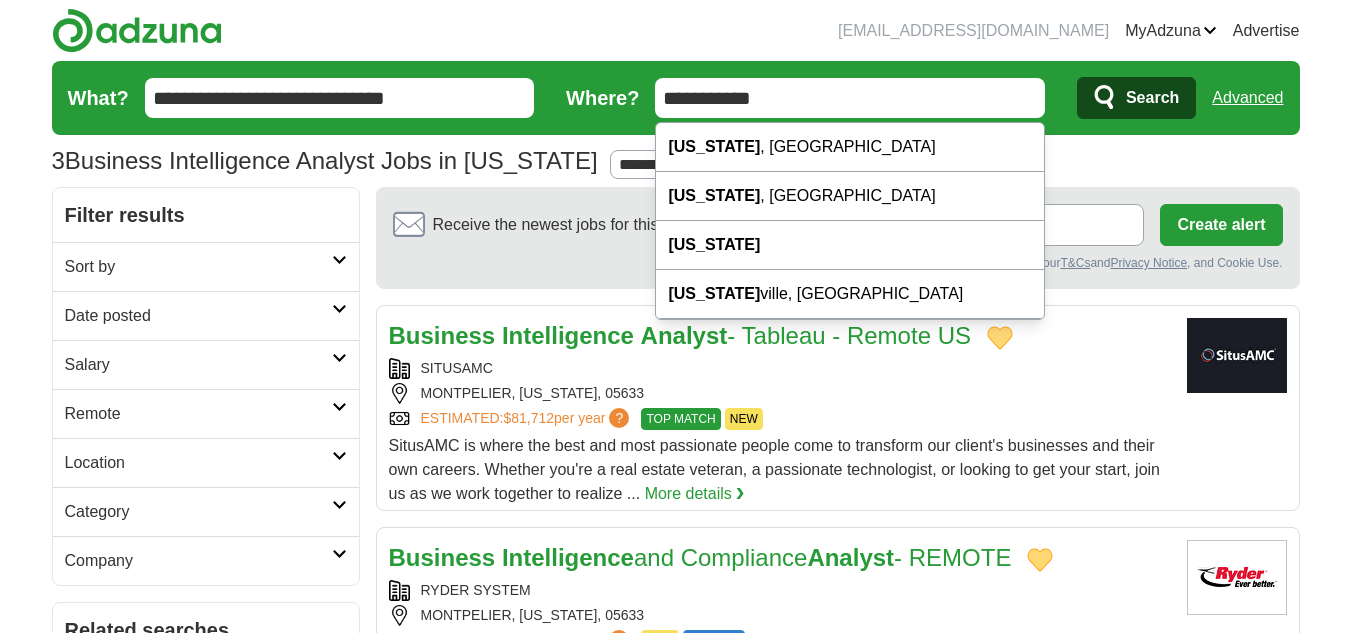 type on "**********" 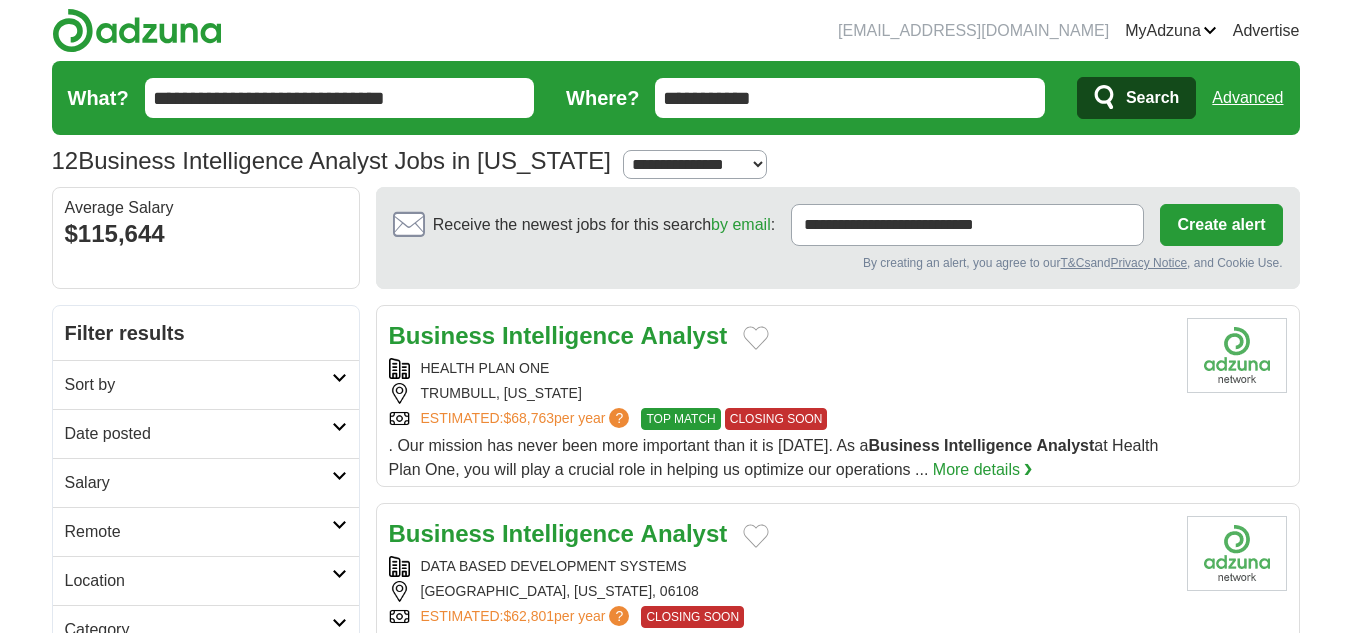 scroll, scrollTop: 0, scrollLeft: 0, axis: both 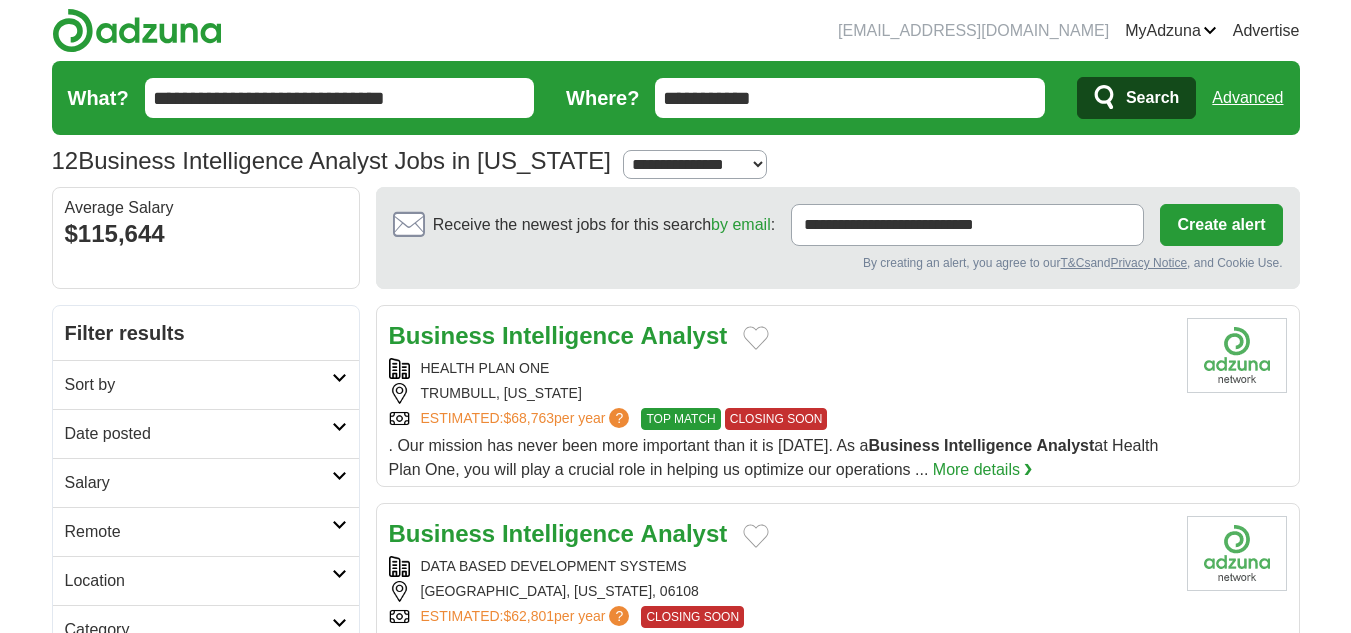 click at bounding box center (756, 338) 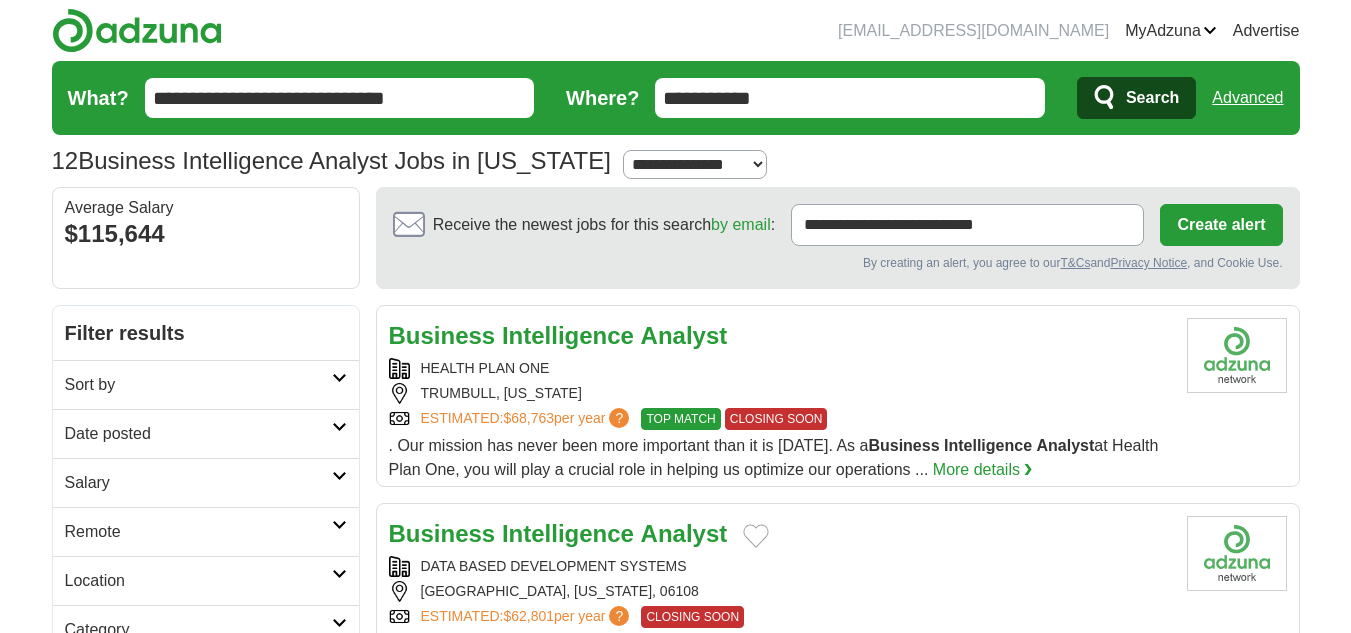 type 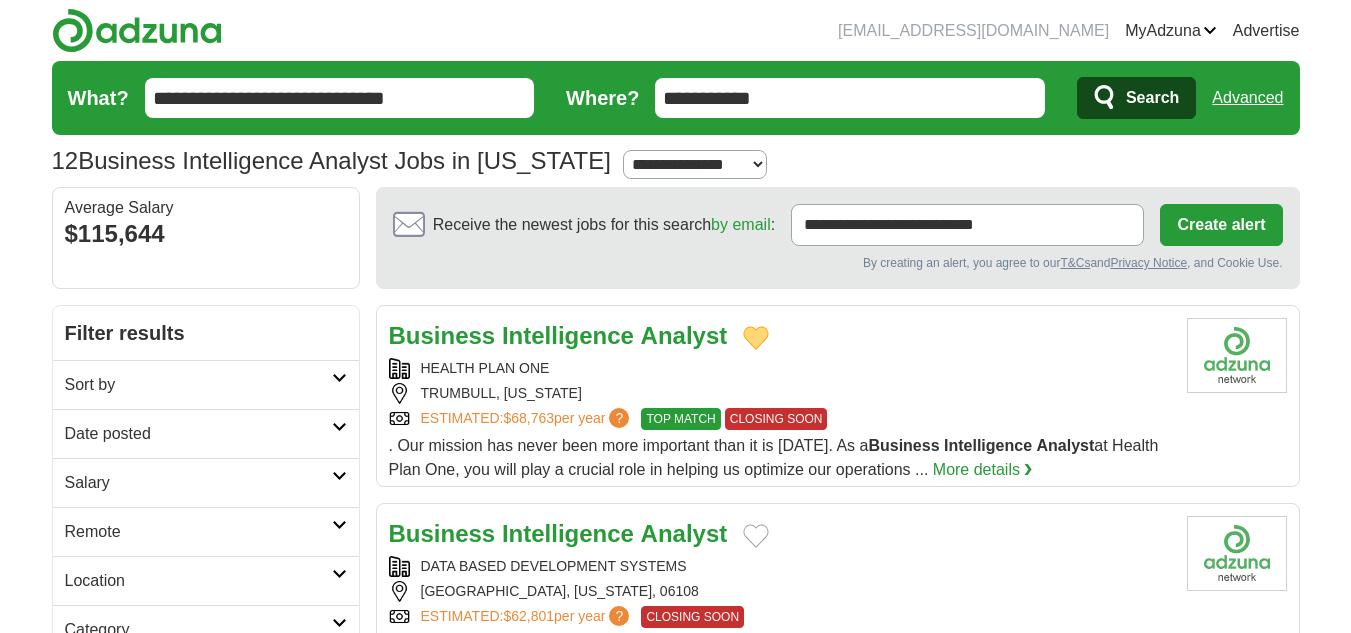 click on "Business   Intelligence   Analyst" at bounding box center [558, 335] 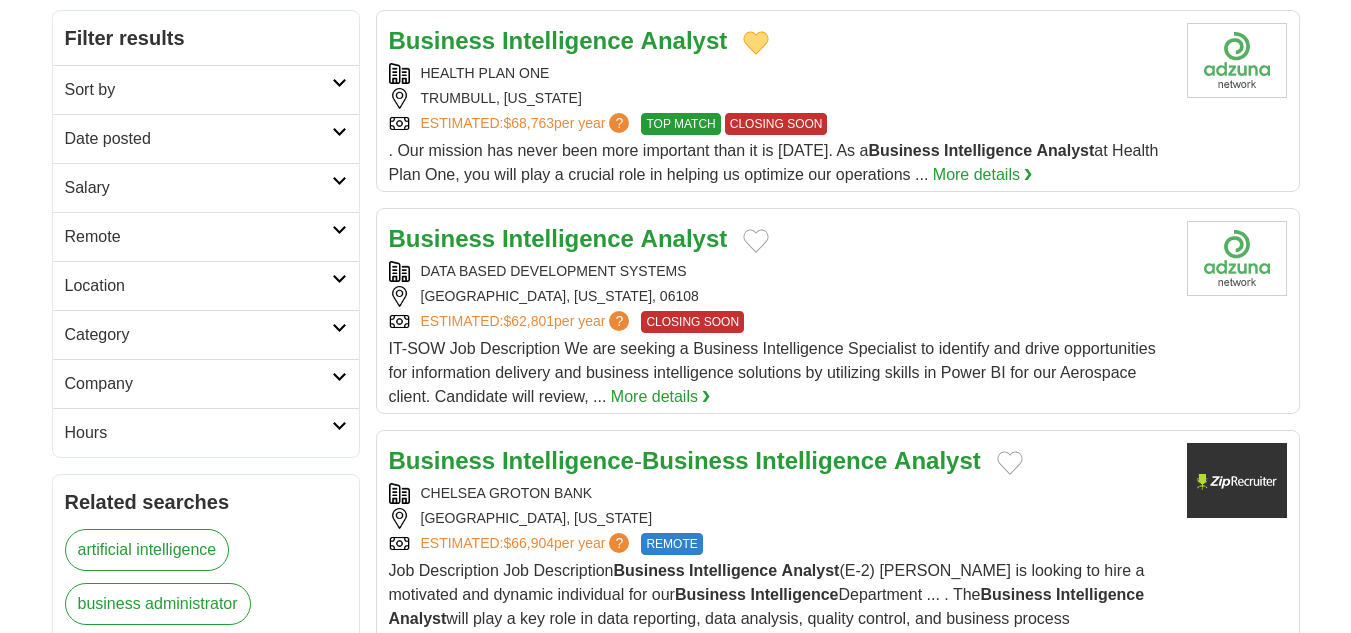 scroll, scrollTop: 300, scrollLeft: 0, axis: vertical 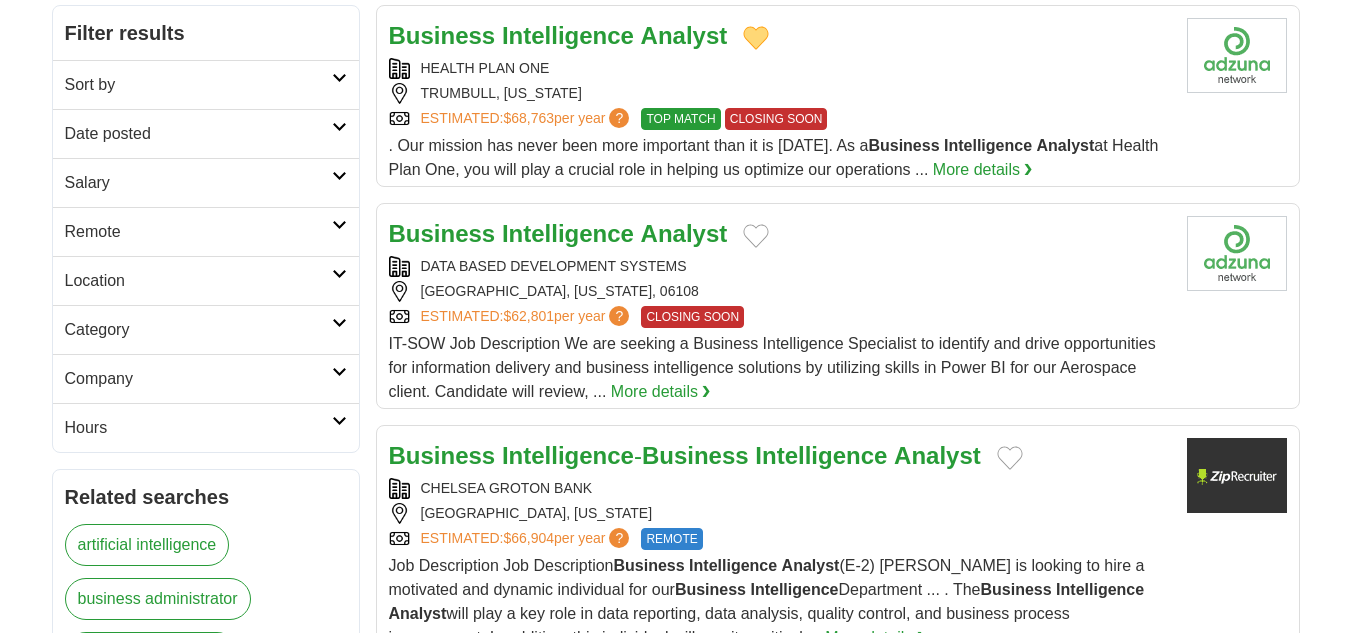 click at bounding box center (756, 236) 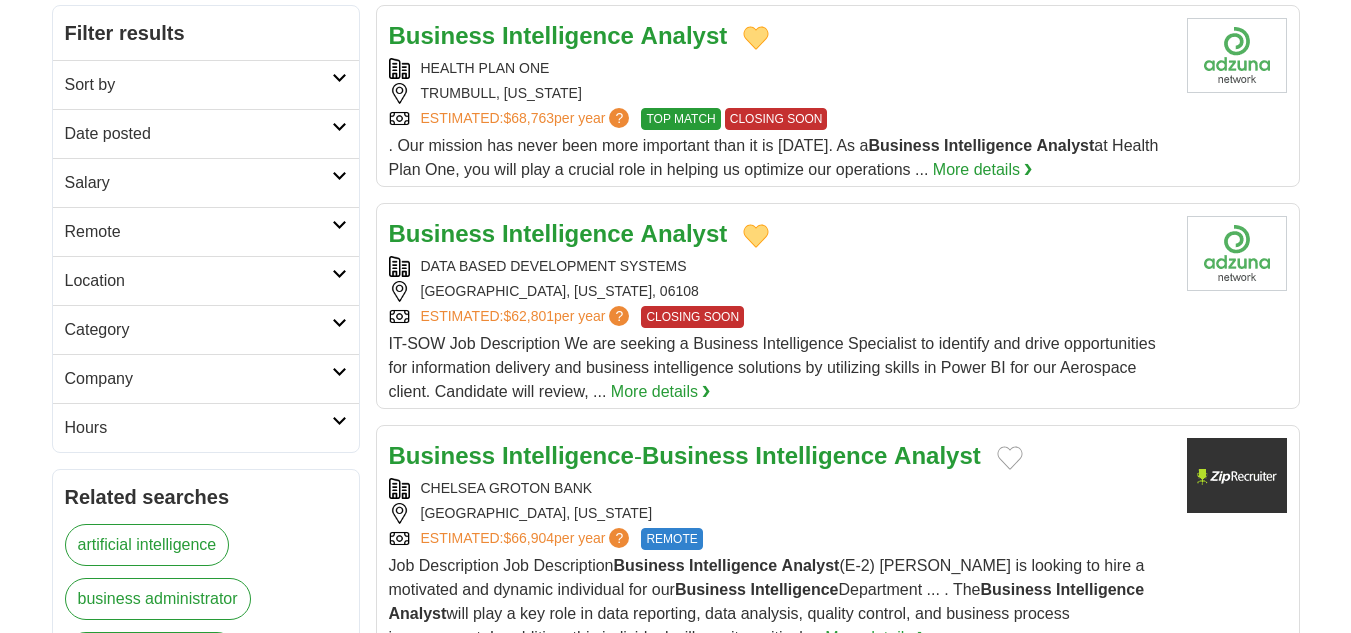 type 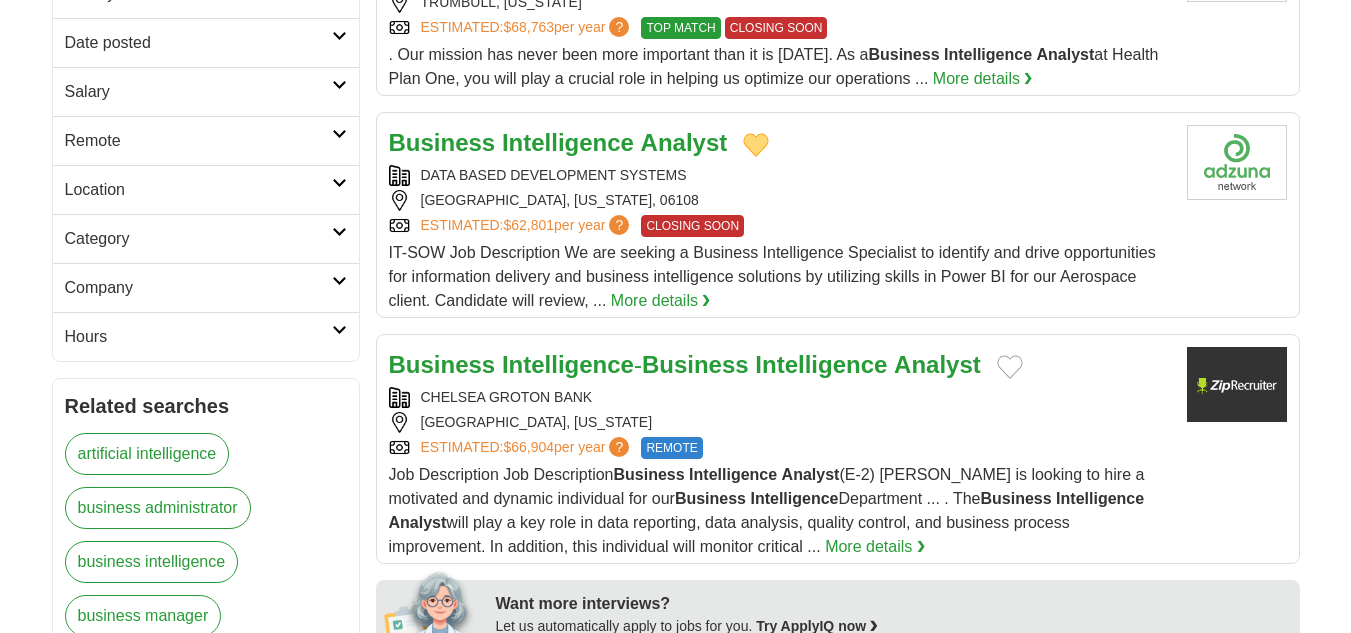 scroll, scrollTop: 600, scrollLeft: 0, axis: vertical 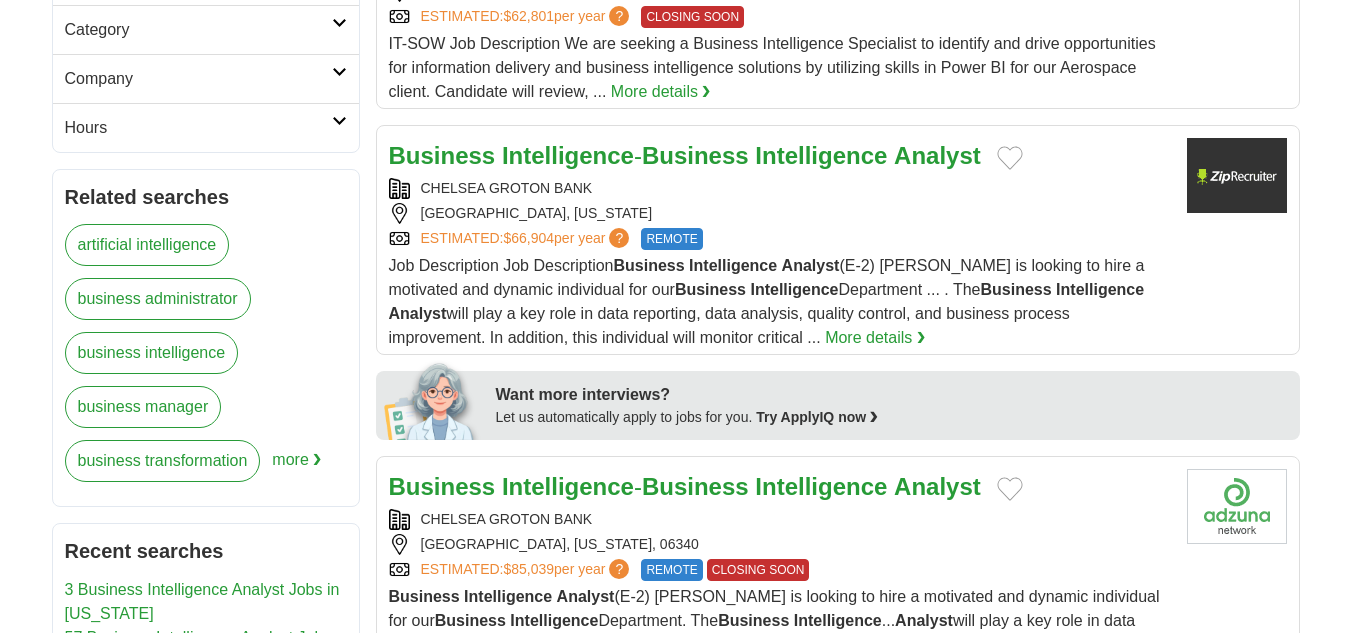click at bounding box center [1010, 158] 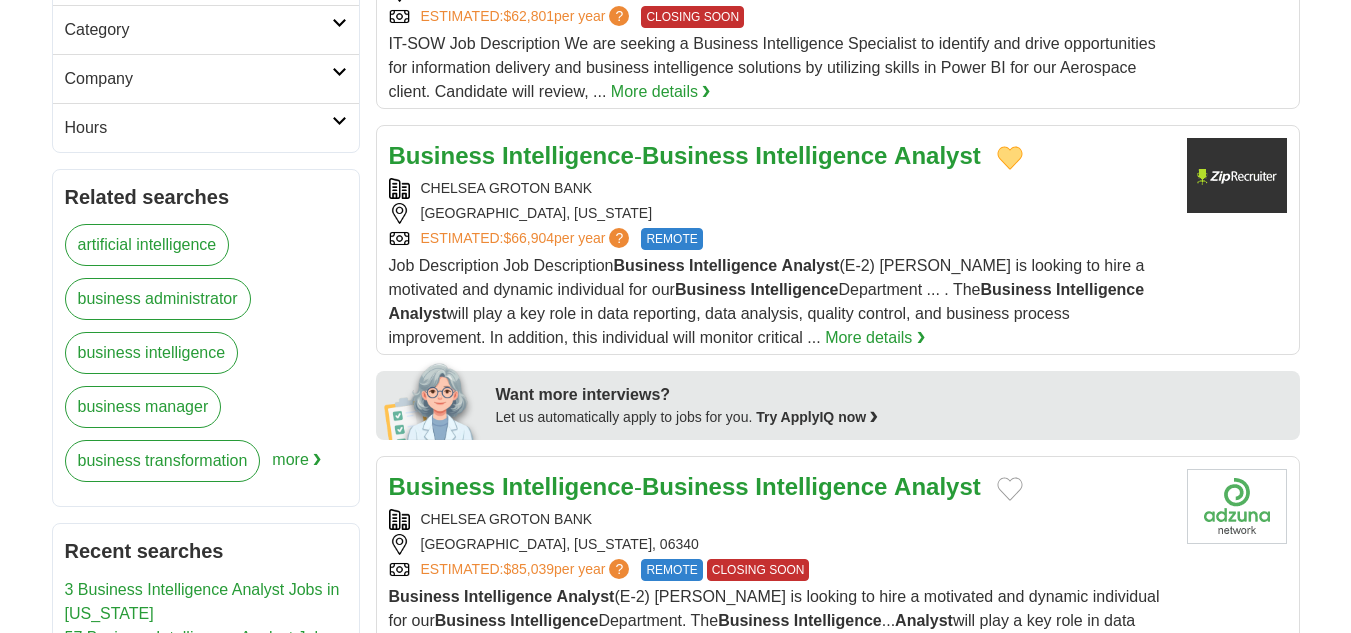 type 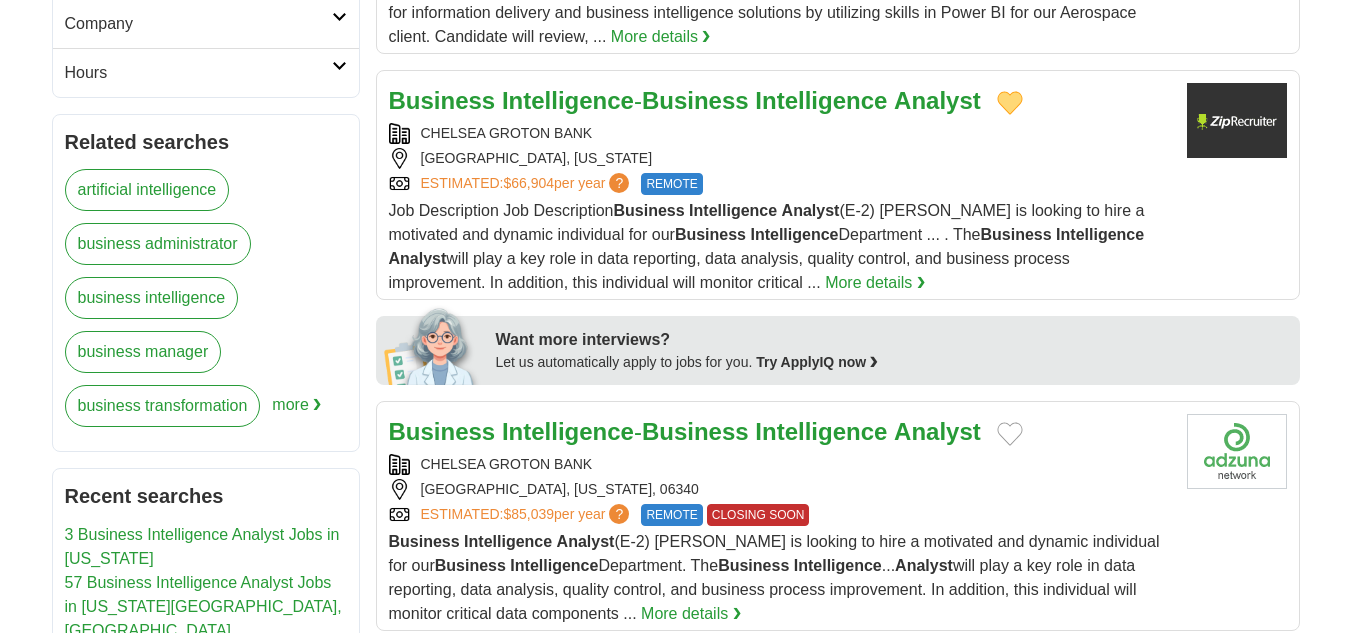 scroll, scrollTop: 900, scrollLeft: 0, axis: vertical 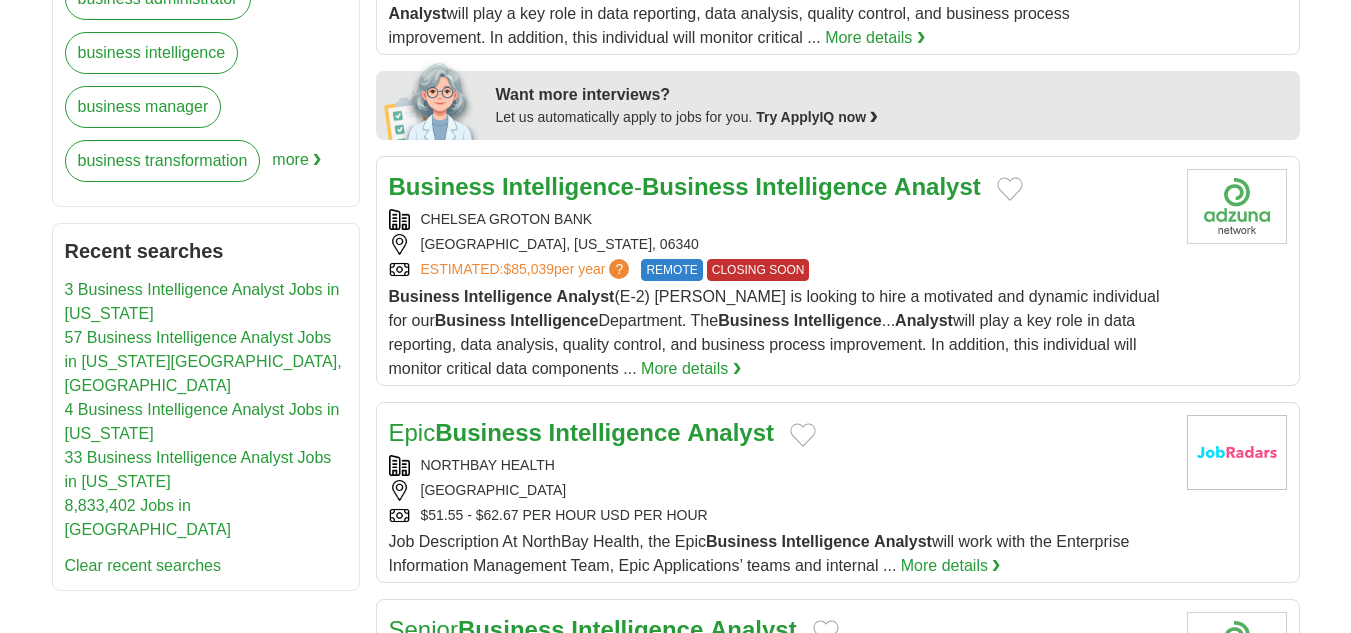 click at bounding box center (1010, 189) 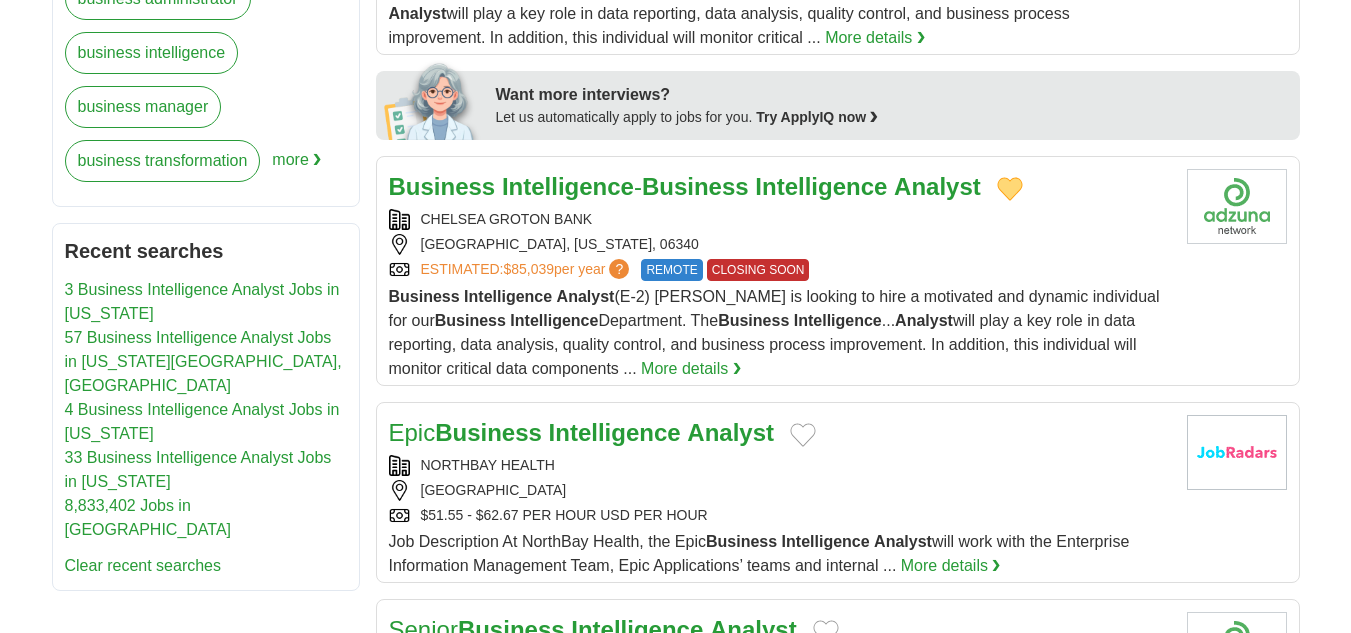 type 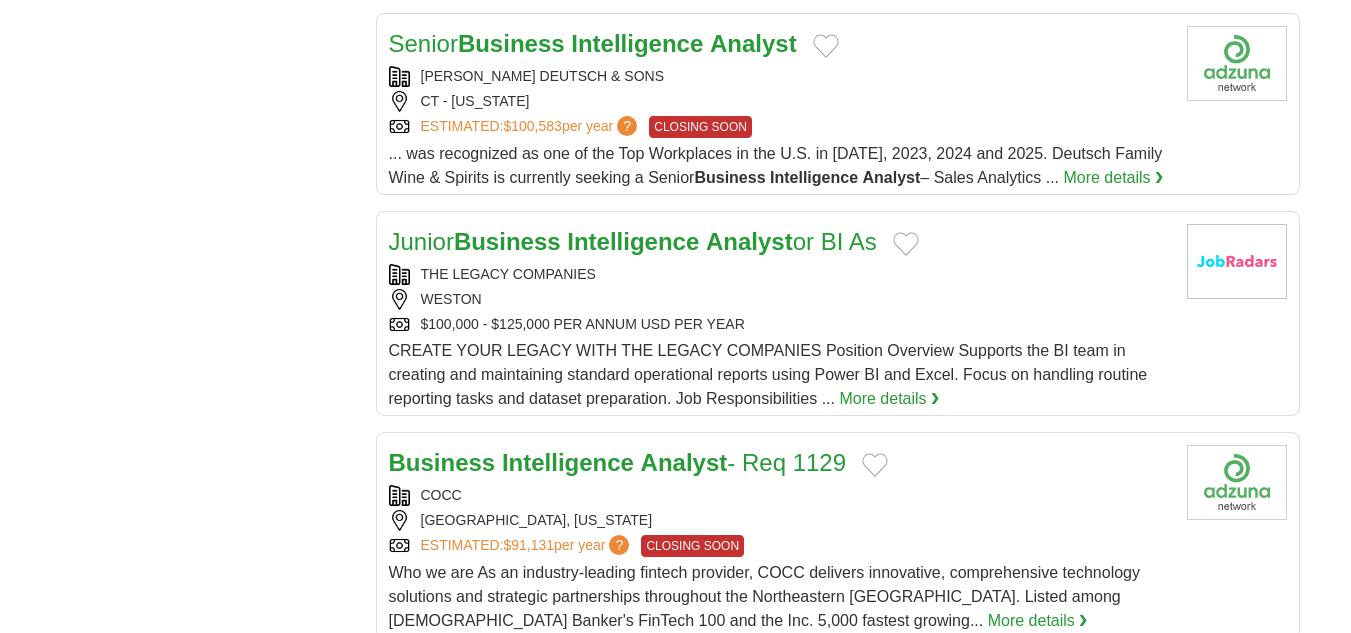 scroll, scrollTop: 1800, scrollLeft: 0, axis: vertical 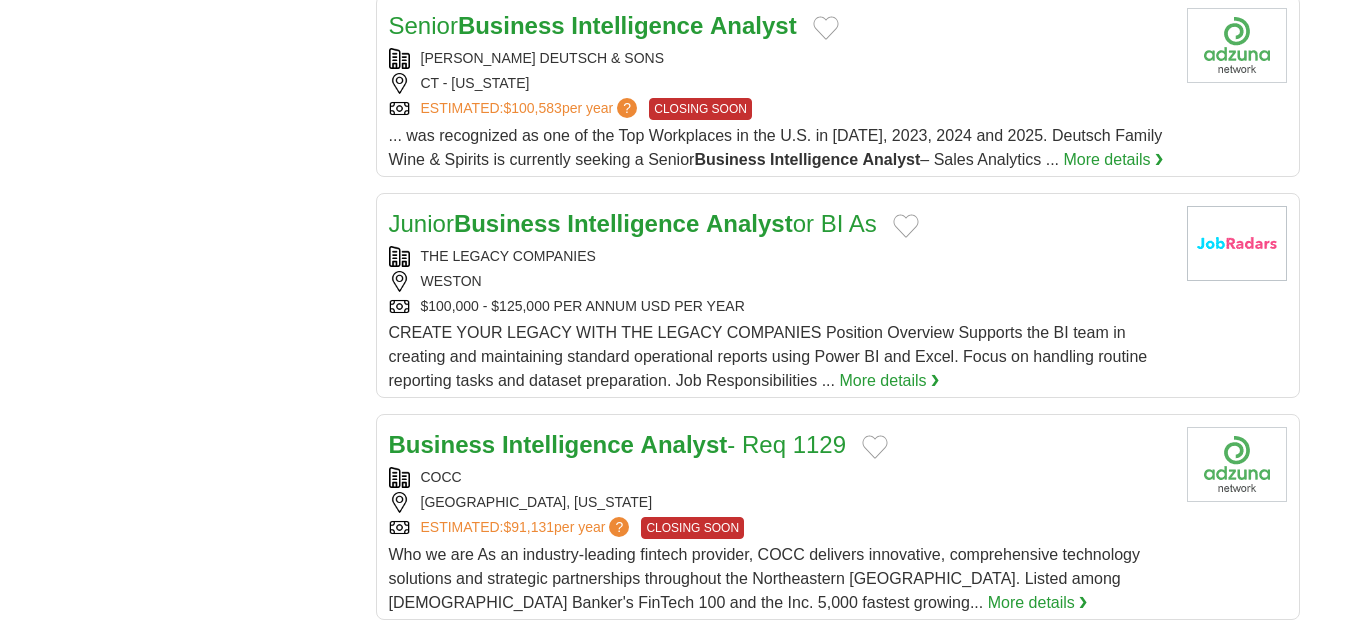 click at bounding box center [906, 226] 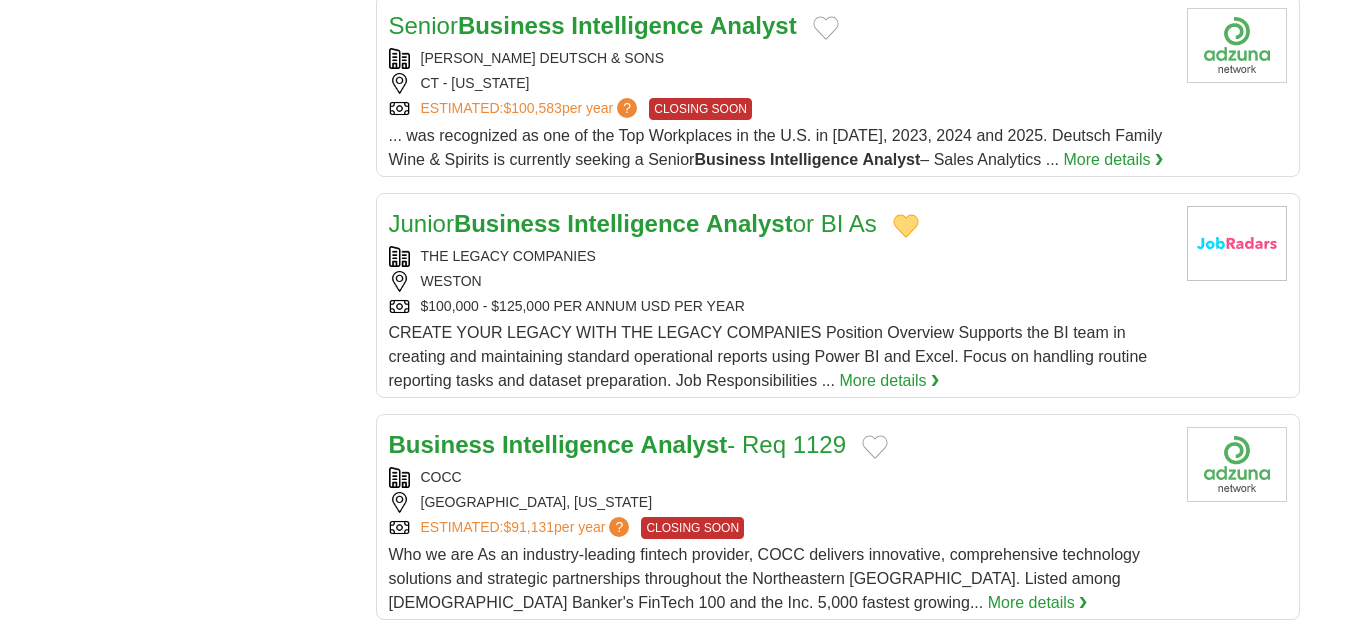 type 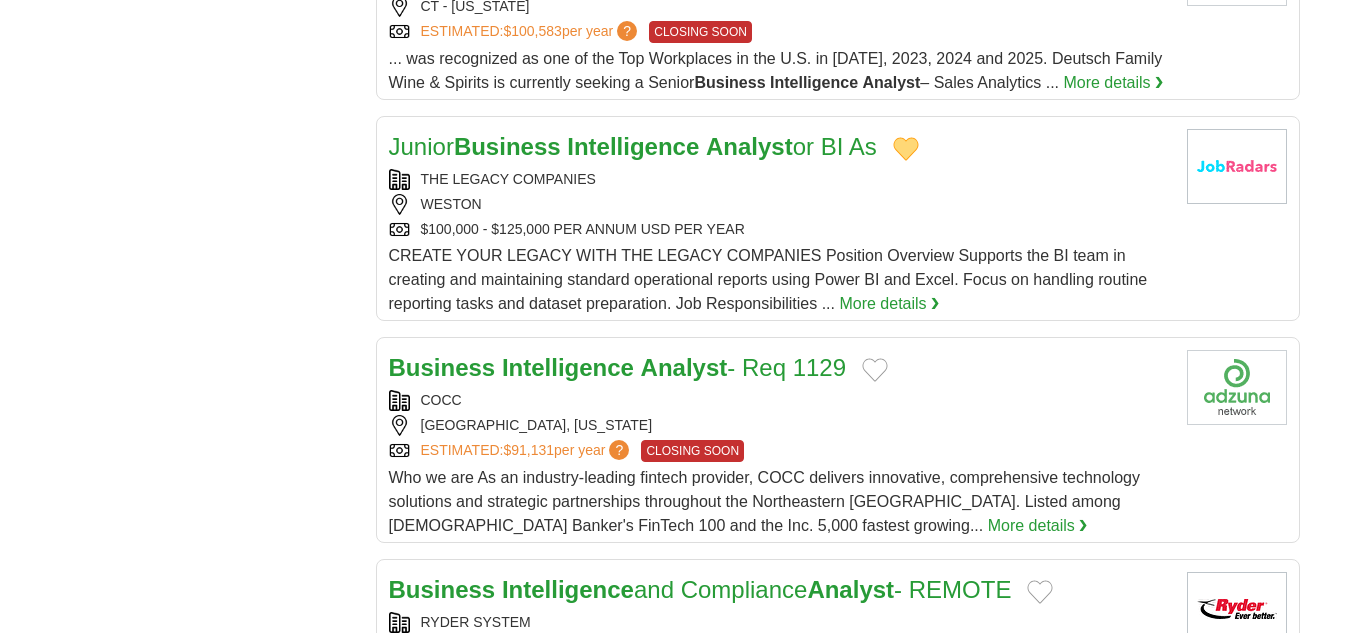 scroll, scrollTop: 2000, scrollLeft: 0, axis: vertical 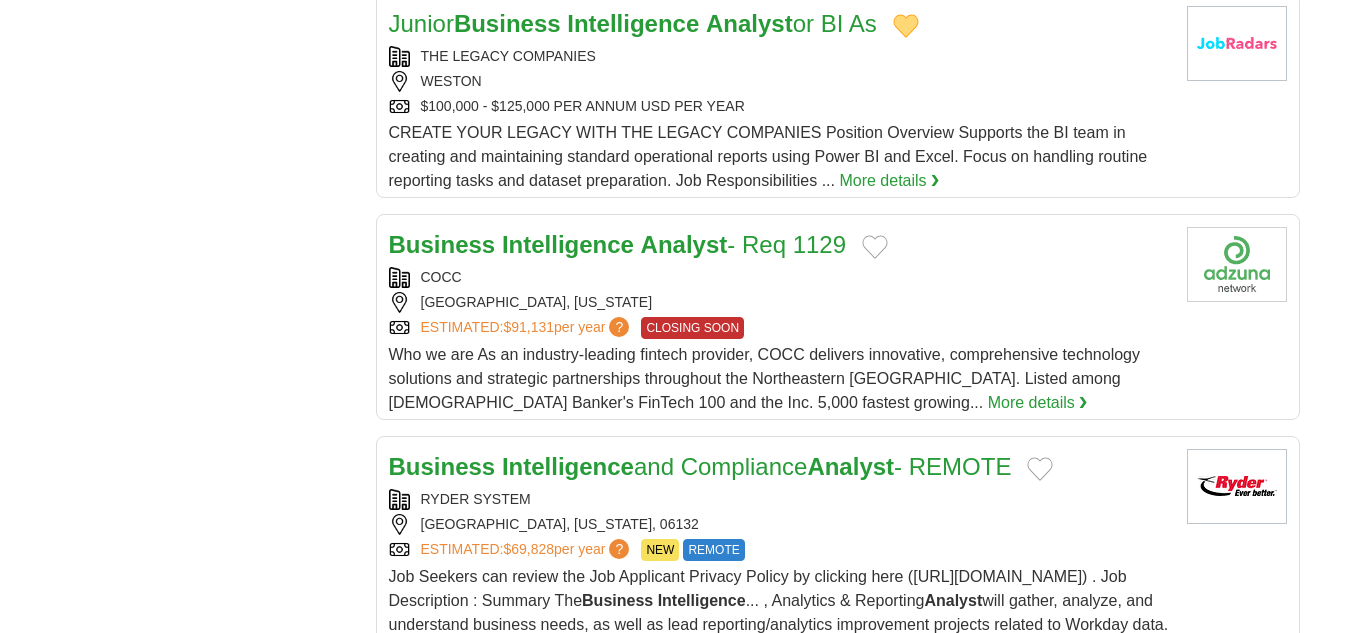 click at bounding box center [875, 247] 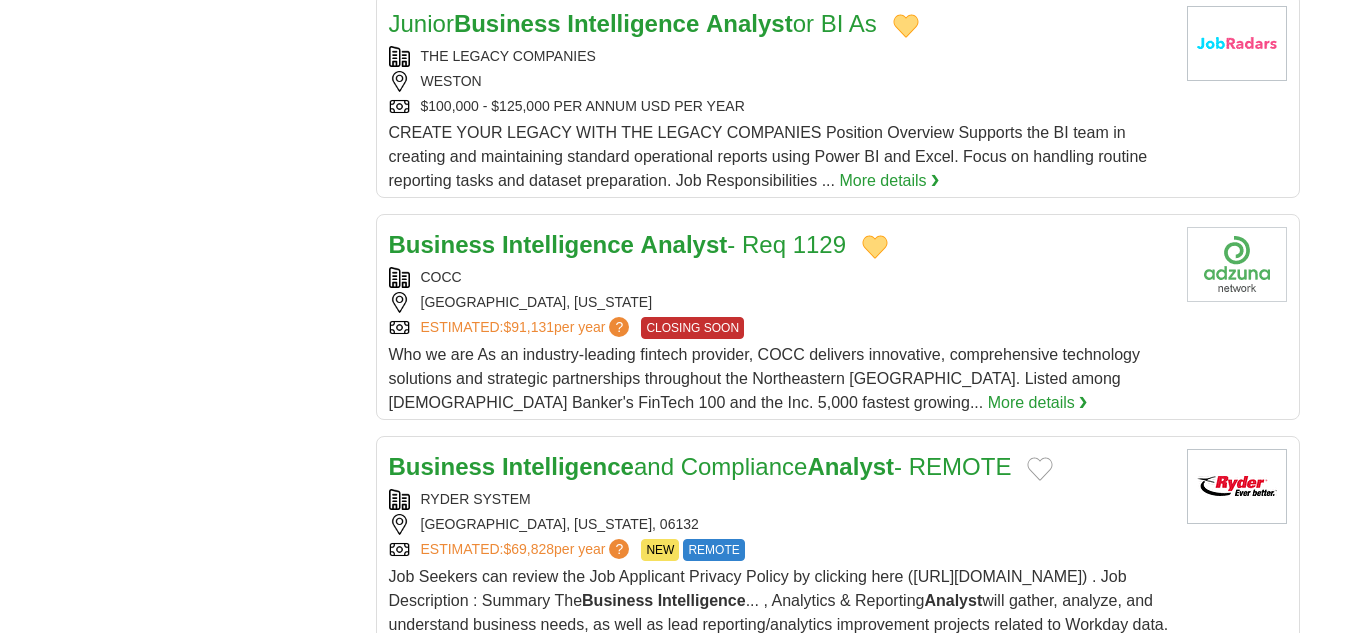 type 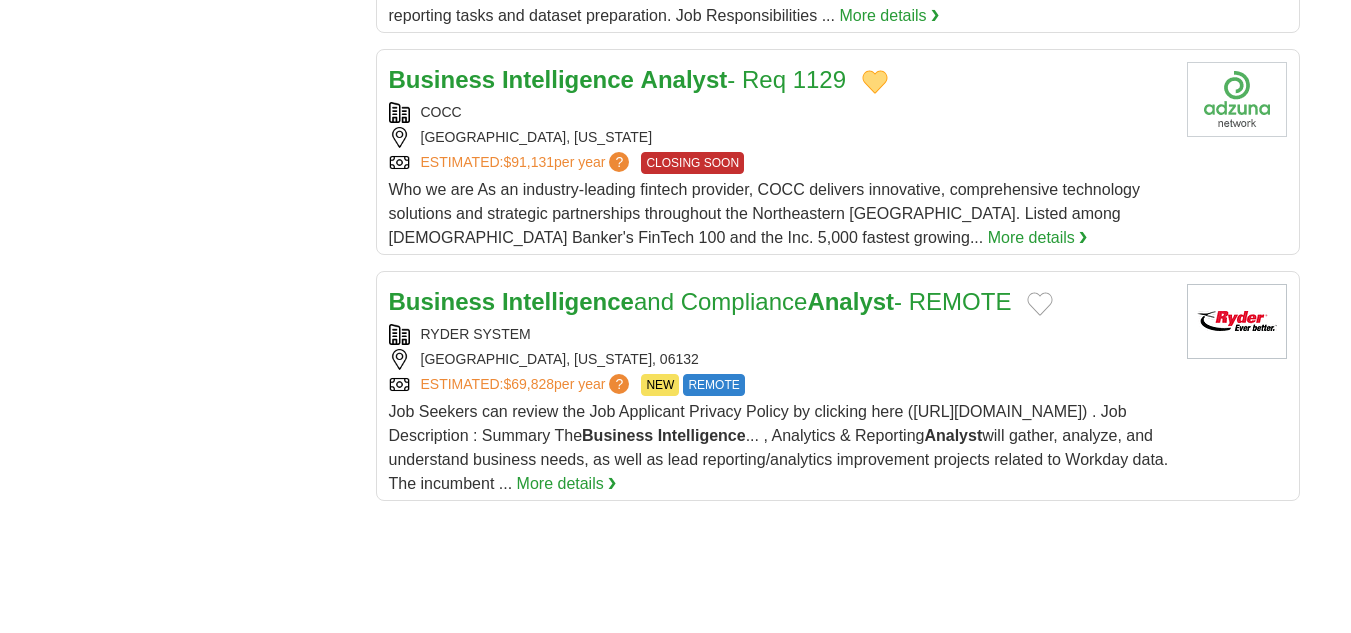 scroll, scrollTop: 2200, scrollLeft: 0, axis: vertical 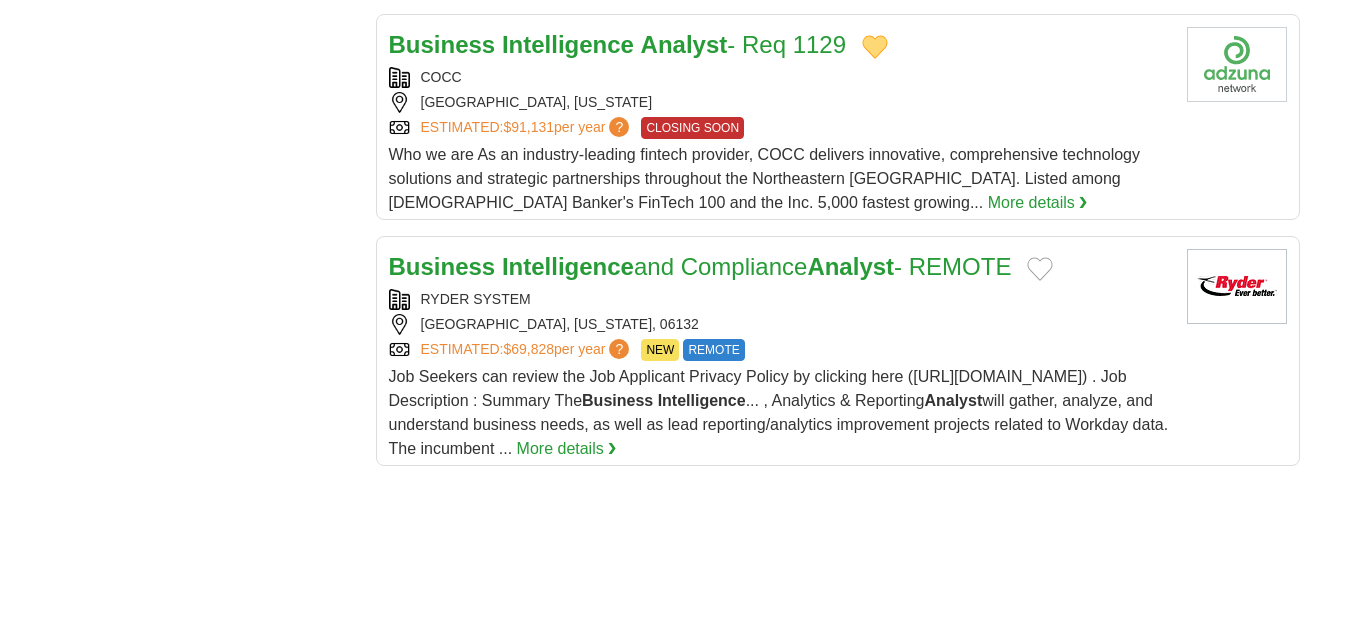 click at bounding box center (1040, 269) 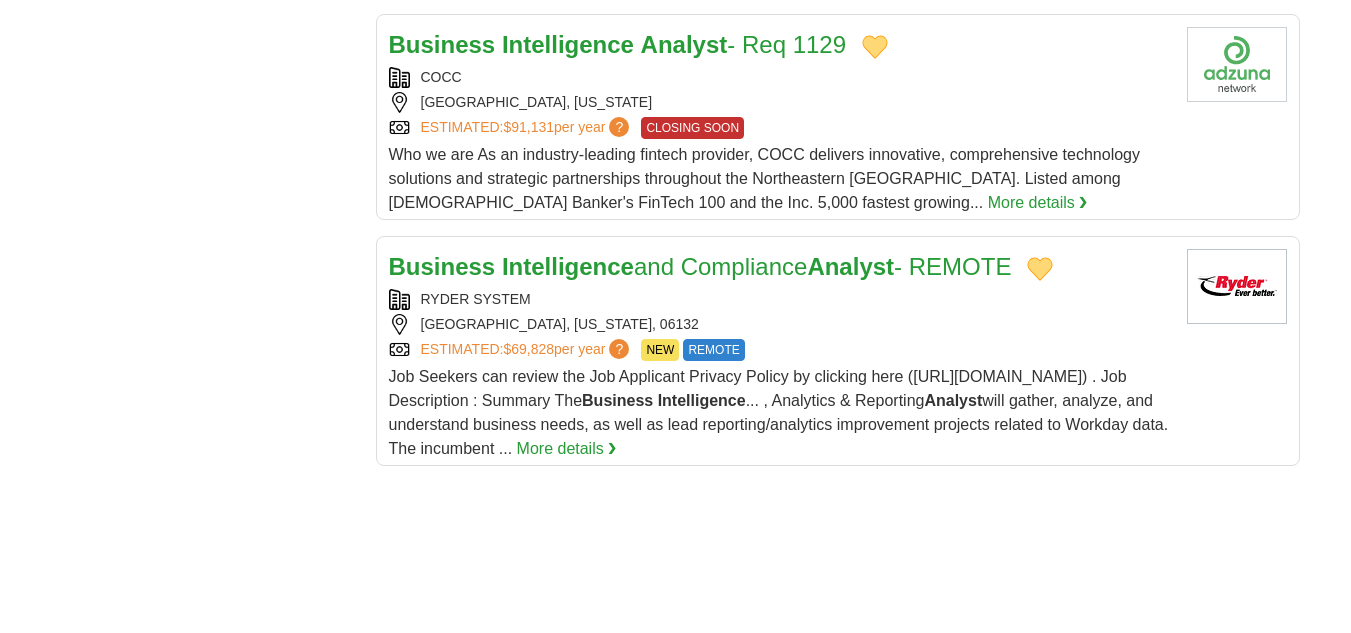 type 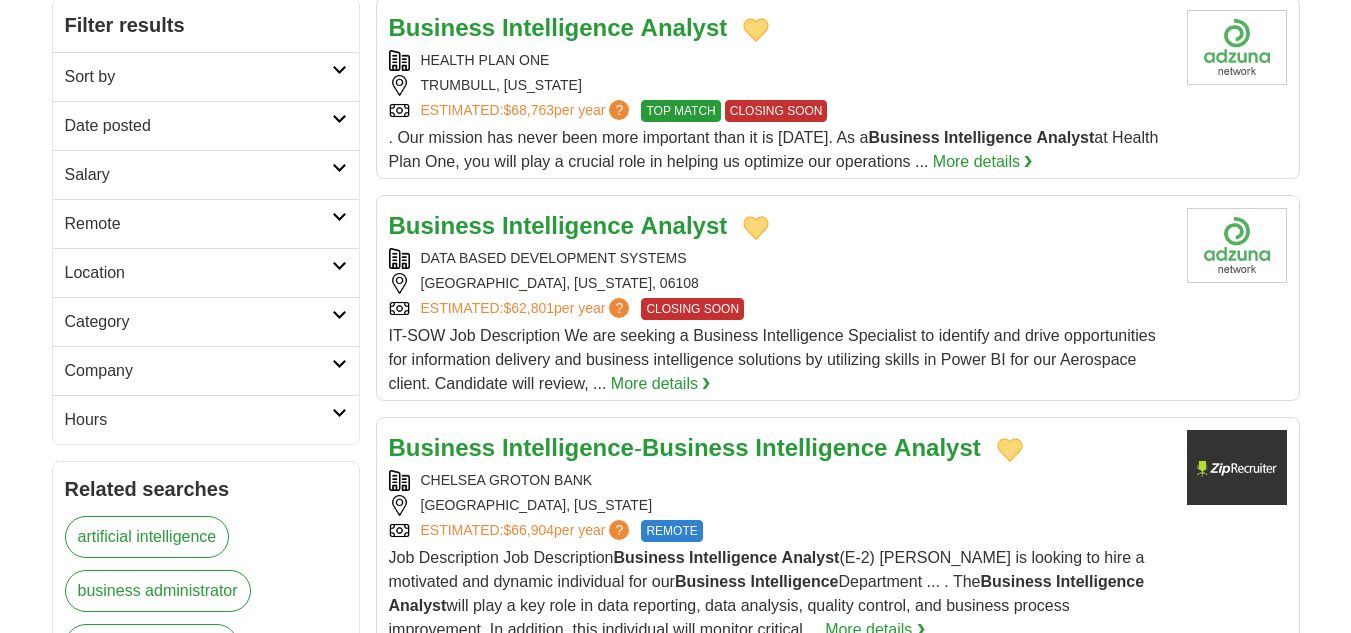 scroll, scrollTop: 0, scrollLeft: 0, axis: both 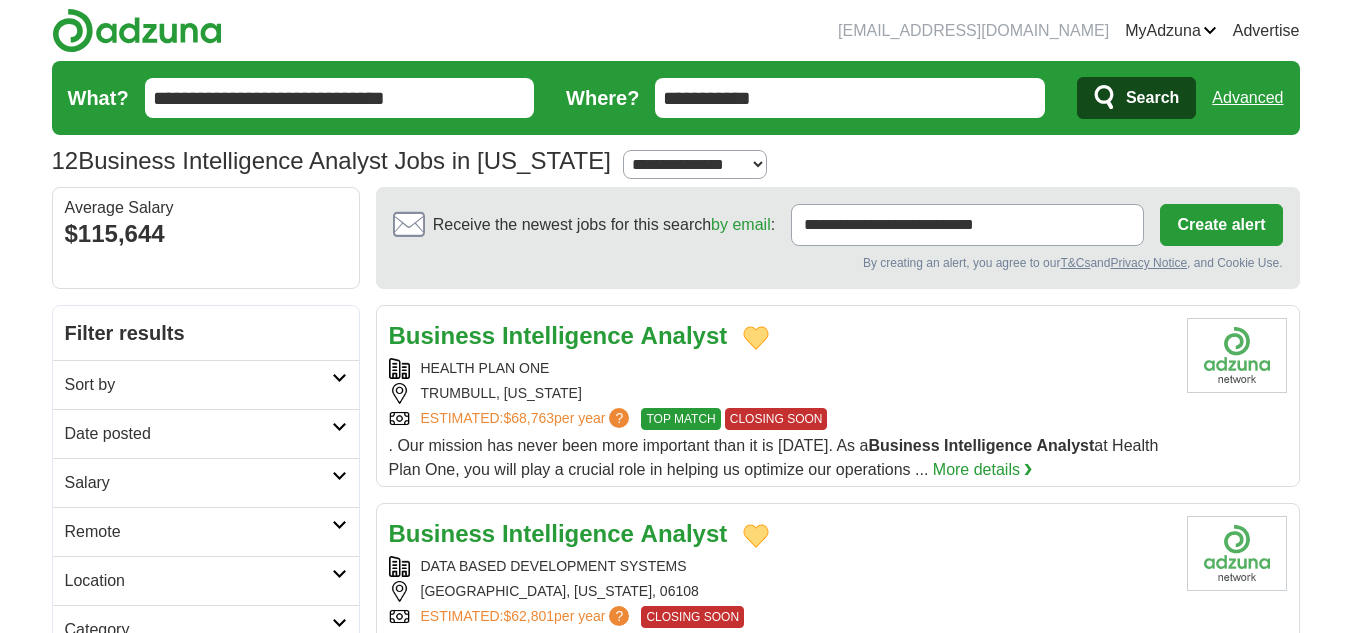drag, startPoint x: 828, startPoint y: 106, endPoint x: 609, endPoint y: 92, distance: 219.44704 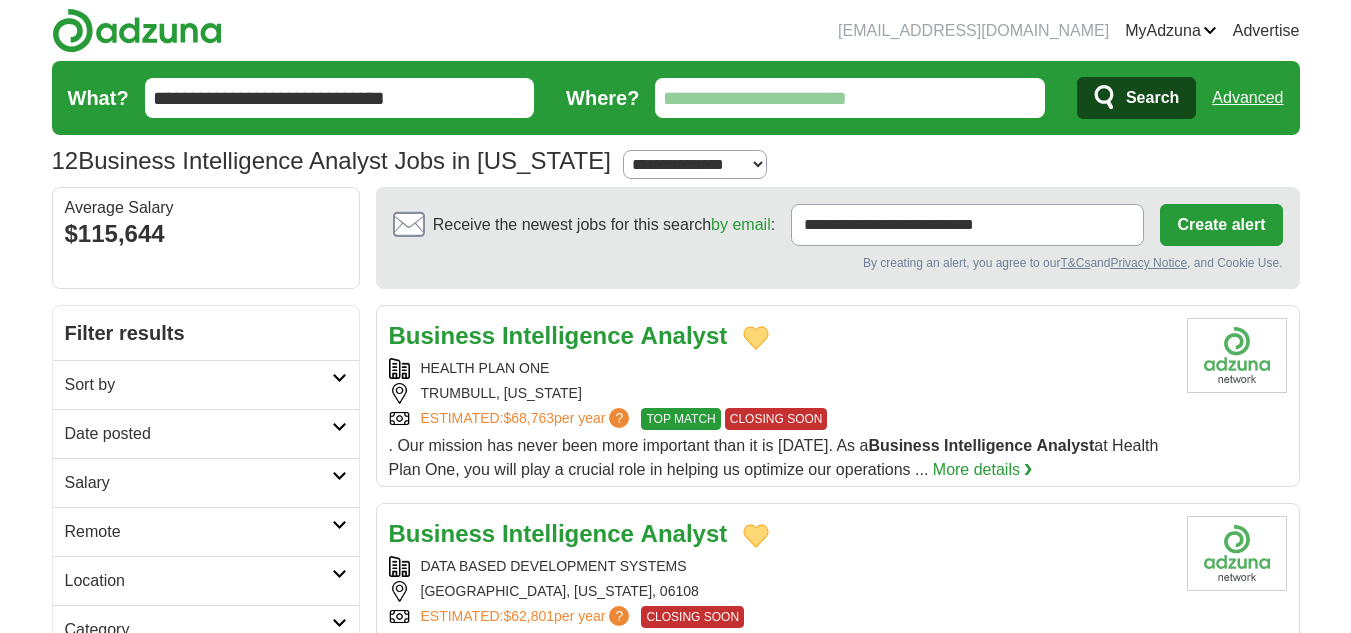 type 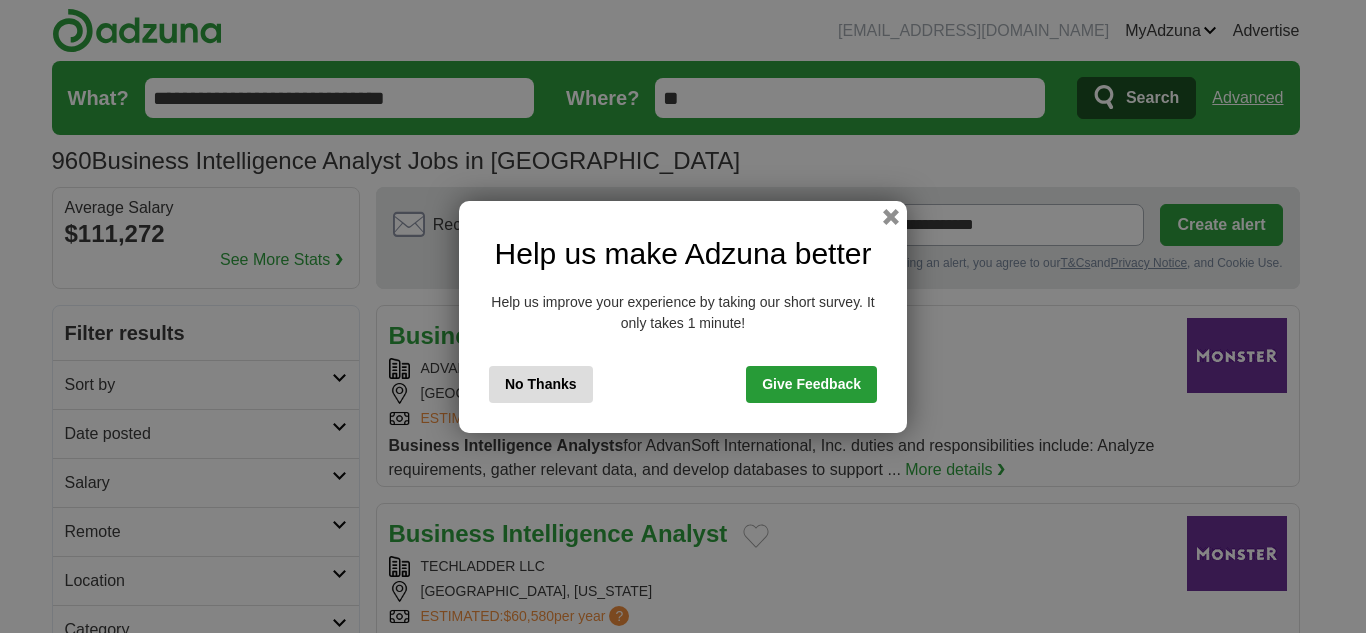 scroll, scrollTop: 0, scrollLeft: 0, axis: both 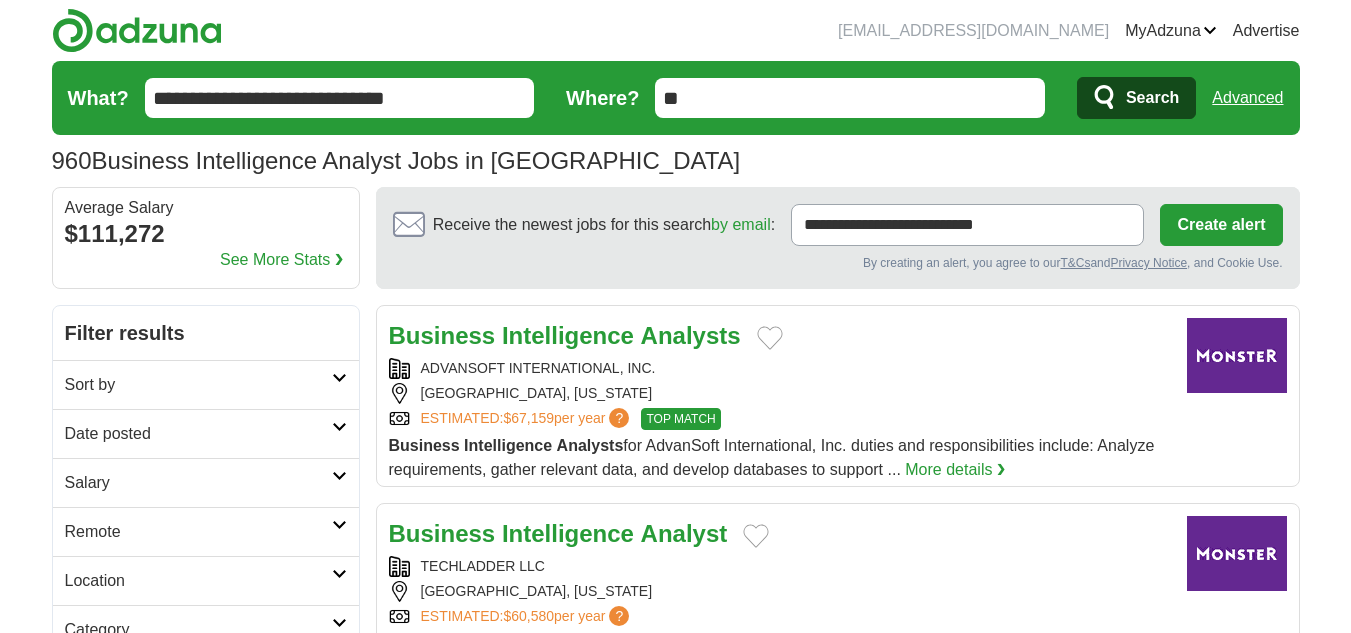drag, startPoint x: 771, startPoint y: 337, endPoint x: 728, endPoint y: 339, distance: 43.046486 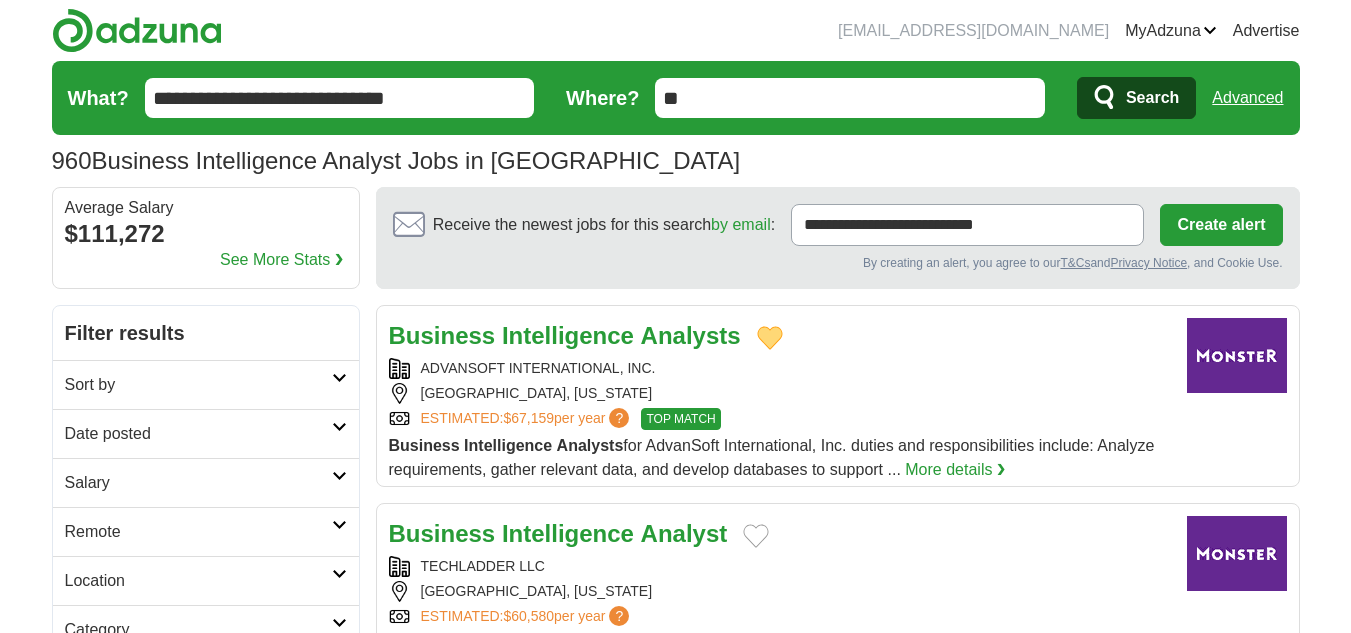 click on "Analysts" at bounding box center (691, 335) 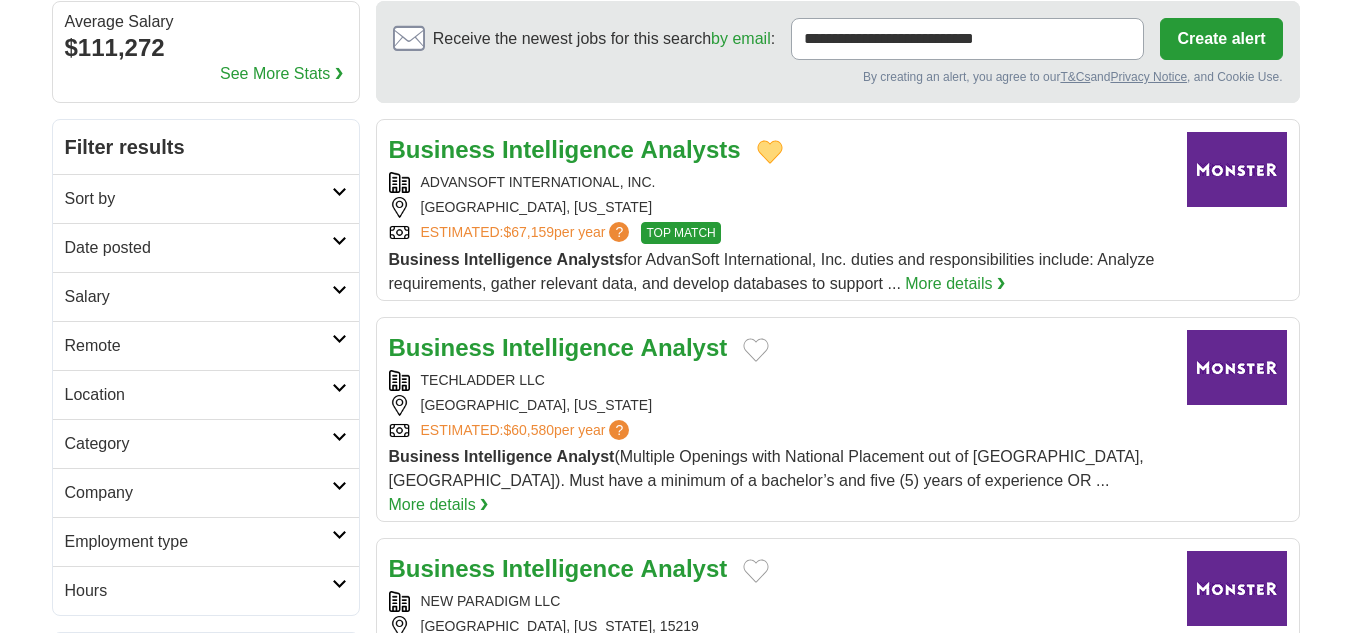 scroll, scrollTop: 200, scrollLeft: 0, axis: vertical 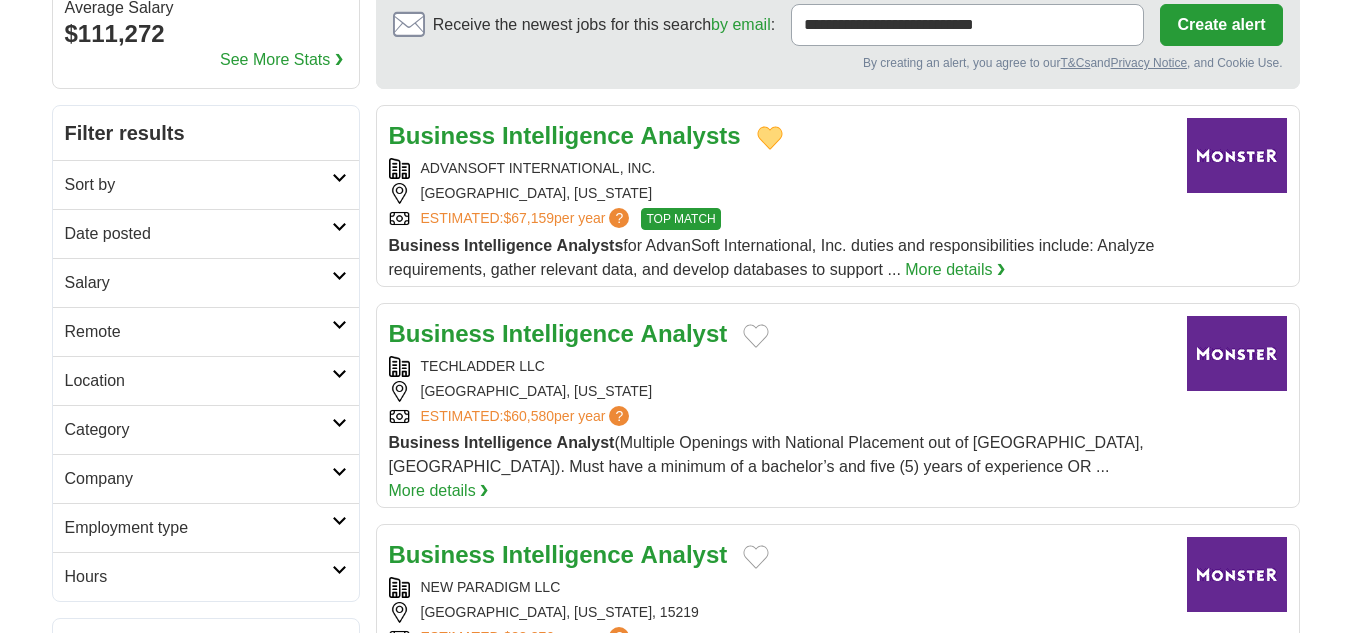 click on "Business   Intelligence   Analyst" at bounding box center [780, 334] 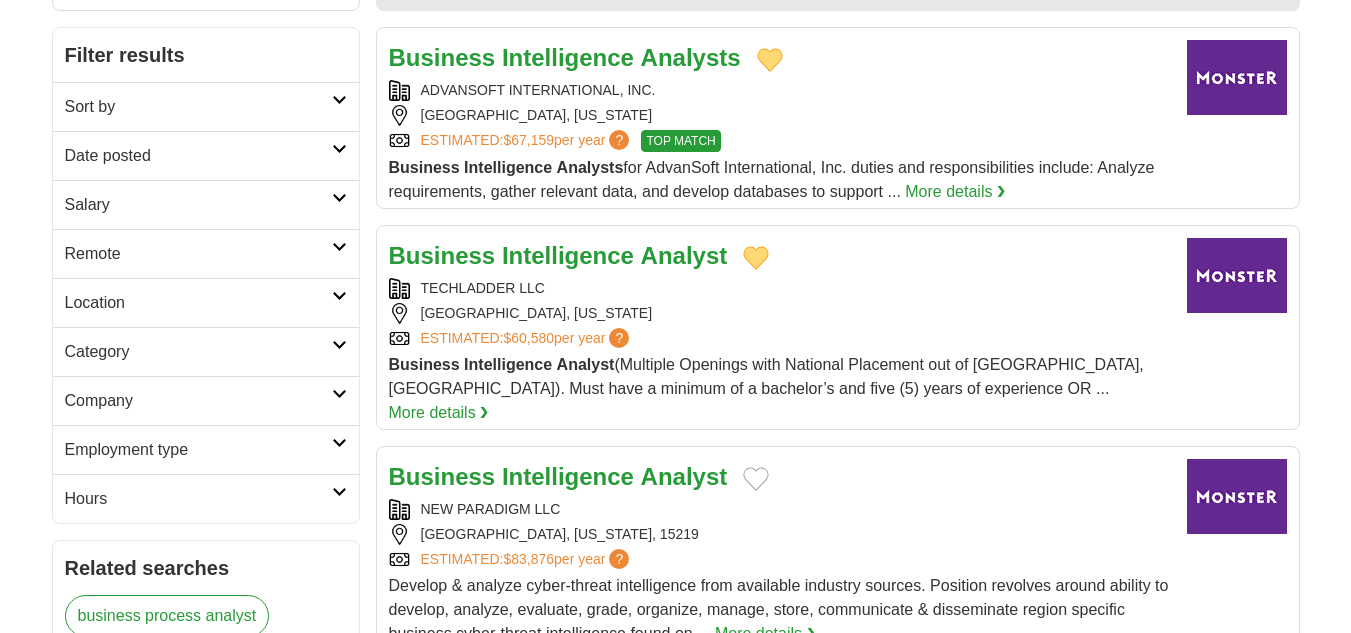 scroll, scrollTop: 400, scrollLeft: 0, axis: vertical 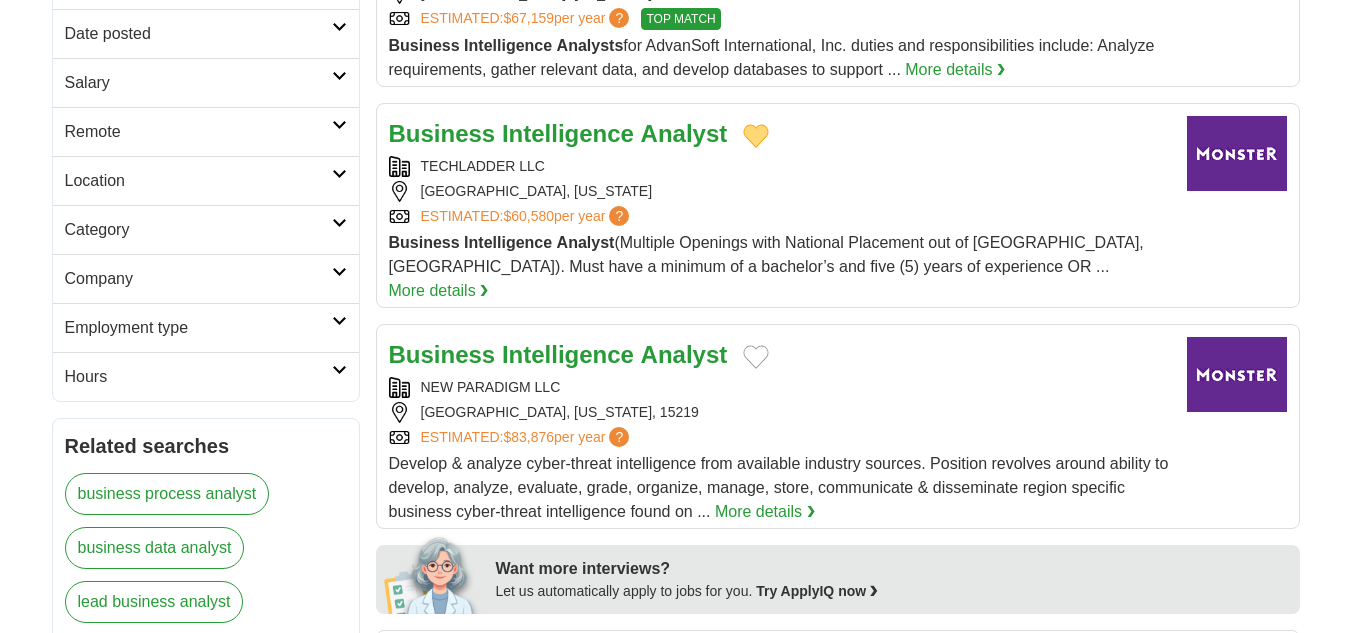 click at bounding box center [756, 357] 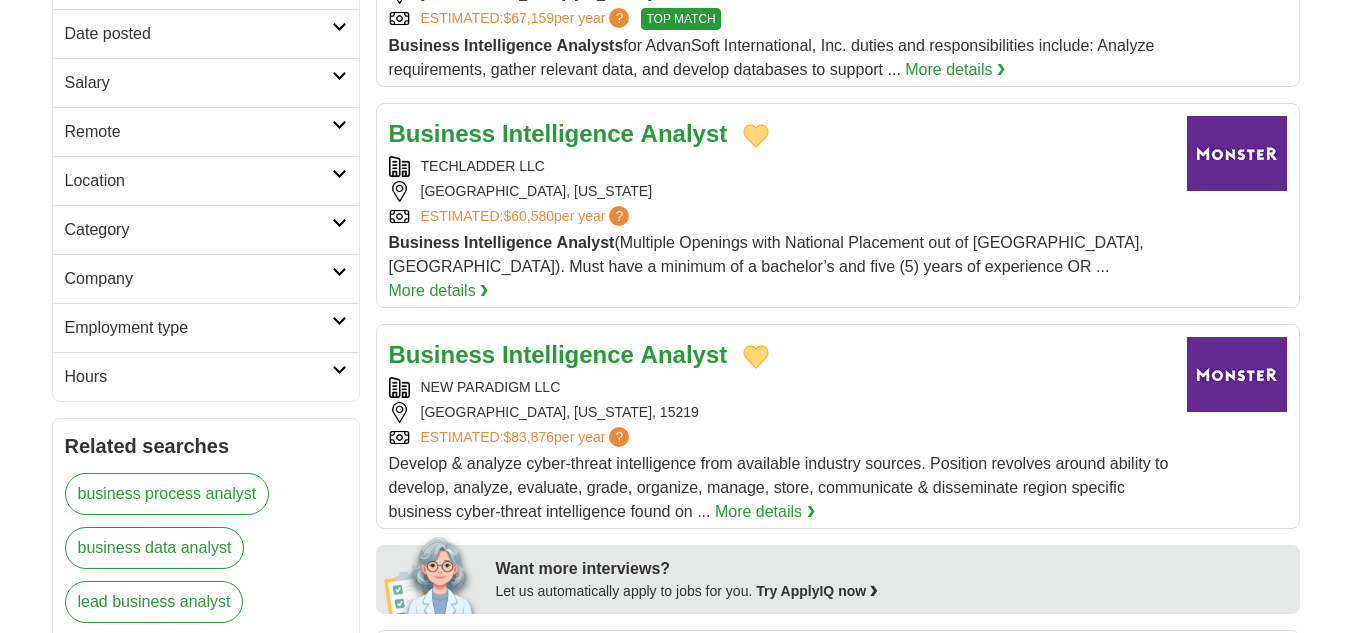 click on "Analyst" at bounding box center [684, 354] 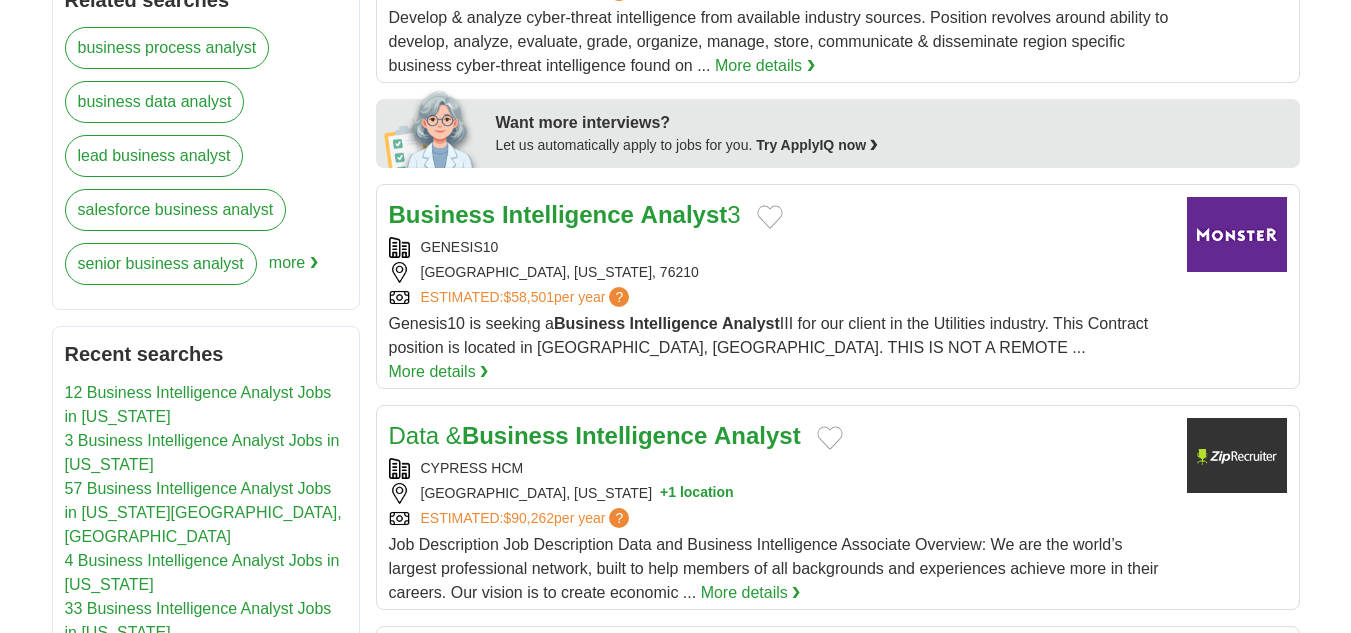 scroll, scrollTop: 900, scrollLeft: 0, axis: vertical 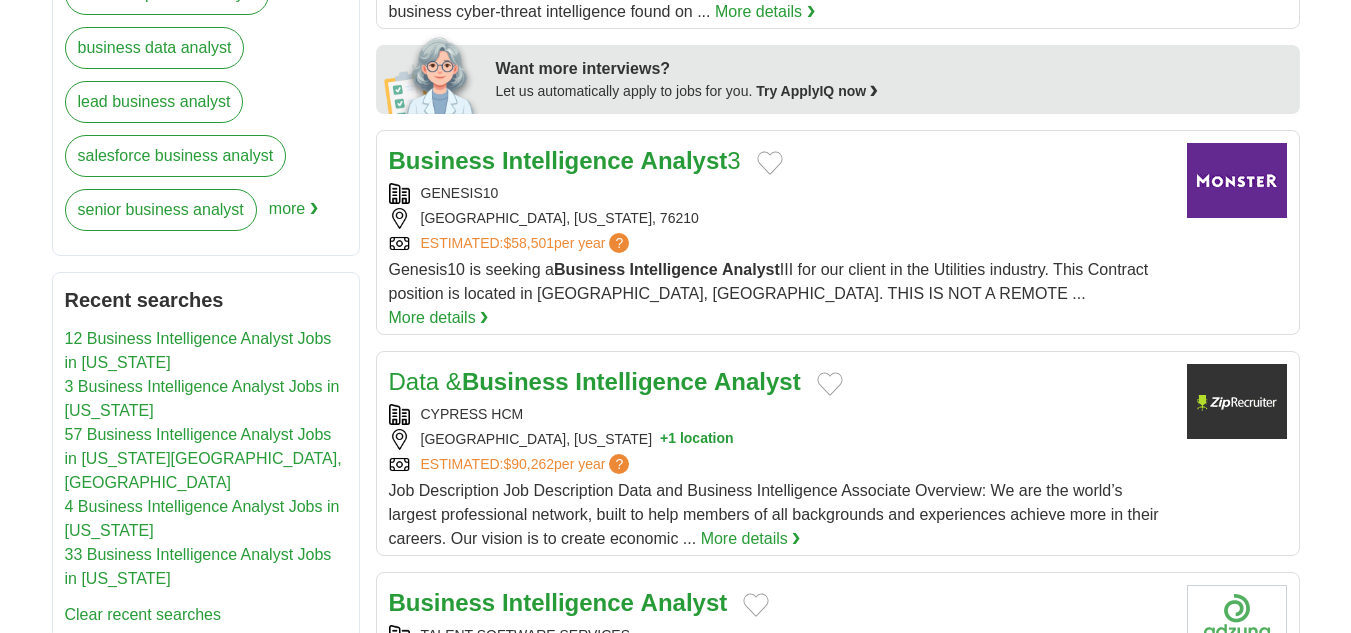 click at bounding box center (770, 163) 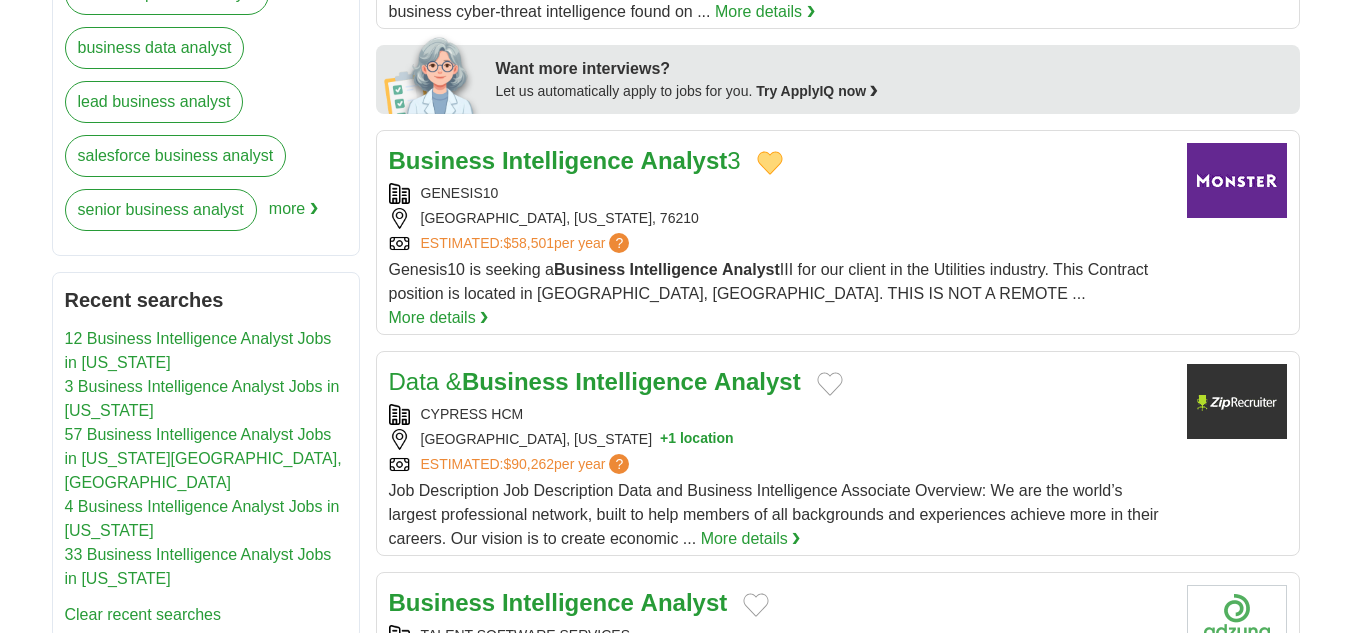 click on "Analyst" at bounding box center (684, 160) 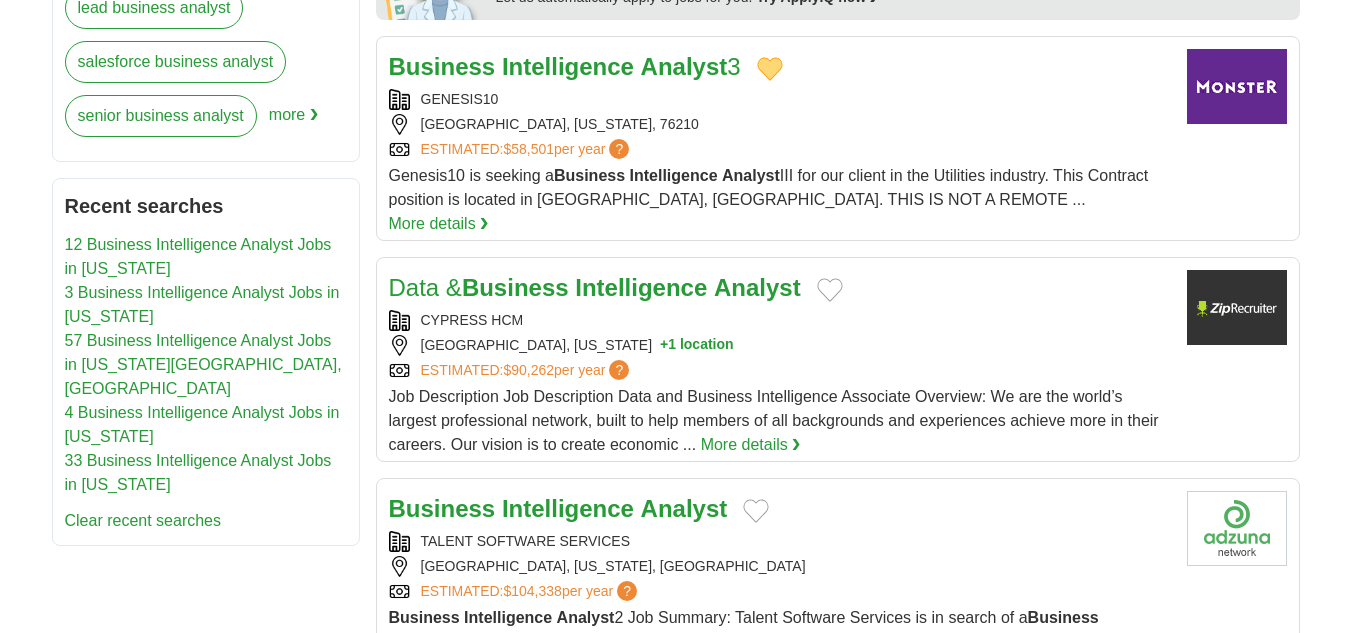 scroll, scrollTop: 1200, scrollLeft: 0, axis: vertical 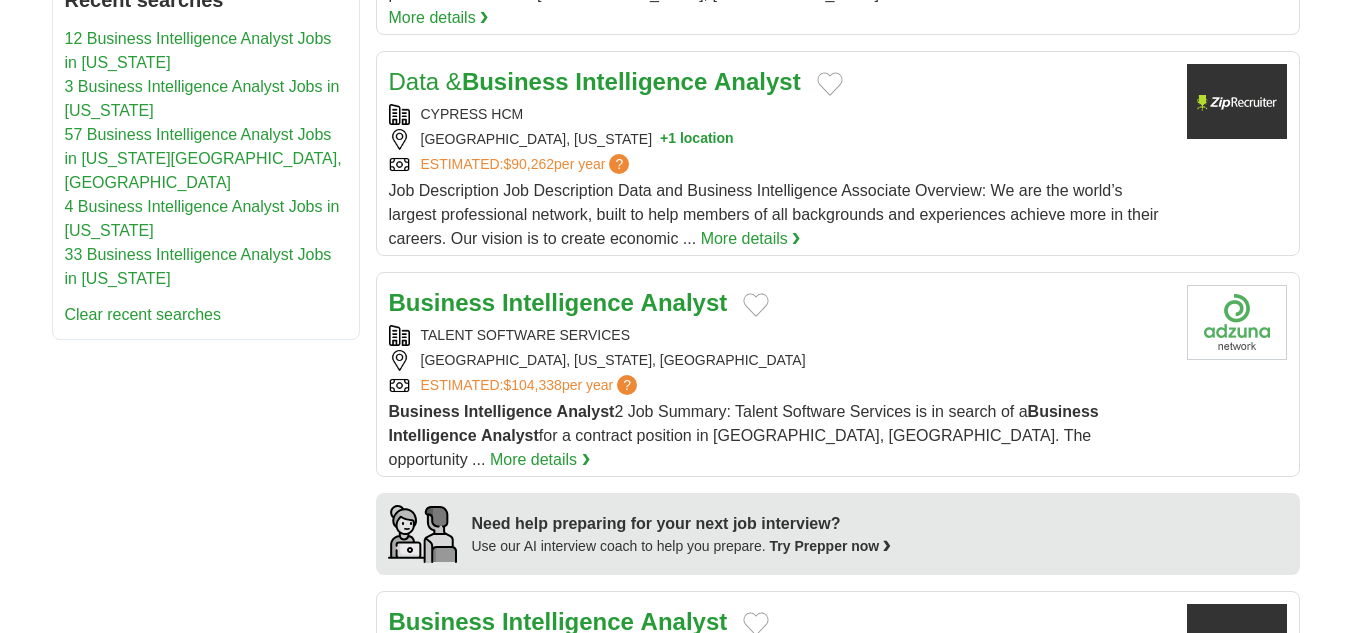 click on "Data &  Business   Intelligence   Analyst" at bounding box center (780, 82) 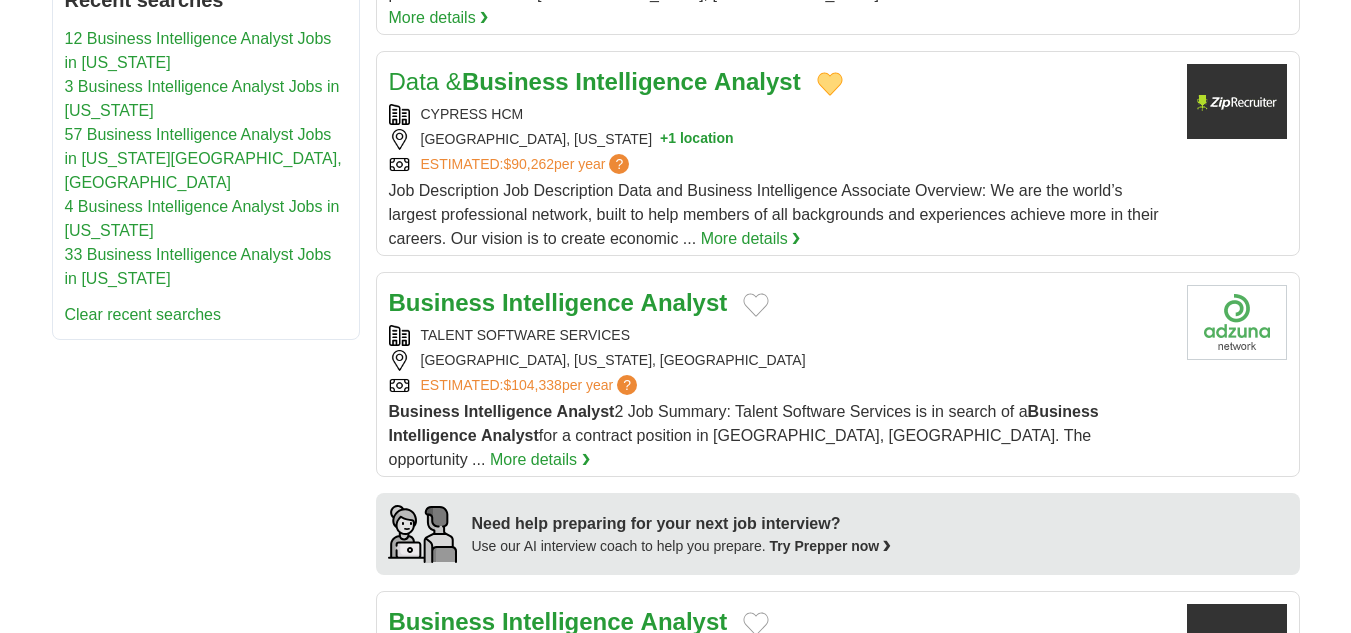 click at bounding box center [756, 305] 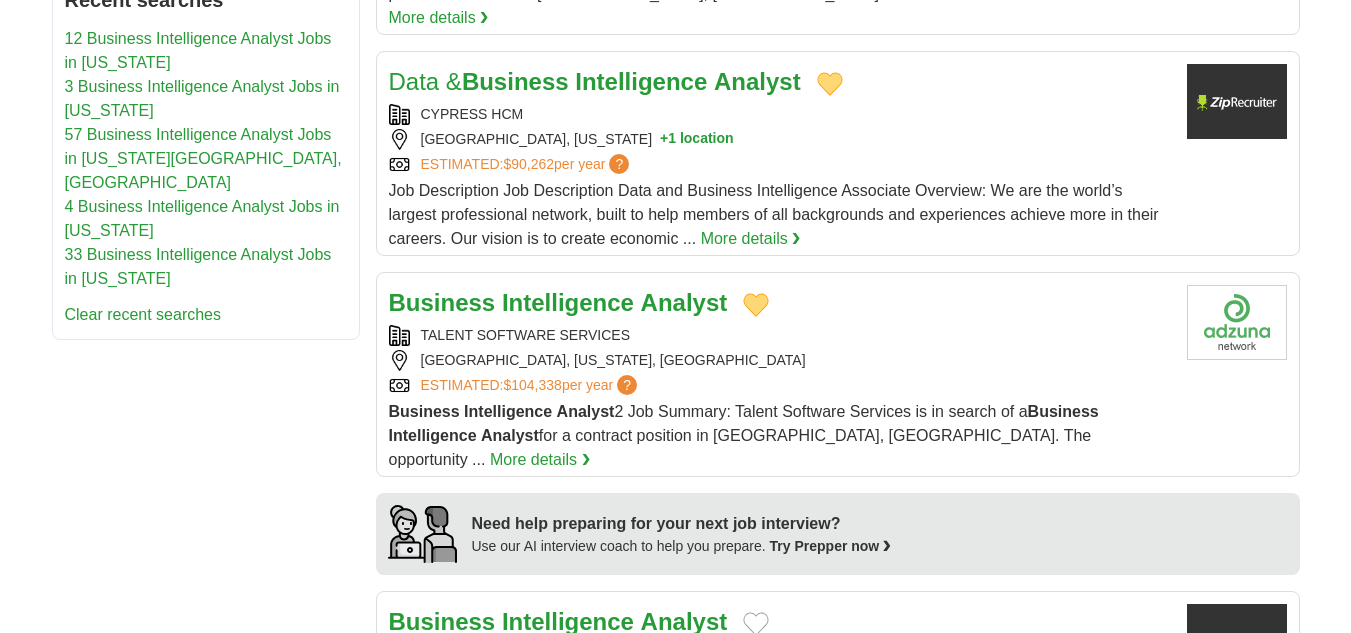 click on "Business   Intelligence   Analyst" at bounding box center [558, 302] 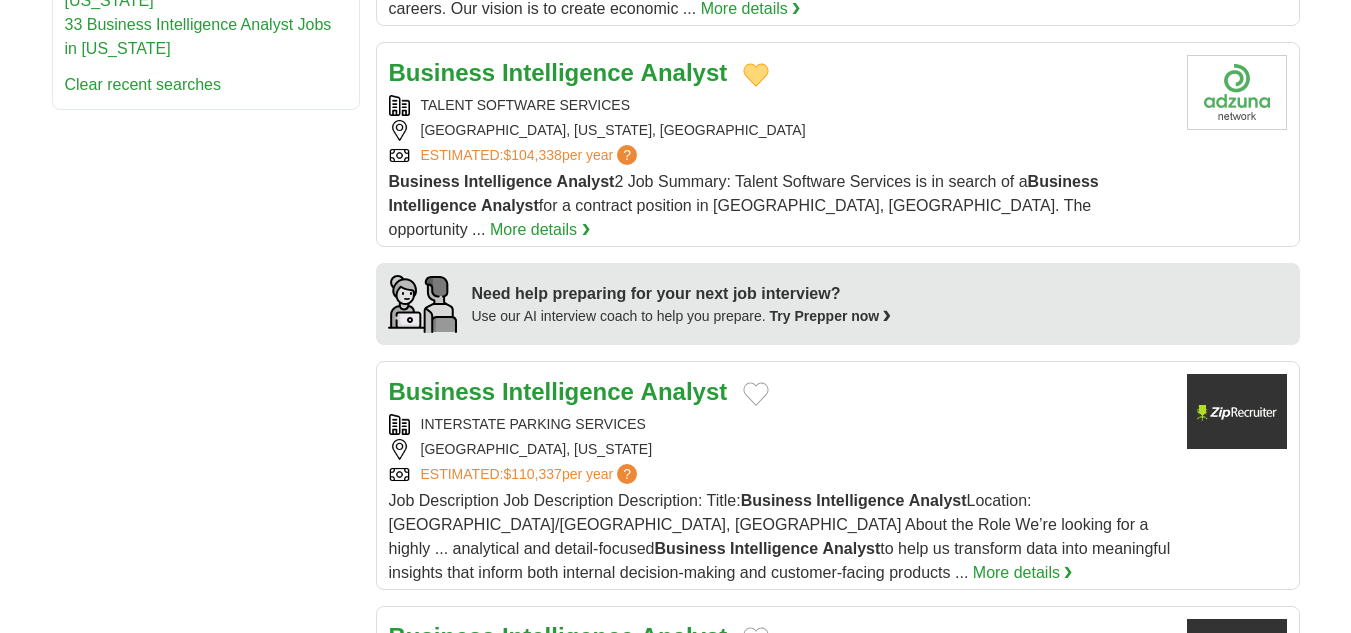 scroll, scrollTop: 1500, scrollLeft: 0, axis: vertical 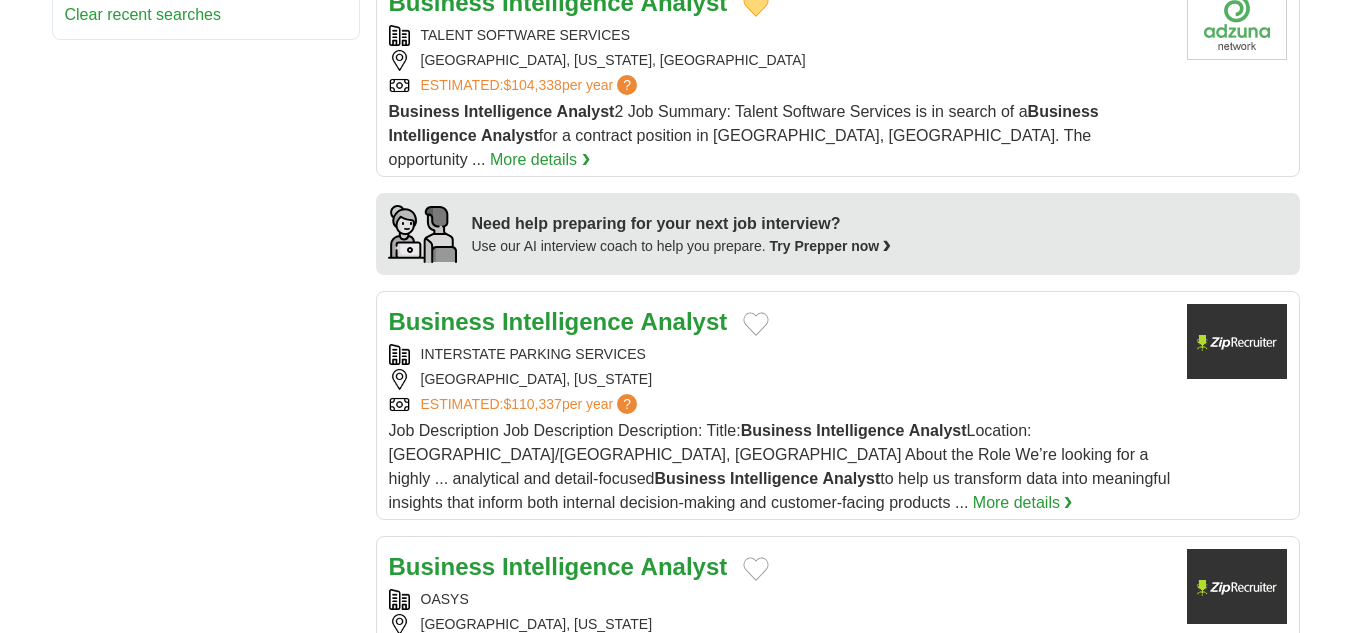 click at bounding box center (756, 324) 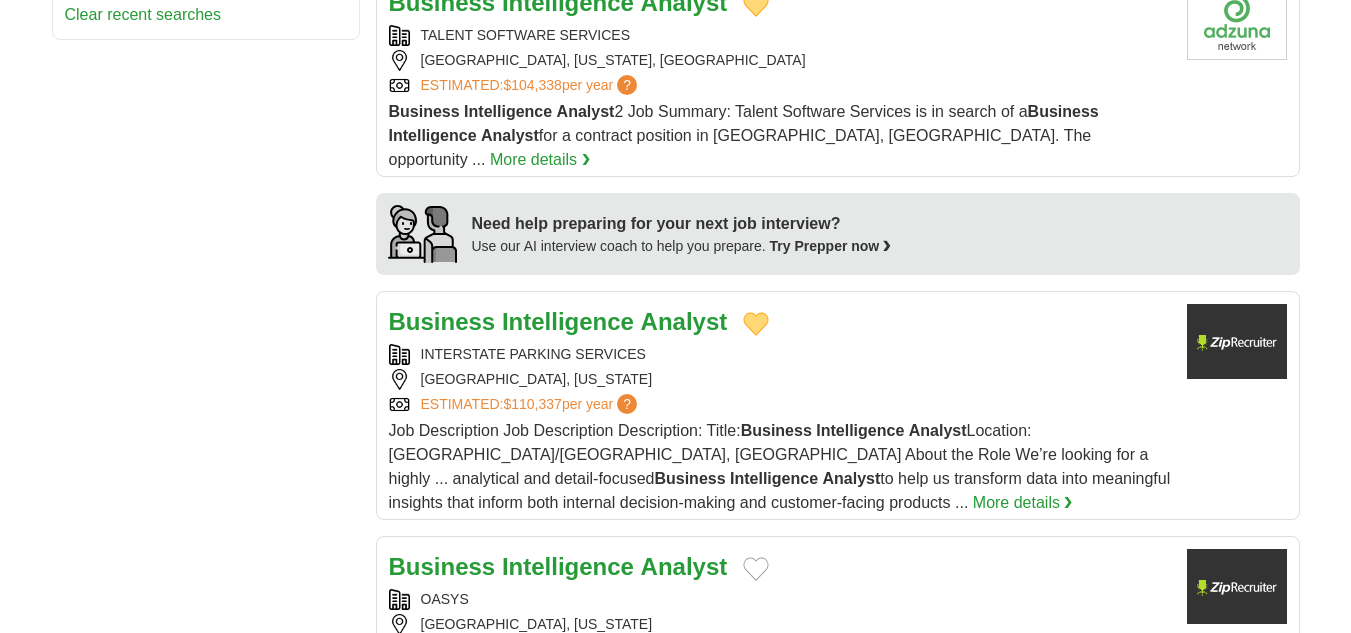 click on "Analyst" at bounding box center (684, 321) 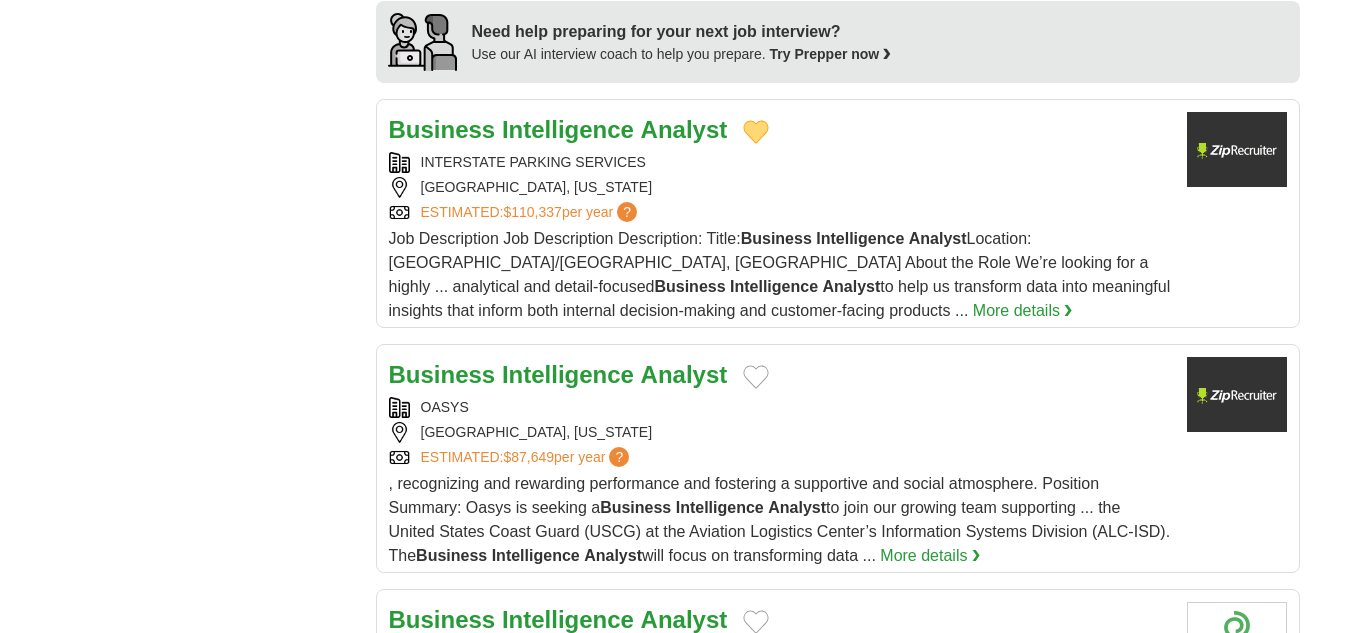 scroll, scrollTop: 1700, scrollLeft: 0, axis: vertical 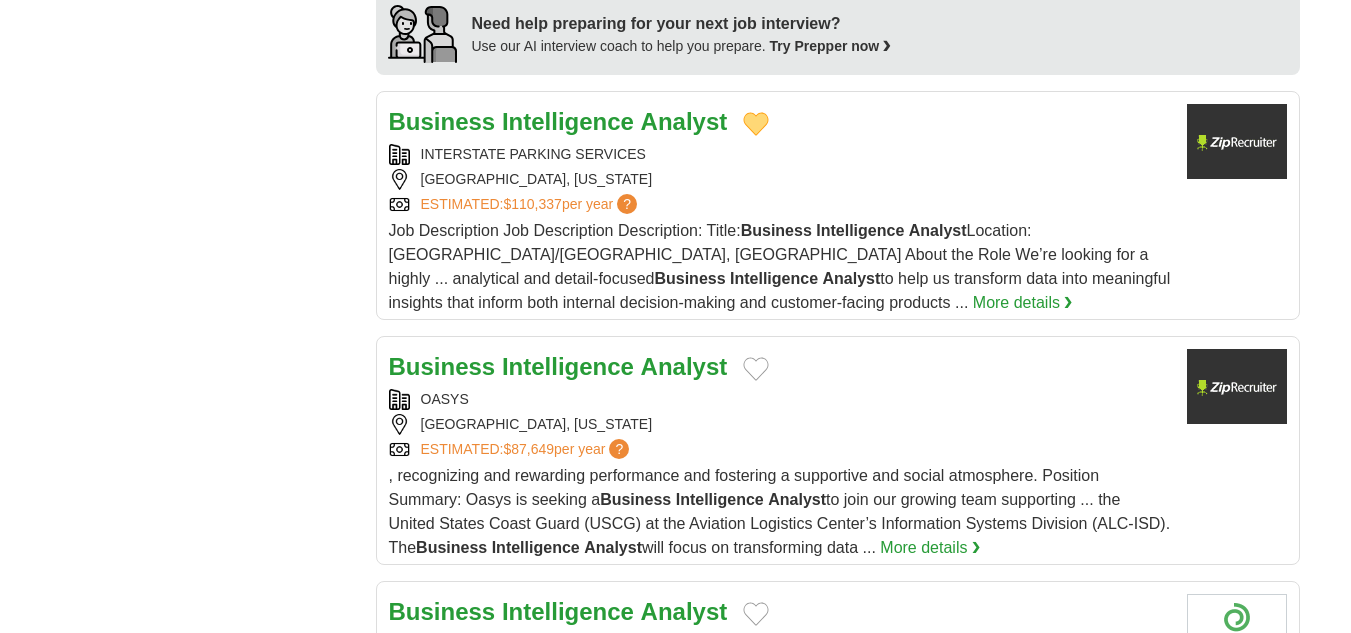 click at bounding box center [756, 369] 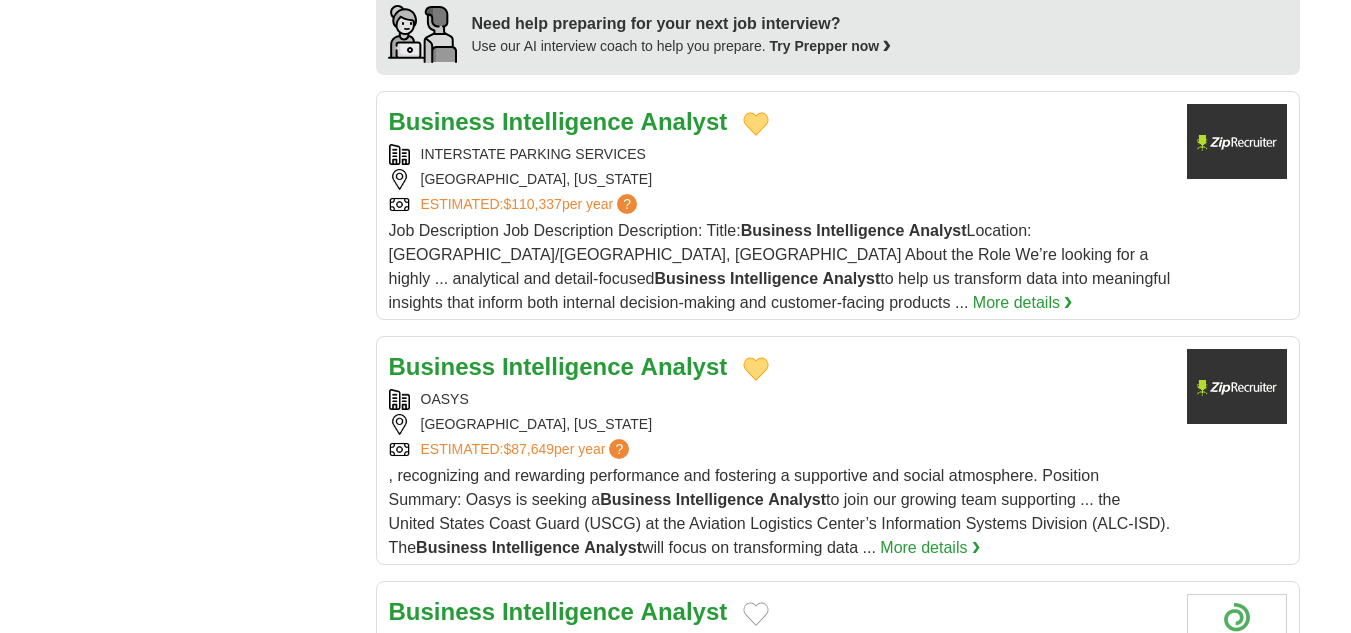 click on "Analyst" at bounding box center (684, 366) 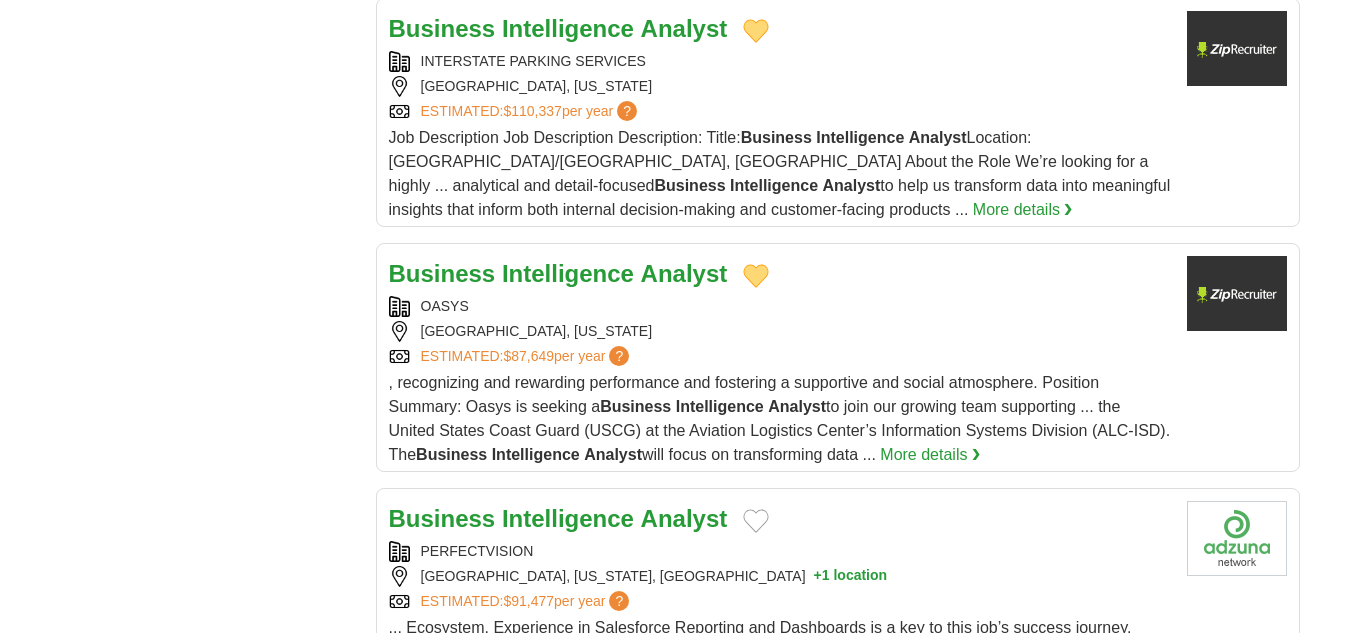 scroll, scrollTop: 1900, scrollLeft: 0, axis: vertical 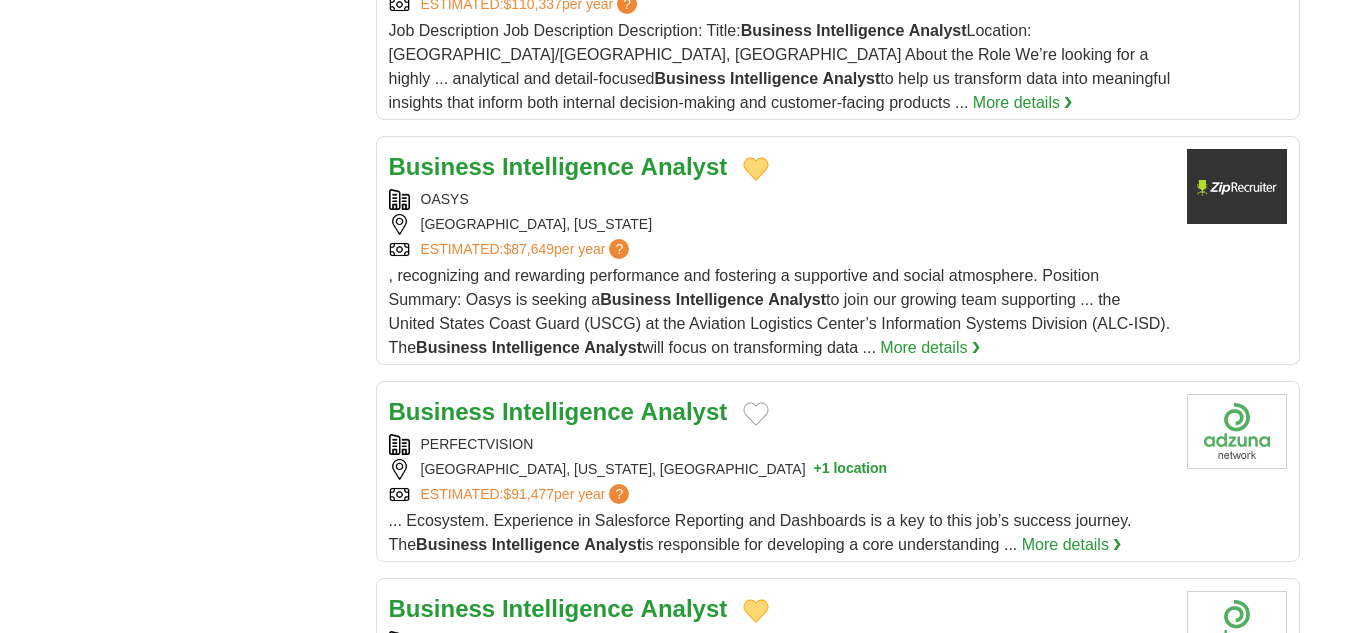 click on "Business   Intelligence   Analyst" at bounding box center [780, 412] 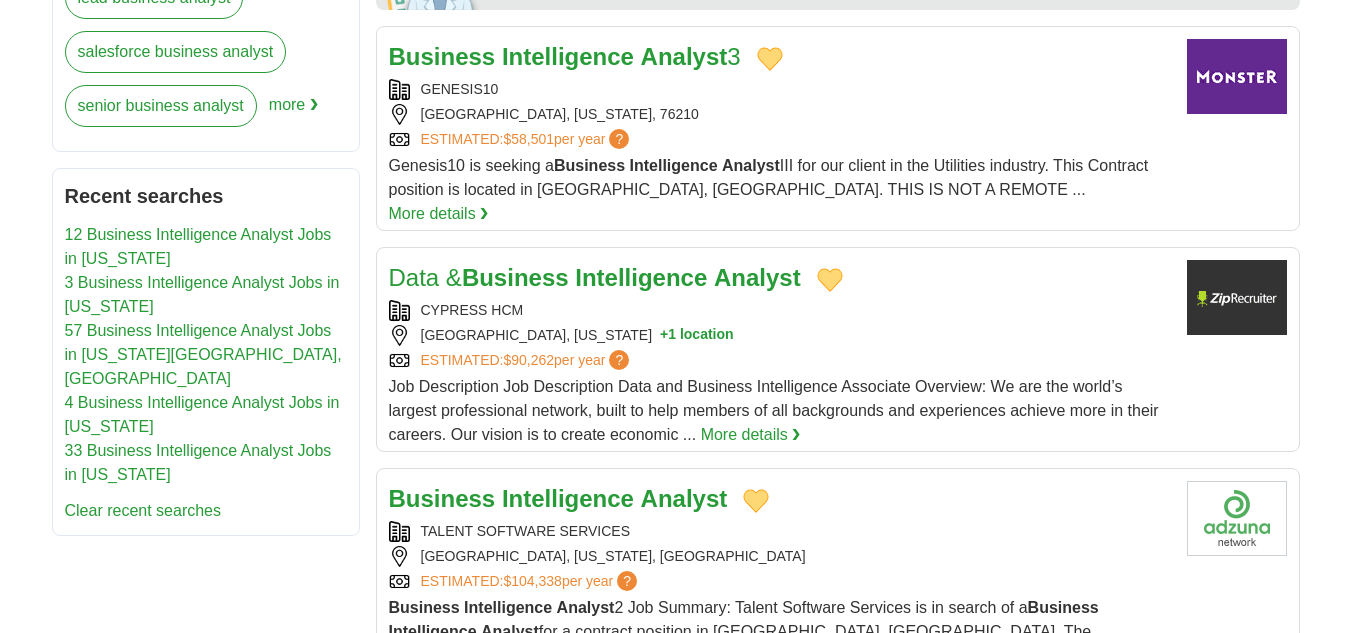scroll, scrollTop: 1000, scrollLeft: 0, axis: vertical 